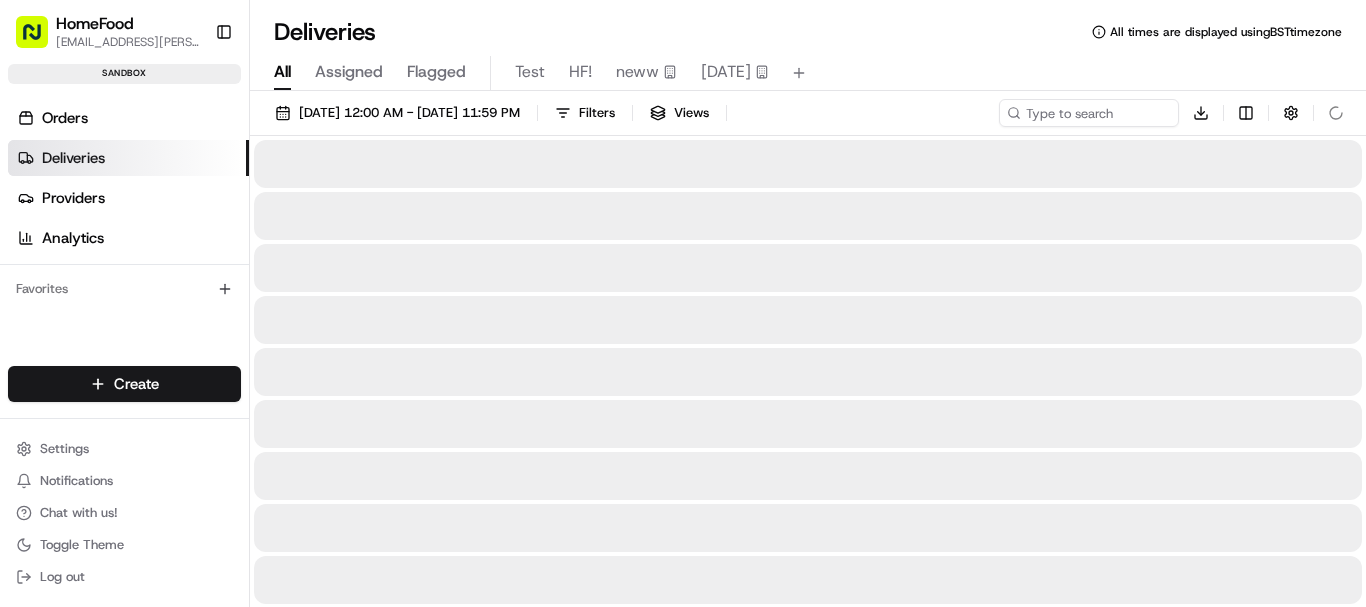 scroll, scrollTop: 0, scrollLeft: 0, axis: both 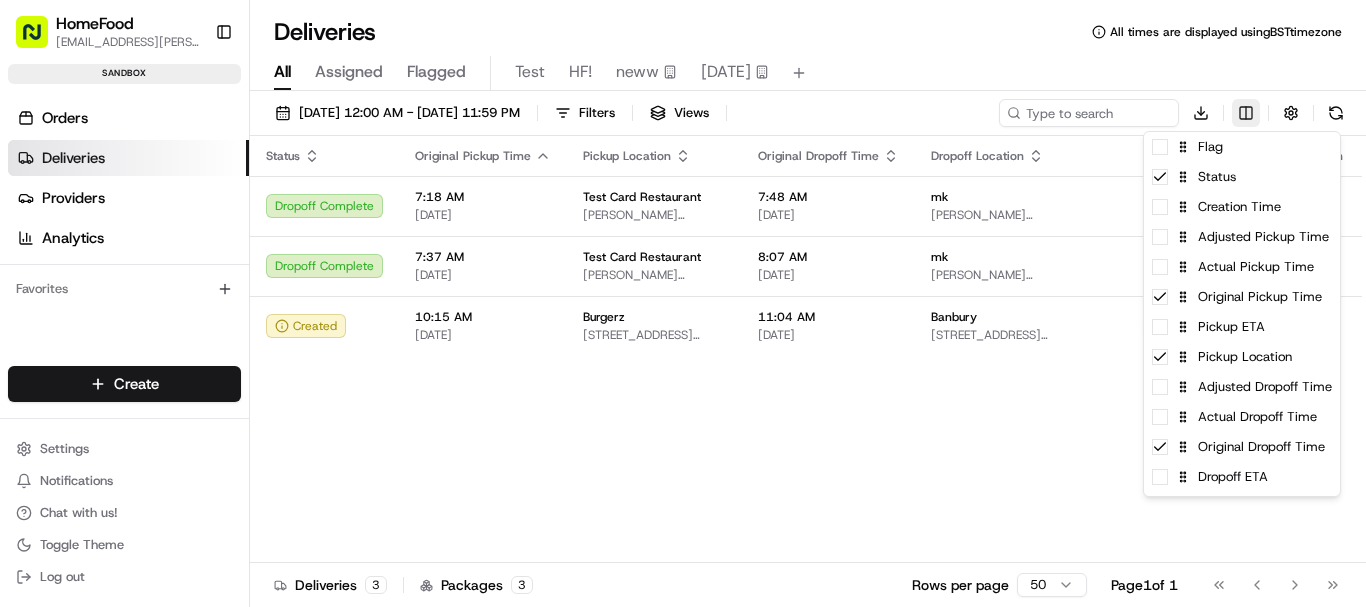 click on "HomeFood shaik.habibulla@five9s-solutions.co.uk Toggle Sidebar sandbox Orders Deliveries Providers Analytics Favorites Main Menu Members & Organization Organization Users Roles Preferences Customization Tracking Orchestration Automations Dispatch Strategy Locations Pickup Locations Dropoff Locations Billing Billing Refund Requests Integrations Notification Triggers Webhooks API Keys Request Logs Create Settings Notifications Chat with us! Toggle Theme Log out Deliveries All times are displayed using  BST  timezone All Assigned Flagged Test HF! neww today 07/17/2025 12:00 AM - 07/17/2025 11:59 PM Filters Views Download Status Original Pickup Time Pickup Location Original Dropoff Time Dropoff Location Provider Action Dropoff Complete 7:18 AM 07/17/2025 Test Card Restaurant Milton Keynes, london, 606809, GB 7:48 AM 07/17/2025 mk MILTON KEYNES CENTRAL, Milton Keynes, UK, mk, mk76890, GB Uber (API) Alex H. Dropoff Complete 7:37 AM 07/17/2025 Test Card Restaurant Milton Keynes, london, 606809, GB mk" at bounding box center [683, 303] 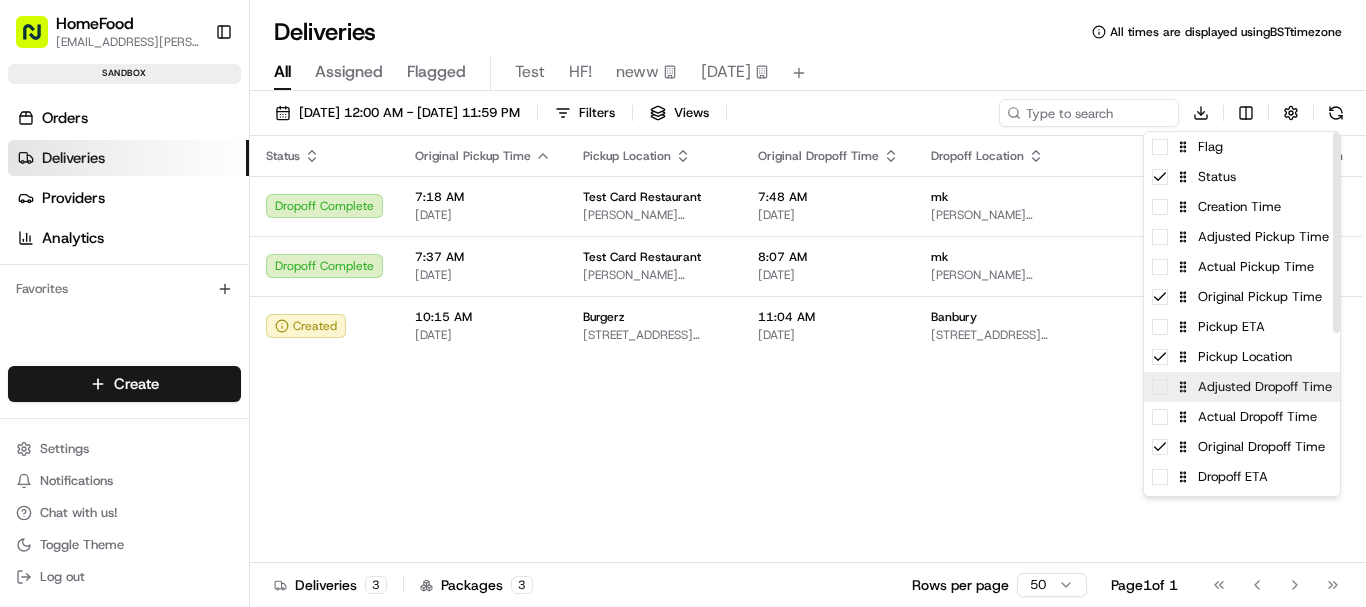 scroll, scrollTop: 296, scrollLeft: 0, axis: vertical 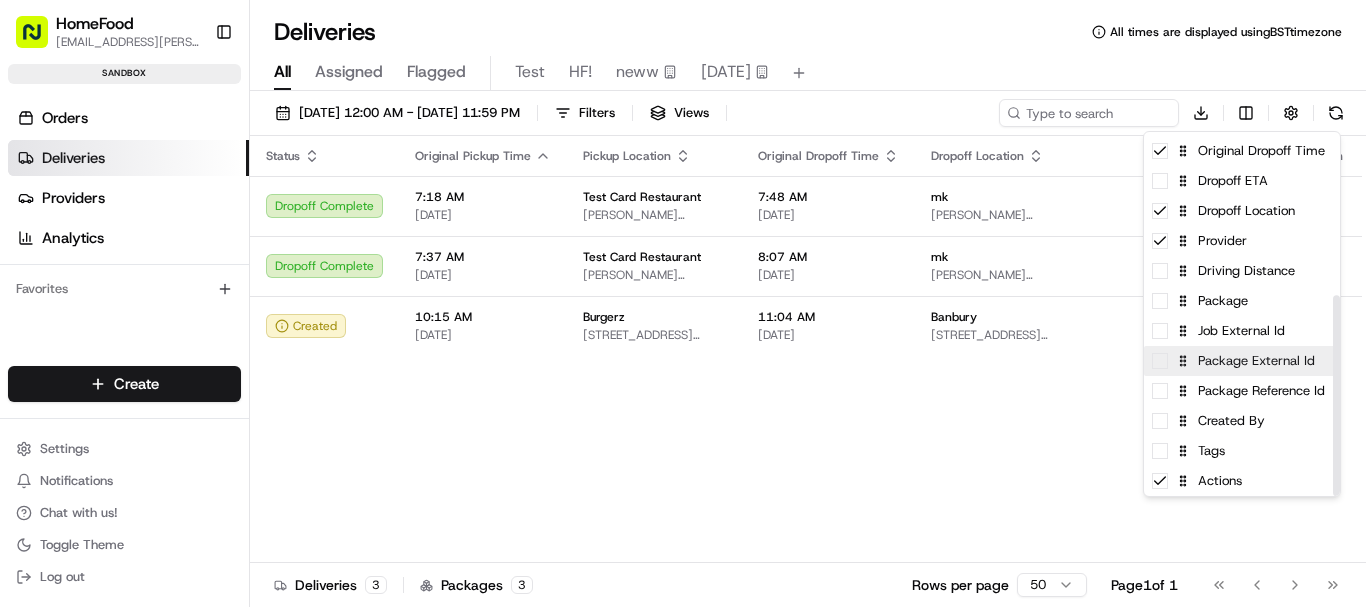 click on "Package External Id" at bounding box center (1242, 361) 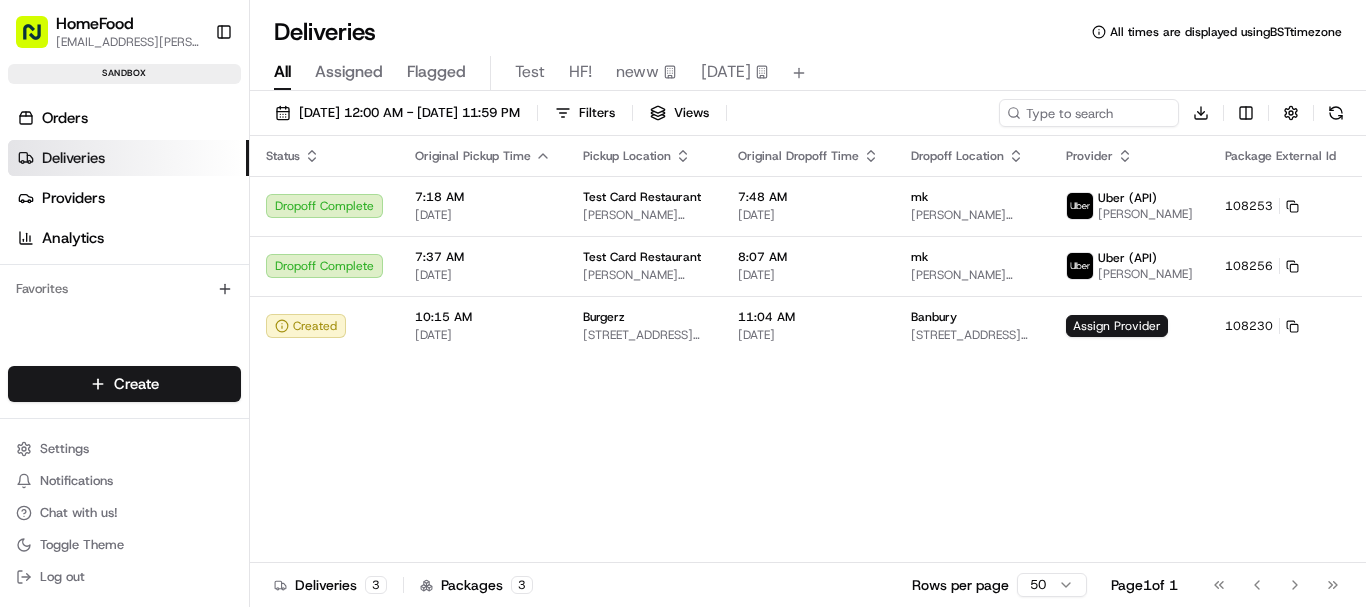 click on "HomeFood shaik.habibulla@five9s-solutions.co.uk Toggle Sidebar sandbox Orders Deliveries Providers Analytics Favorites Main Menu Members & Organization Organization Users Roles Preferences Customization Tracking Orchestration Automations Dispatch Strategy Locations Pickup Locations Dropoff Locations Billing Billing Refund Requests Integrations Notification Triggers Webhooks API Keys Request Logs Create Settings Notifications Chat with us! Toggle Theme Log out Deliveries All times are displayed using  BST  timezone All Assigned Flagged Test HF! neww today 07/17/2025 12:00 AM - 07/17/2025 11:59 PM Filters Views Download Status Original Pickup Time Pickup Location Original Dropoff Time Dropoff Location Provider Package External Id Action Dropoff Complete 7:18 AM 07/17/2025 Test Card Restaurant Milton Keynes, london, 606809, GB 7:48 AM 07/17/2025 mk MILTON KEYNES CENTRAL, Milton Keynes, UK, mk, mk76890, GB Uber (API) Alex H. 108253 Dropoff Complete 7:37 AM 07/17/2025 Test Card Restaurant 8:07 AM 3" at bounding box center [683, 303] 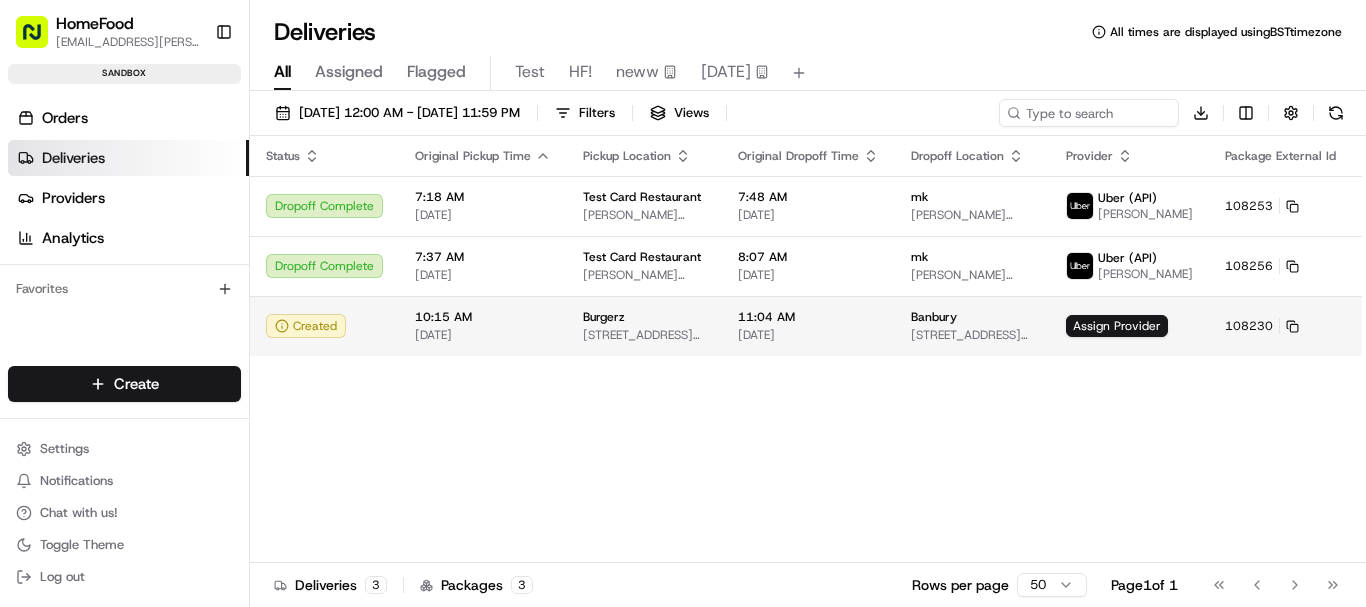 click on "10:15 AM 07/17/2025" at bounding box center (483, 326) 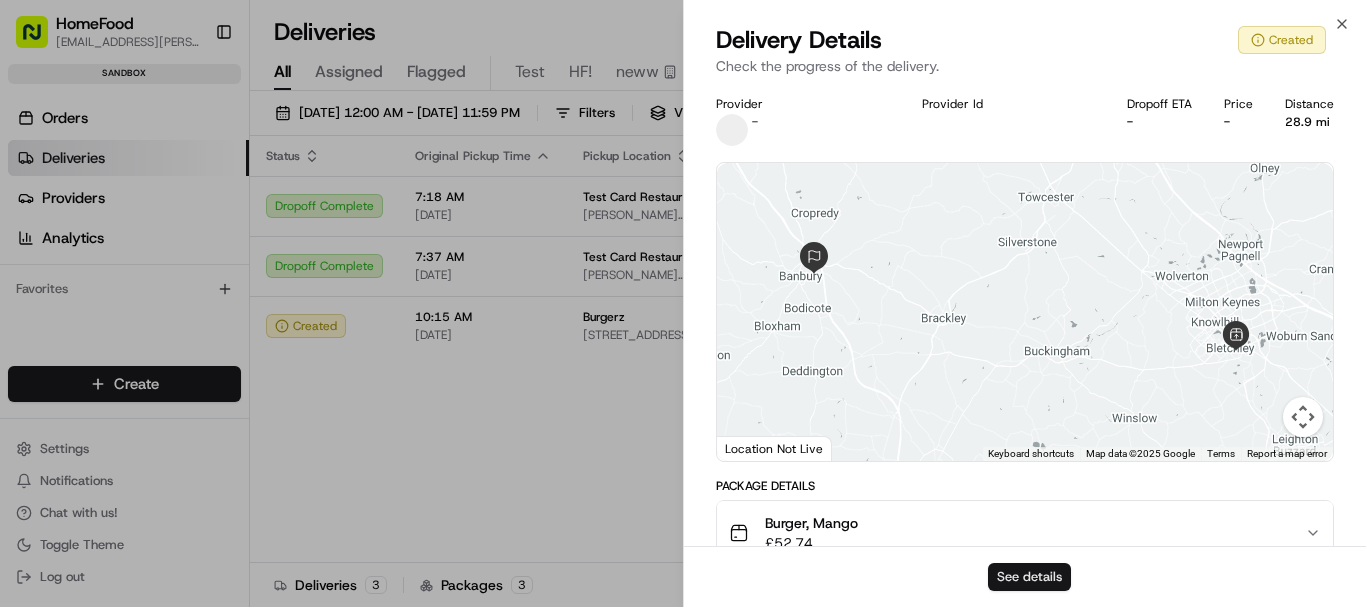 click on "See details" at bounding box center [1029, 577] 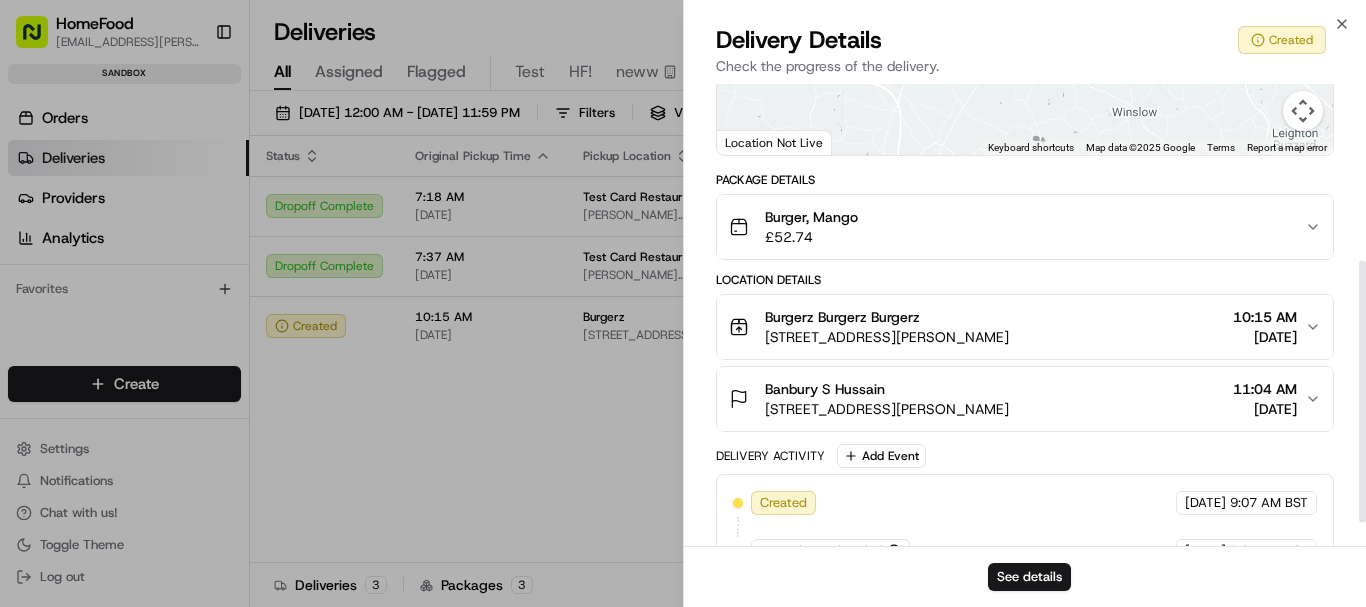 scroll, scrollTop: 311, scrollLeft: 0, axis: vertical 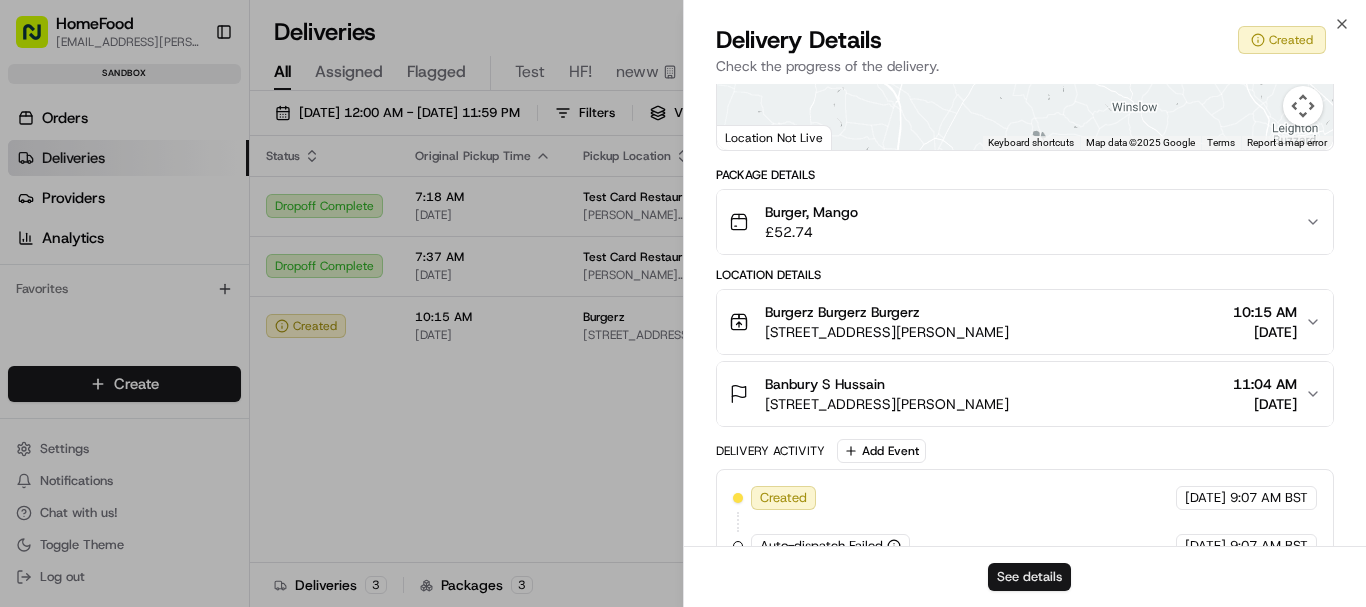 click on "See details" at bounding box center [1029, 577] 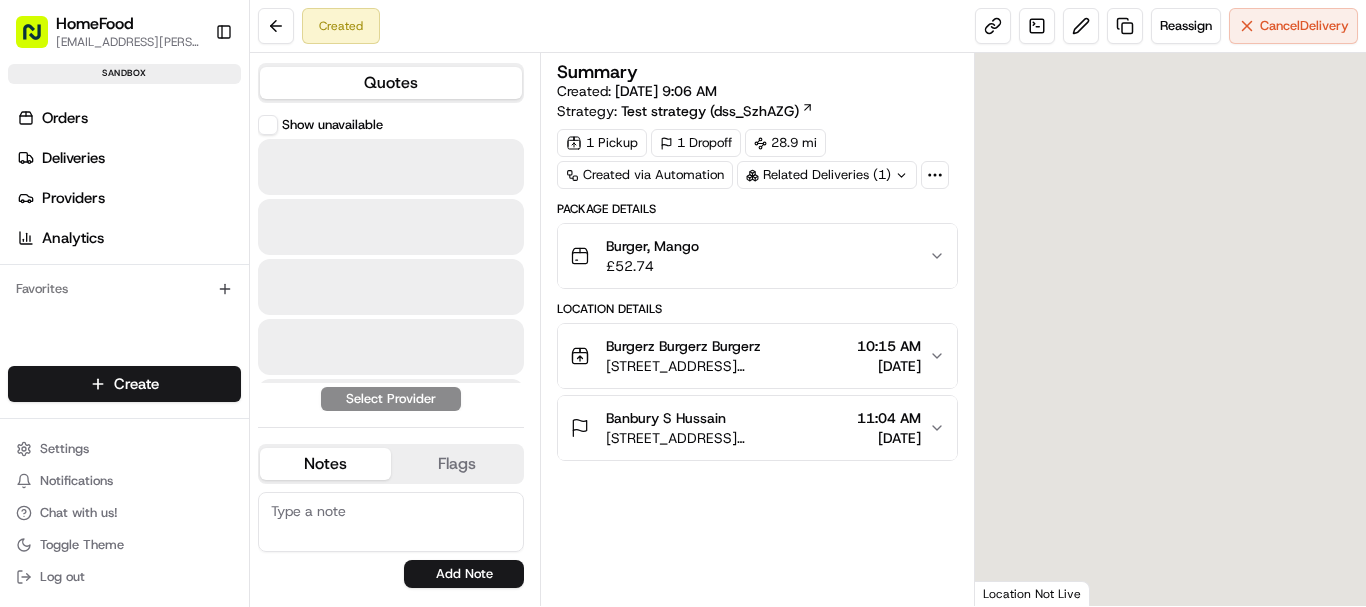 scroll, scrollTop: 0, scrollLeft: 0, axis: both 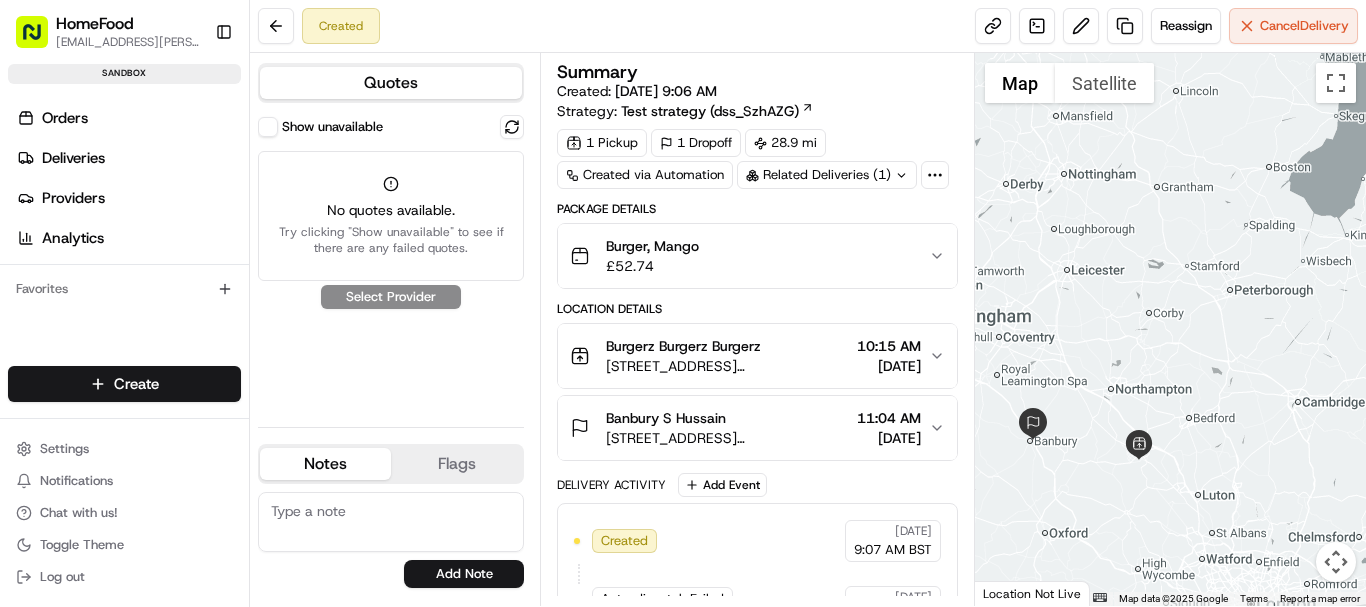 click 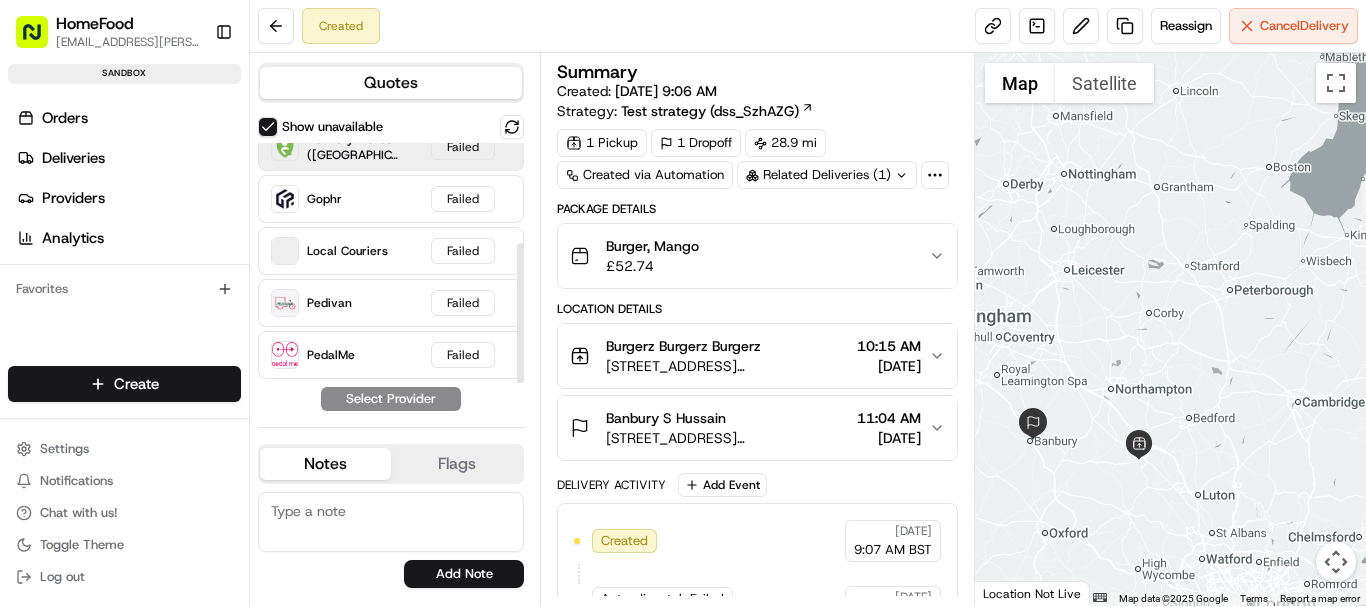 scroll, scrollTop: 172, scrollLeft: 0, axis: vertical 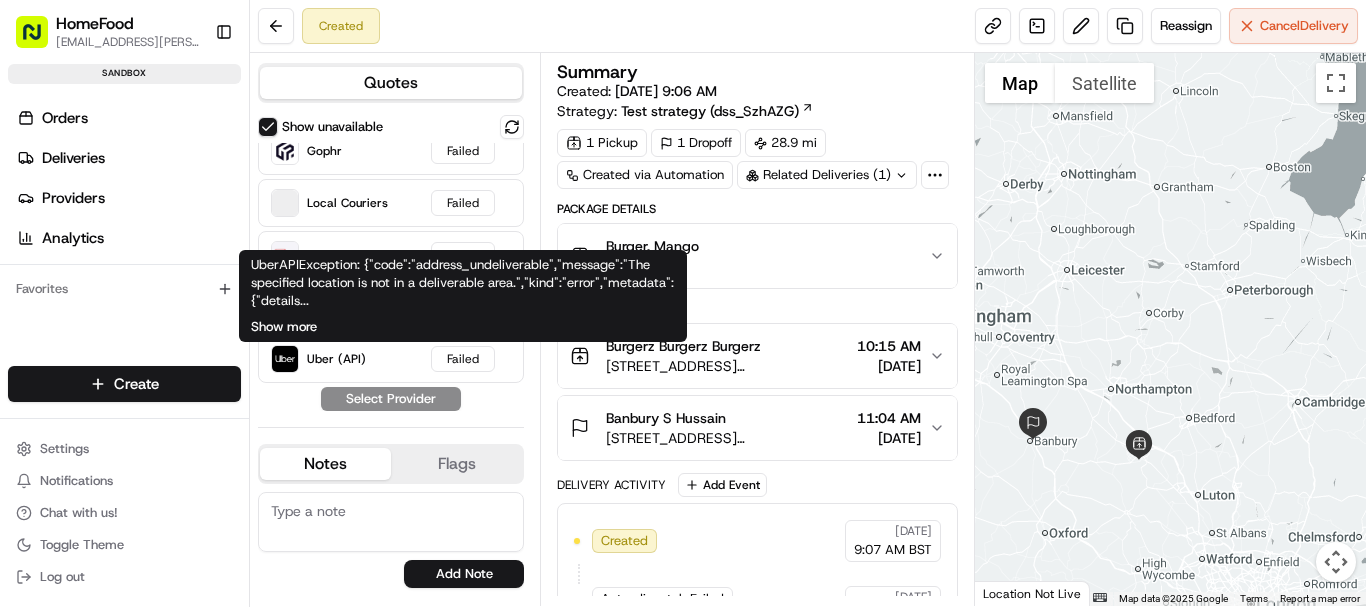 click on "Show more" at bounding box center [284, 327] 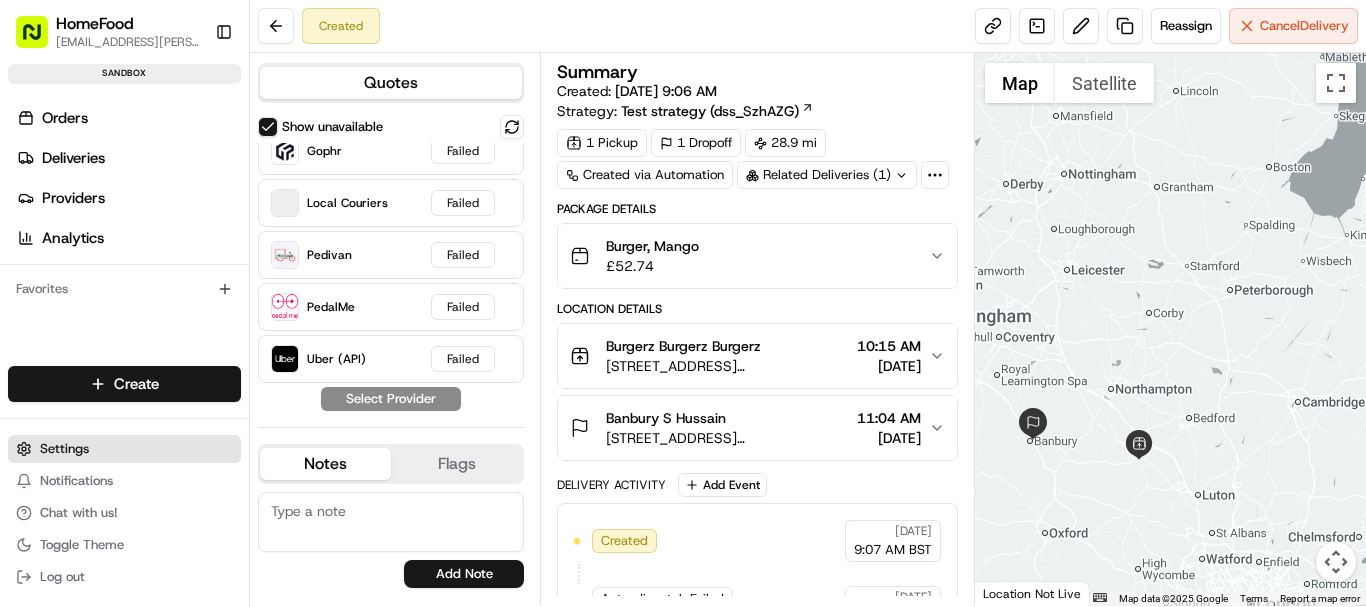 click on "Settings" at bounding box center [64, 449] 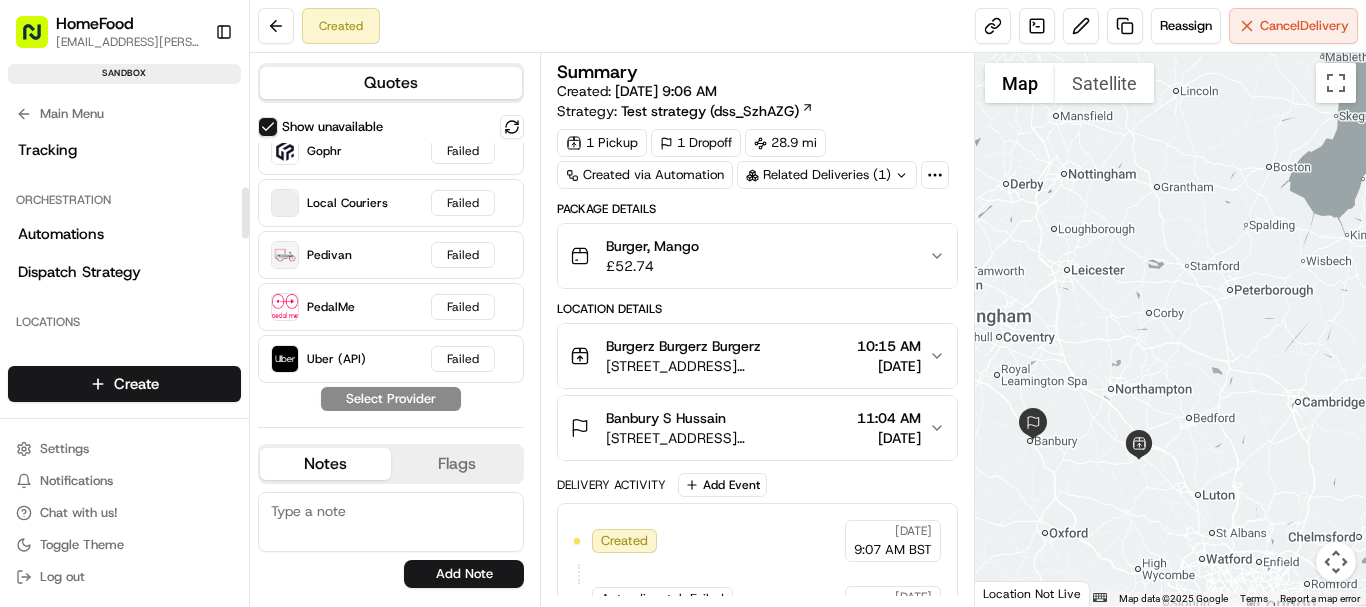 scroll, scrollTop: 253, scrollLeft: 0, axis: vertical 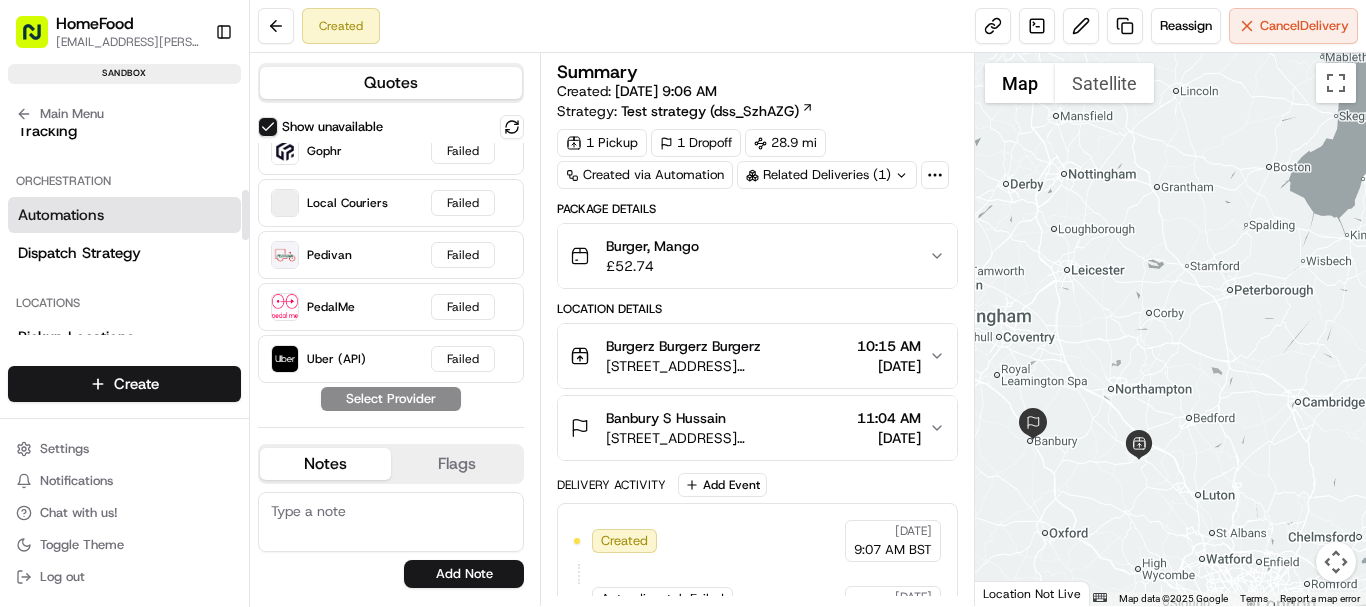 click on "Automations" at bounding box center (124, 215) 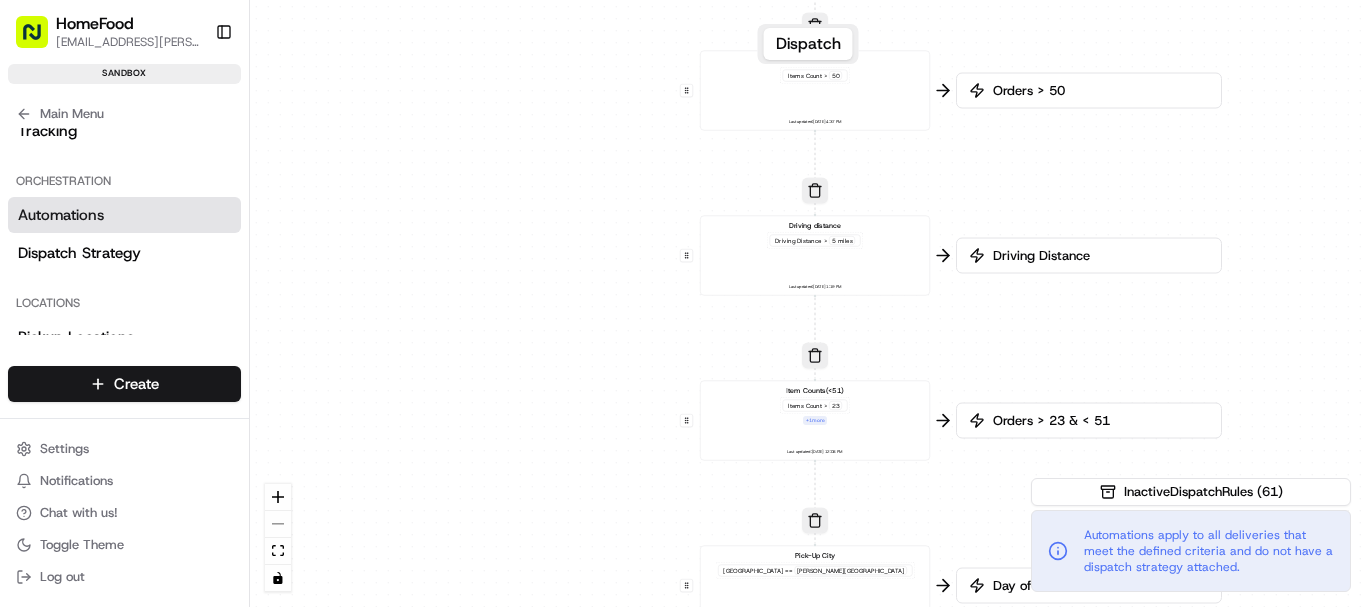 drag, startPoint x: 634, startPoint y: 384, endPoint x: 641, endPoint y: 151, distance: 233.10513 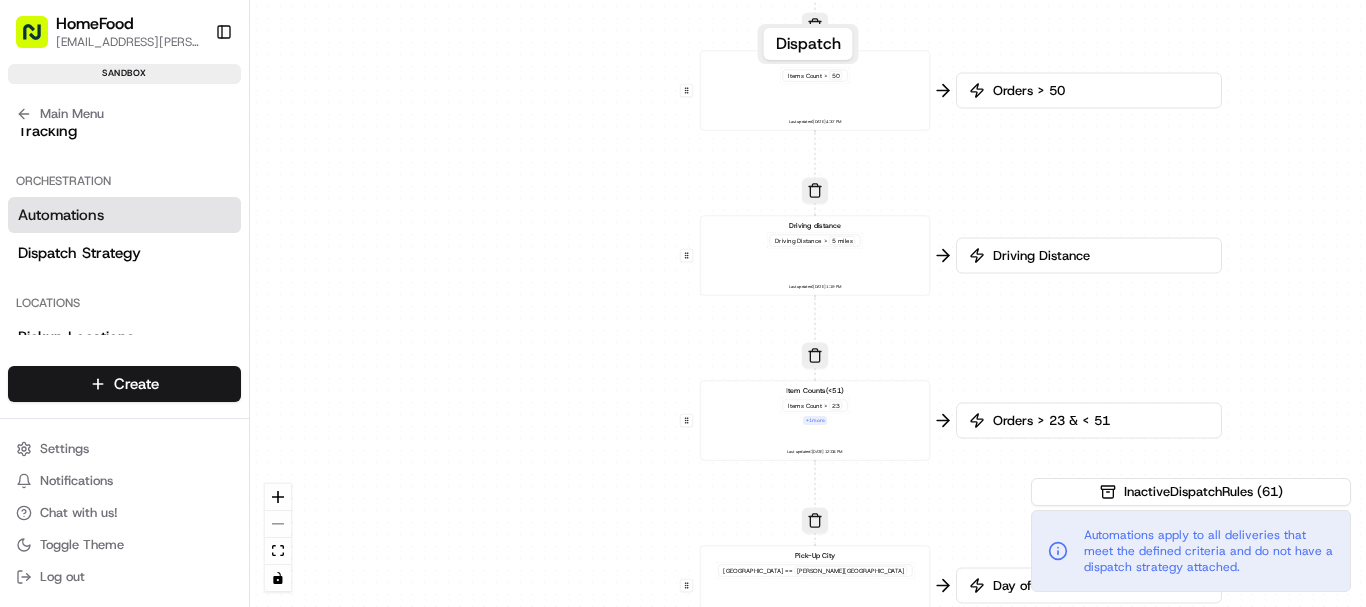 click on "0 0 0 0 0 0 0 0 0 0 0 0 Order / Delivery Received Eat Street Pickup Business Name == Eat Street   Last updated:  06/10/2025 9:01 AM Drop Off zip Pickup Business Name == Tasty aur Wot   Last updated:  06/26/2025 10:48 AM Test automation Day of Week == Thursday   Last updated:  06/26/2025 8:11 AM Minimum Items Count < 24   Last updated:  05/26/2025 10:03 AM Day of the Week Day of Week == Friday   or Day of Week == Saturday   + 1  more Last updated:  05/19/2025 1:17 PM Item Count(>50) Items Count > 50   Last updated:  05/19/2025 4:37 PM Driving distance Driving Distance > 5   miles Last updated:  05/19/2025 1:19 PM Item Counts(<51) Items Count > 23   + 1  more Last updated:  05/20/2025 12:08 PM Pick-Up City Pickup City == Milton Keynes   Last updated:  05/19/2025 1:22 PM MK Pick-up Dropoff City == Milton Keynes   Last updated:  05/27/2025 10:57 AM reddy Pickup Business Name == Reddy   Last updated:  05/28/2025 1:04 PM  Create new Rule" at bounding box center (808, 303) 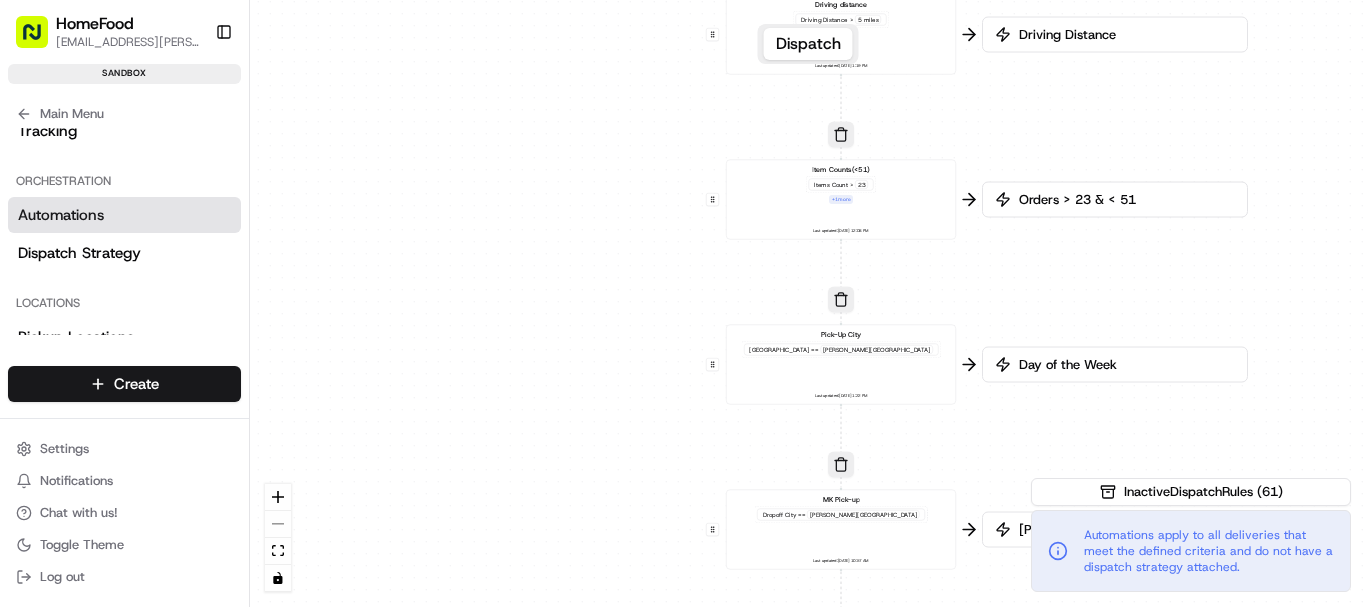 drag, startPoint x: 570, startPoint y: 308, endPoint x: 597, endPoint y: 86, distance: 223.63586 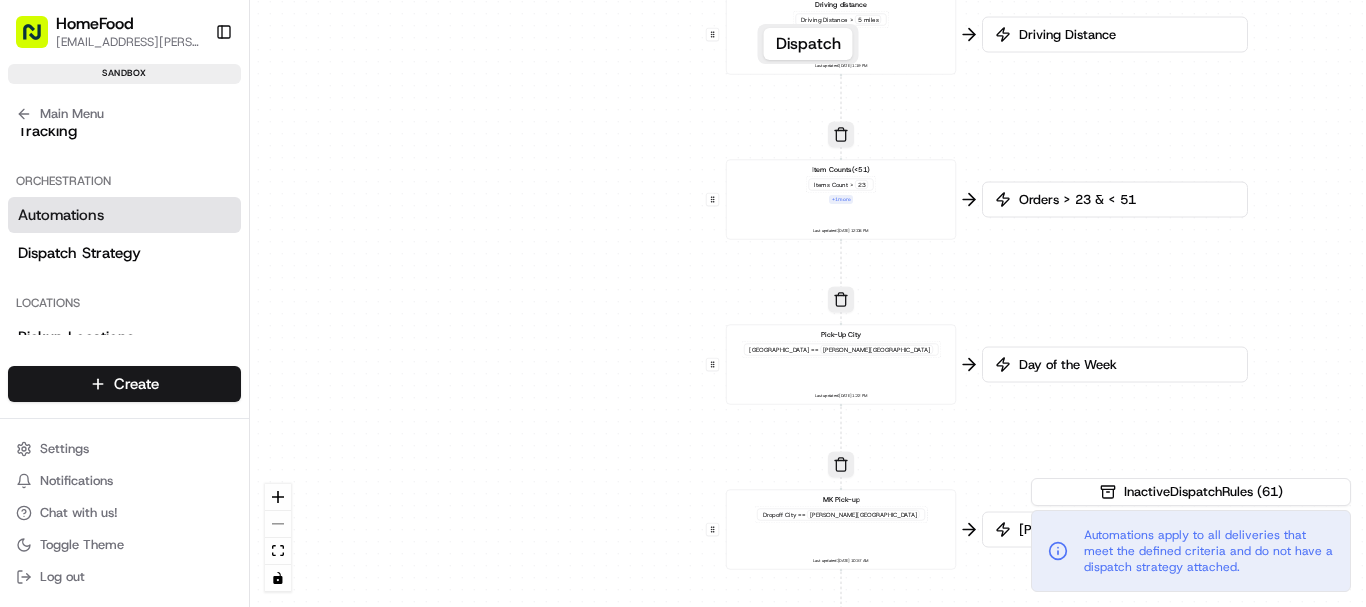 click on "0 0 0 0 0 0 0 0 0 0 0 0 Order / Delivery Received Eat Street Pickup Business Name == Eat Street   Last updated:  06/10/2025 9:01 AM Drop Off zip Pickup Business Name == Tasty aur Wot   Last updated:  06/26/2025 10:48 AM Test automation Day of Week == Thursday   Last updated:  06/26/2025 8:11 AM Minimum Items Count < 24   Last updated:  05/26/2025 10:03 AM Day of the Week Day of Week == Friday   or Day of Week == Saturday   + 1  more Last updated:  05/19/2025 1:17 PM Item Count(>50) Items Count > 50   Last updated:  05/19/2025 4:37 PM Driving distance Driving Distance > 5   miles Last updated:  05/19/2025 1:19 PM Item Counts(<51) Items Count > 23   + 1  more Last updated:  05/20/2025 12:08 PM Pick-Up City Pickup City == Milton Keynes   Last updated:  05/19/2025 1:22 PM MK Pick-up Dropoff City == Milton Keynes   Last updated:  05/27/2025 10:57 AM reddy Pickup Business Name == Reddy   Last updated:  05/28/2025 1:04 PM  Create new Rule" at bounding box center (808, 303) 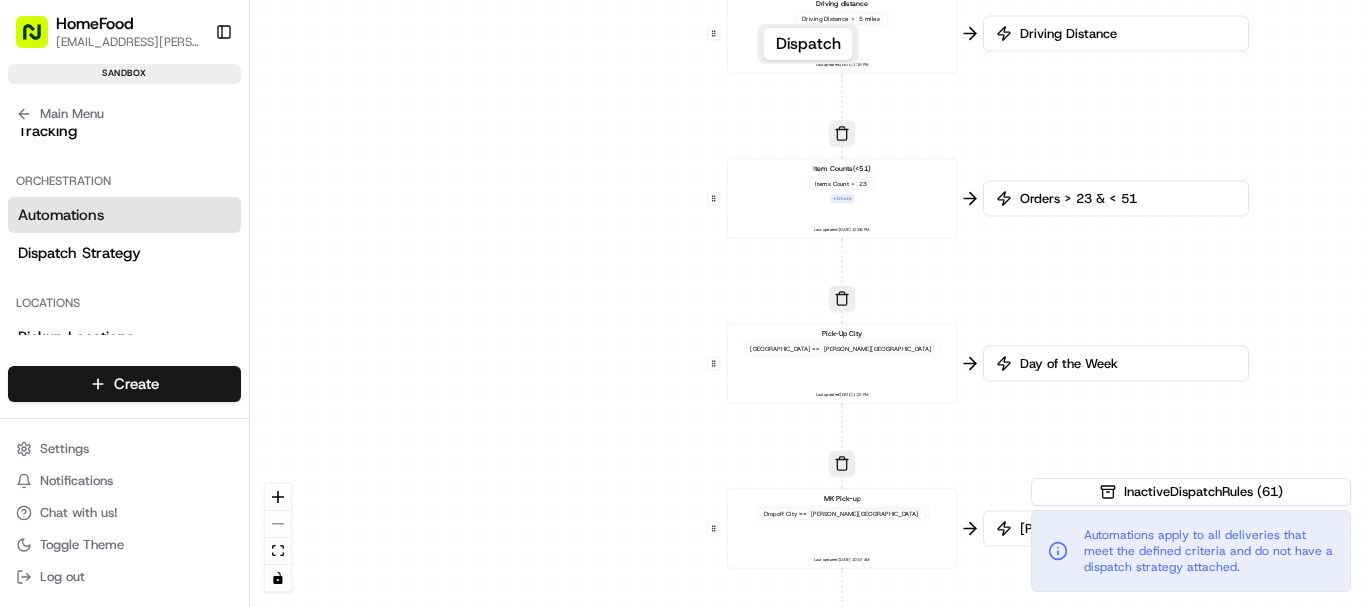 drag, startPoint x: 597, startPoint y: 230, endPoint x: 560, endPoint y: -37, distance: 269.55148 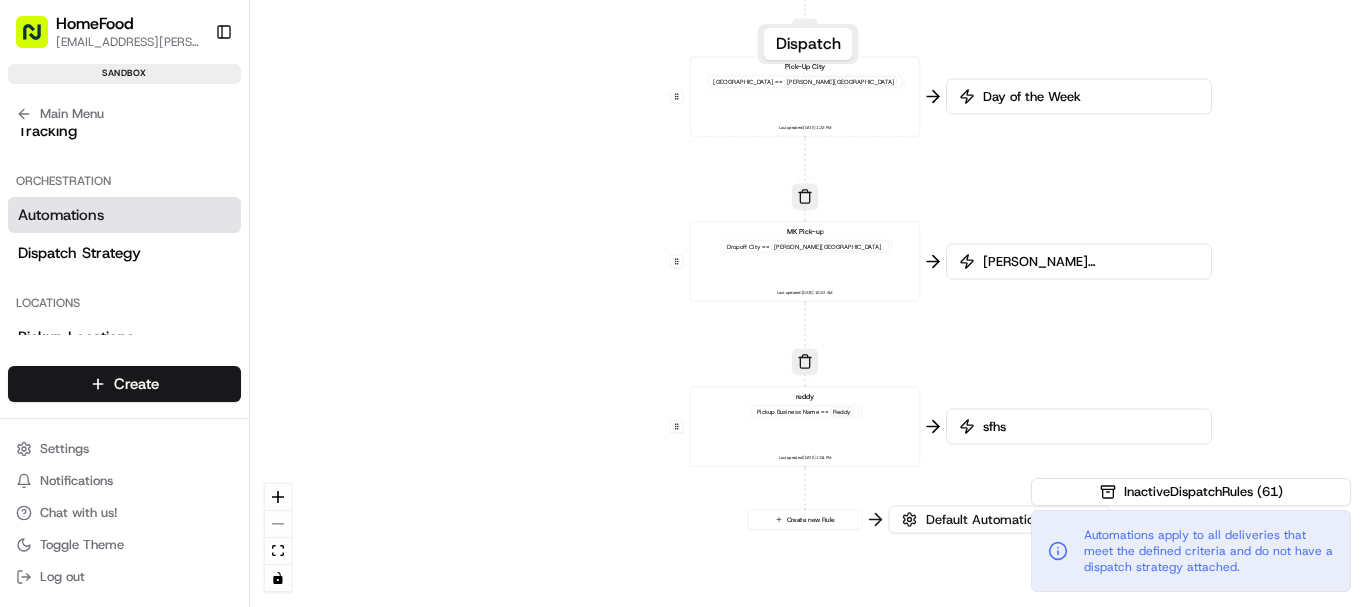 drag, startPoint x: 580, startPoint y: 217, endPoint x: 582, endPoint y: 70, distance: 147.01361 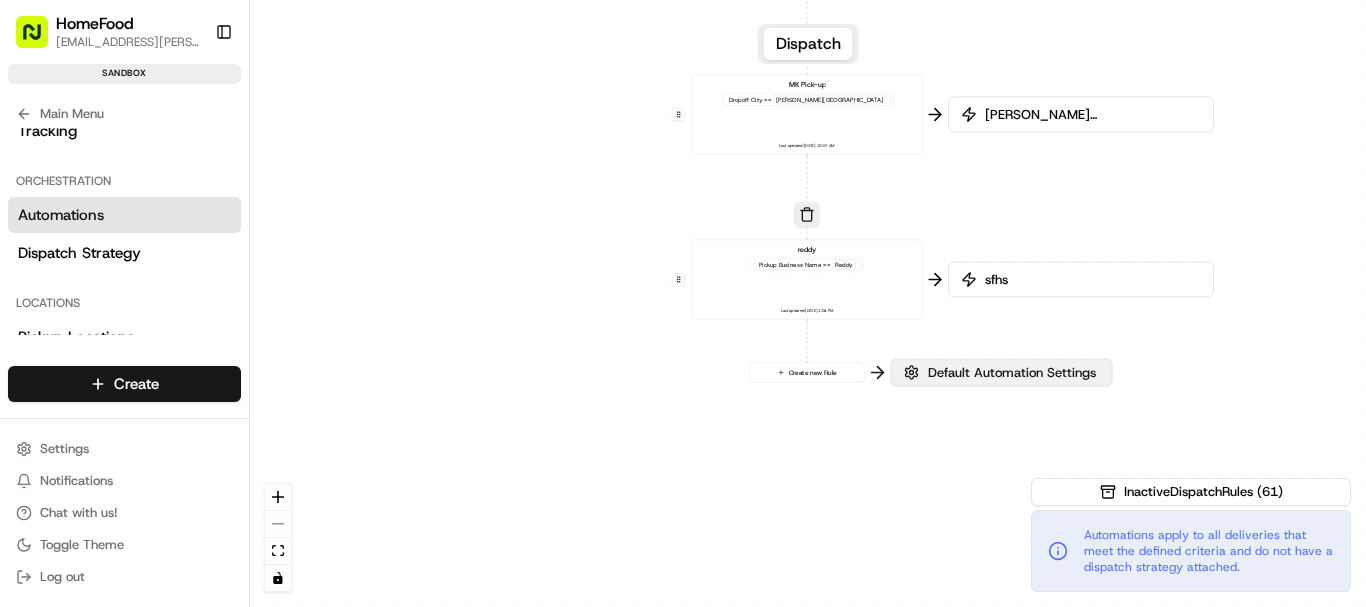 click on "Default Automation Settings" at bounding box center [1012, 373] 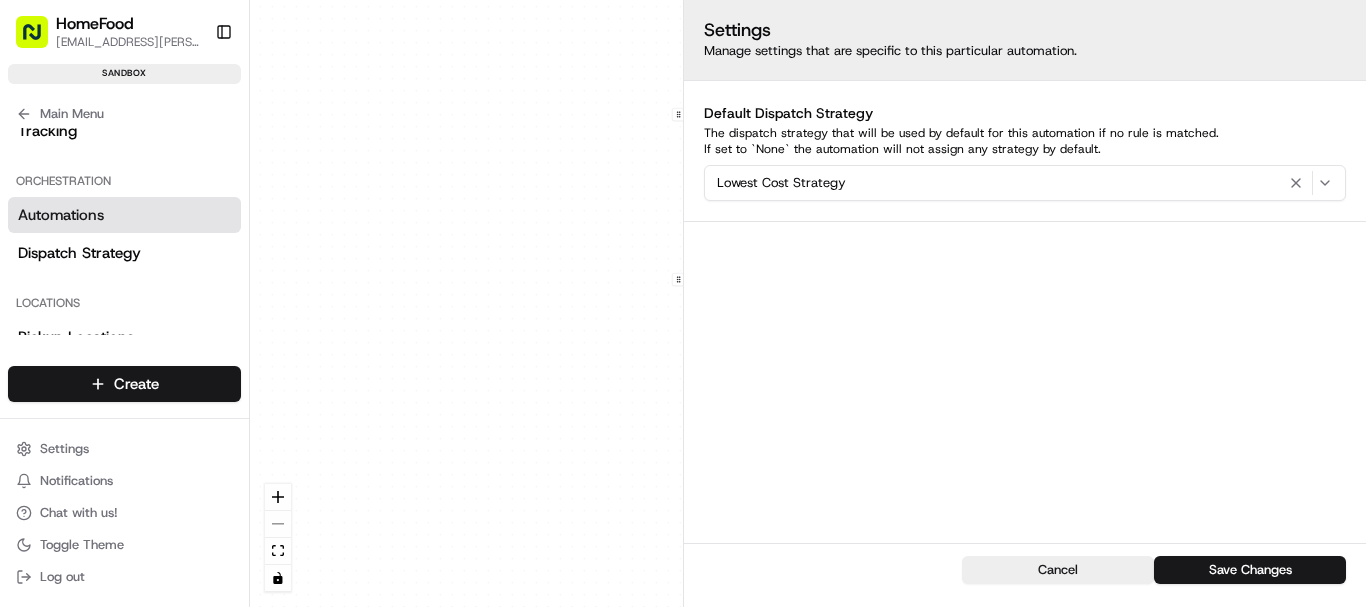 click on "0 0 0 0 0 0 0 0 0 0 0 0 Order / Delivery Received Eat Street Pickup Business Name == Eat Street   Last updated:  06/10/2025 9:01 AM Drop Off zip Pickup Business Name == Tasty aur Wot   Last updated:  06/26/2025 10:48 AM Test automation Day of Week == Thursday   Last updated:  06/26/2025 8:11 AM Minimum Items Count < 24   Last updated:  05/26/2025 10:03 AM Day of the Week Day of Week == Friday   or Day of Week == Saturday   + 1  more Last updated:  05/19/2025 1:17 PM Item Count(>50) Items Count > 50   Last updated:  05/19/2025 4:37 PM Driving distance Driving Distance > 5   miles Last updated:  05/19/2025 1:19 PM Item Counts(<51) Items Count > 23   + 1  more Last updated:  05/20/2025 12:08 PM Pick-Up City Pickup City == Milton Keynes   Last updated:  05/19/2025 1:22 PM MK Pick-up Dropoff City == Milton Keynes   Last updated:  05/27/2025 10:57 AM reddy Pickup Business Name == Reddy   Last updated:  05/28/2025 1:04 PM  Create new Rule" at bounding box center (808, 303) 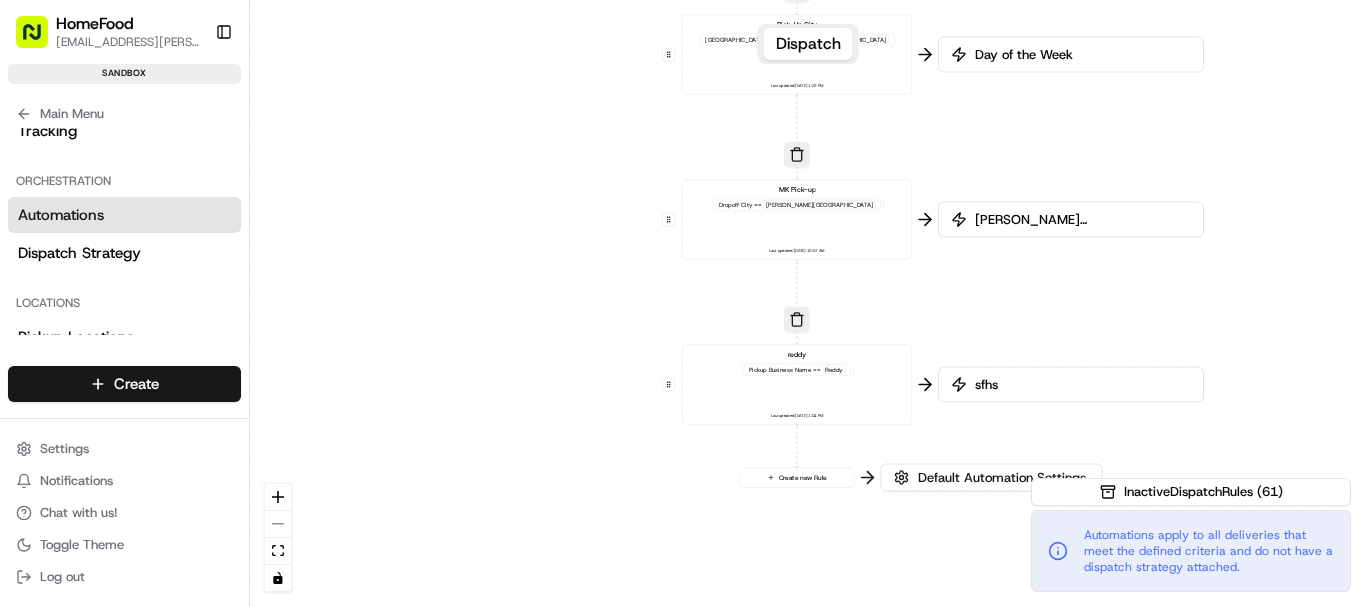 drag, startPoint x: 671, startPoint y: 302, endPoint x: 648, endPoint y: 496, distance: 195.35864 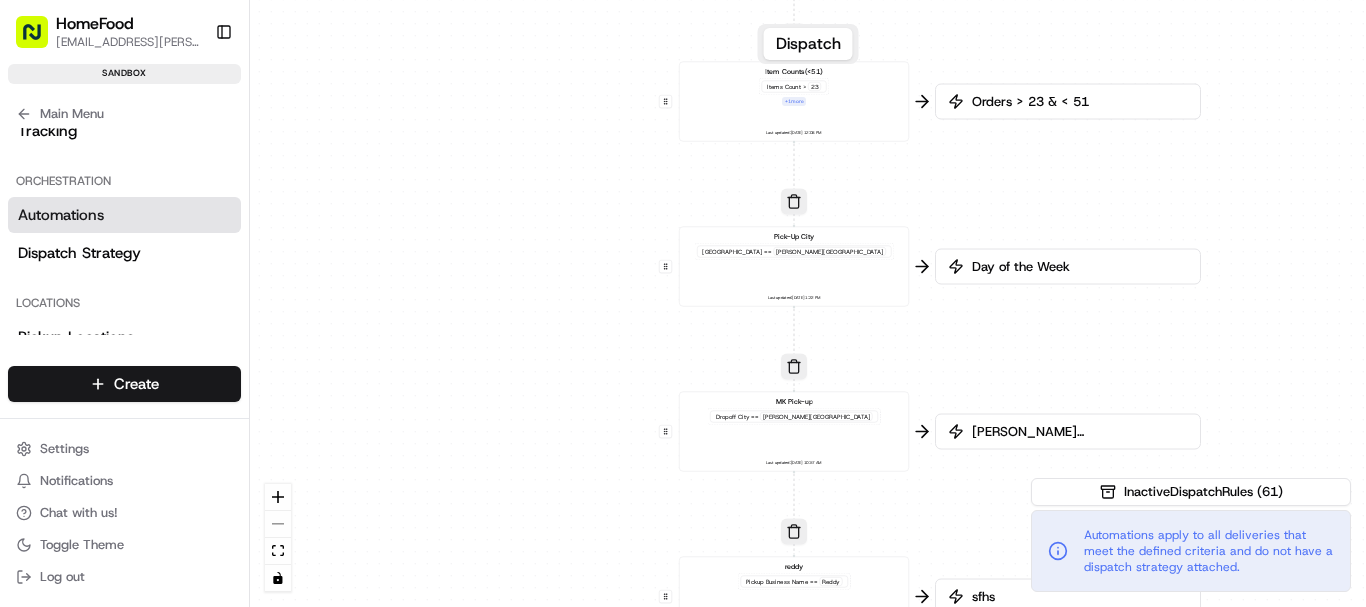 drag, startPoint x: 555, startPoint y: 379, endPoint x: 565, endPoint y: 515, distance: 136.36716 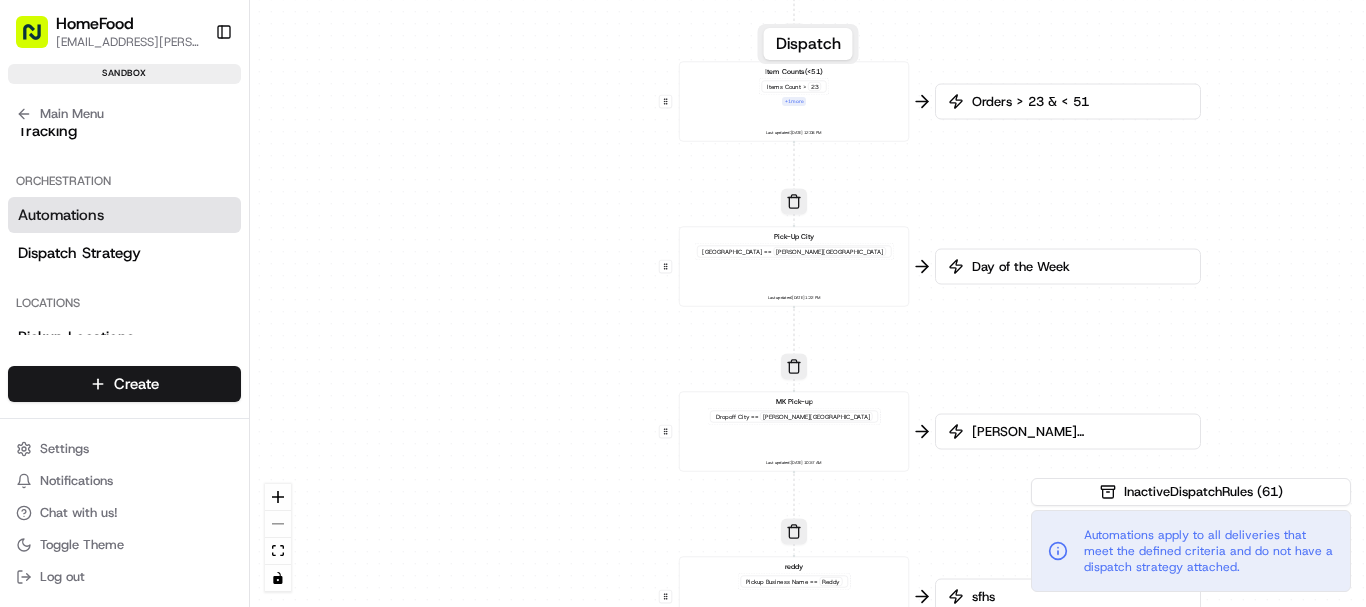 click on "0 0 0 0 0 0 0 0 0 0 0 0 Order / Delivery Received Eat Street Pickup Business Name == Eat Street   Last updated:  06/10/2025 9:01 AM Drop Off zip Pickup Business Name == Tasty aur Wot   Last updated:  06/26/2025 10:48 AM Test automation Day of Week == Thursday   Last updated:  06/26/2025 8:11 AM Minimum Items Count < 24   Last updated:  05/26/2025 10:03 AM Day of the Week Day of Week == Friday   or Day of Week == Saturday   + 1  more Last updated:  05/19/2025 1:17 PM Item Count(>50) Items Count > 50   Last updated:  05/19/2025 4:37 PM Driving distance Driving Distance > 5   miles Last updated:  05/19/2025 1:19 PM Item Counts(<51) Items Count > 23   + 1  more Last updated:  05/20/2025 12:08 PM Pick-Up City Pickup City == Milton Keynes   Last updated:  05/19/2025 1:22 PM MK Pick-up Dropoff City == Milton Keynes   Last updated:  05/27/2025 10:57 AM reddy Pickup Business Name == Reddy   Last updated:  05/28/2025 1:04 PM  Create new Rule" at bounding box center [808, 303] 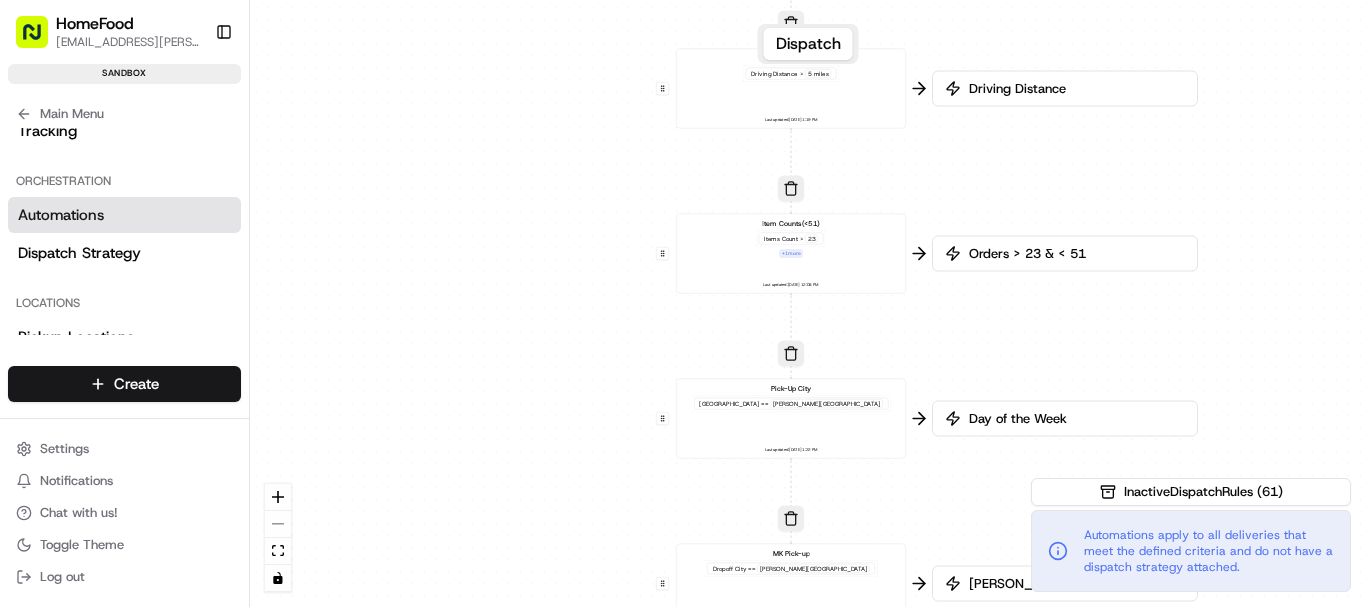 drag, startPoint x: 540, startPoint y: 342, endPoint x: 535, endPoint y: 496, distance: 154.08115 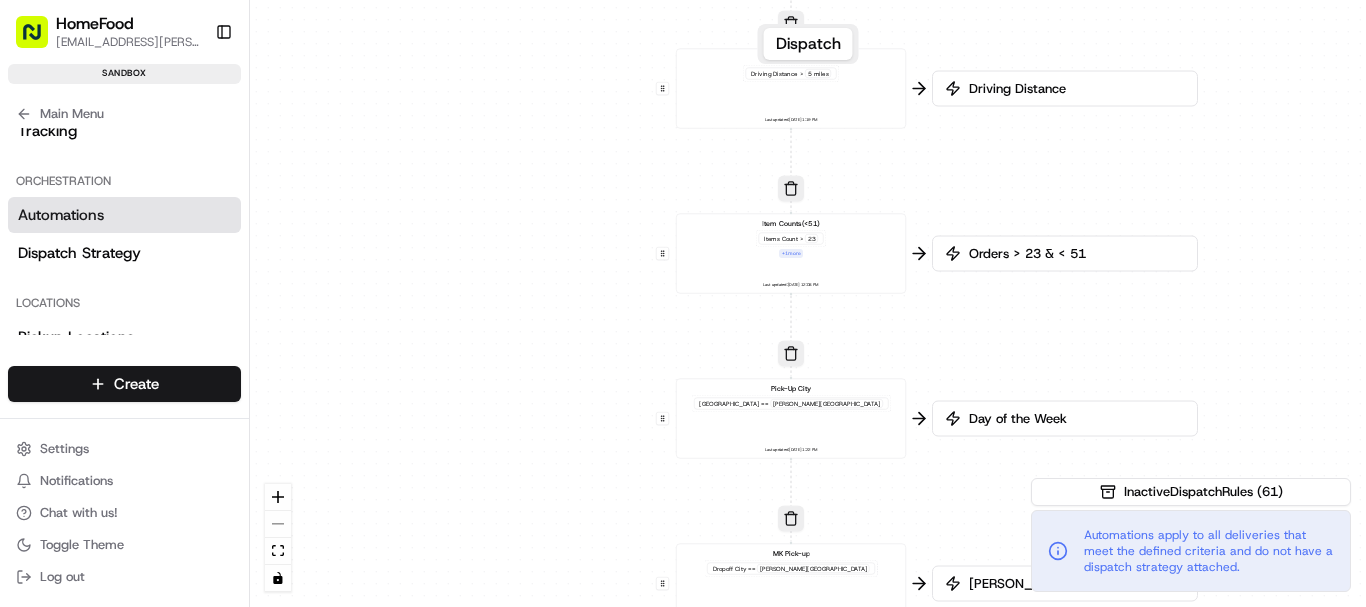click on "0 0 0 0 0 0 0 0 0 0 0 0 Order / Delivery Received Eat Street Pickup Business Name == Eat Street   Last updated:  06/10/2025 9:01 AM Drop Off zip Pickup Business Name == Tasty aur Wot   Last updated:  06/26/2025 10:48 AM Test automation Day of Week == Thursday   Last updated:  06/26/2025 8:11 AM Minimum Items Count < 24   Last updated:  05/26/2025 10:03 AM Day of the Week Day of Week == Friday   or Day of Week == Saturday   + 1  more Last updated:  05/19/2025 1:17 PM Item Count(>50) Items Count > 50   Last updated:  05/19/2025 4:37 PM Driving distance Driving Distance > 5   miles Last updated:  05/19/2025 1:19 PM Item Counts(<51) Items Count > 23   + 1  more Last updated:  05/20/2025 12:08 PM Pick-Up City Pickup City == Milton Keynes   Last updated:  05/19/2025 1:22 PM MK Pick-up Dropoff City == Milton Keynes   Last updated:  05/27/2025 10:57 AM reddy Pickup Business Name == Reddy   Last updated:  05/28/2025 1:04 PM  Create new Rule" at bounding box center (808, 303) 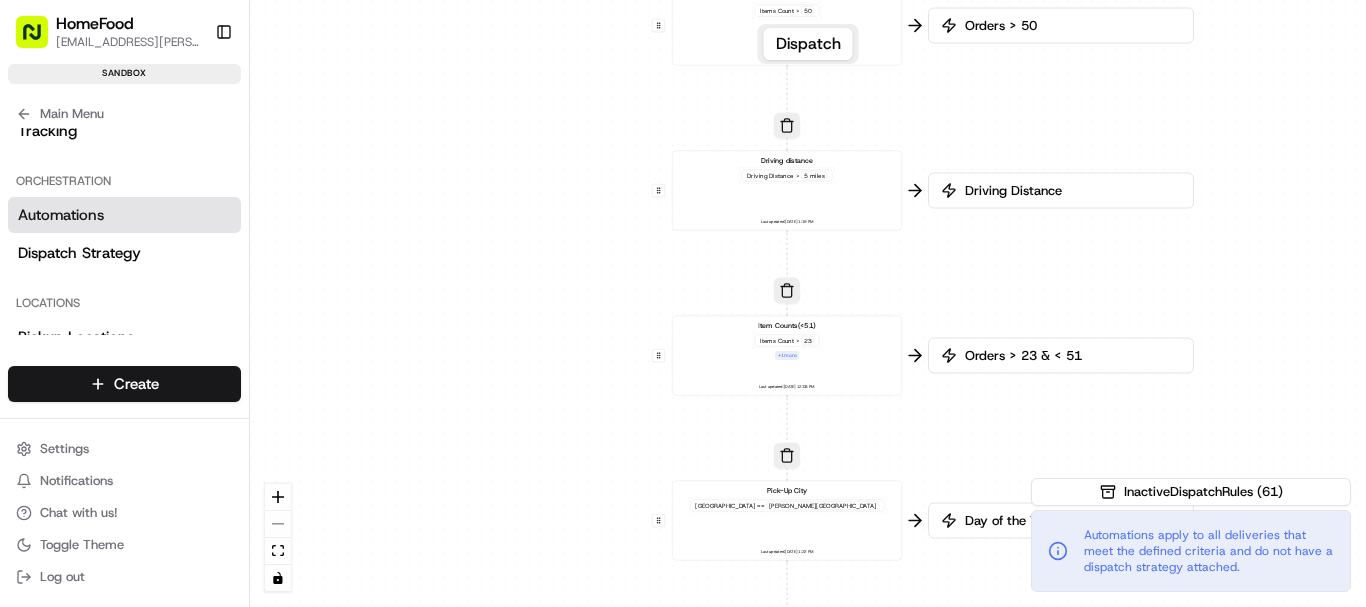 drag, startPoint x: 506, startPoint y: 307, endPoint x: 503, endPoint y: 524, distance: 217.02074 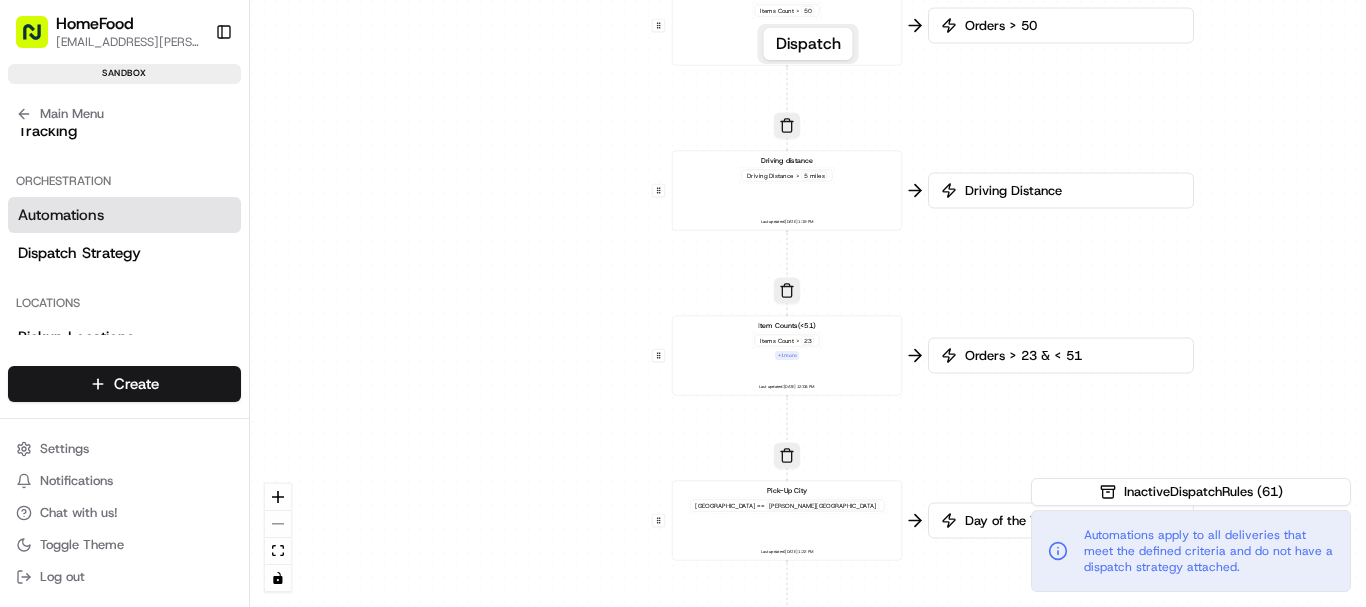 click on "0 0 0 0 0 0 0 0 0 0 0 0 Order / Delivery Received Eat Street Pickup Business Name == Eat Street   Last updated:  06/10/2025 9:01 AM Drop Off zip Pickup Business Name == Tasty aur Wot   Last updated:  06/26/2025 10:48 AM Test automation Day of Week == Thursday   Last updated:  06/26/2025 8:11 AM Minimum Items Count < 24   Last updated:  05/26/2025 10:03 AM Day of the Week Day of Week == Friday   or Day of Week == Saturday   + 1  more Last updated:  05/19/2025 1:17 PM Item Count(>50) Items Count > 50   Last updated:  05/19/2025 4:37 PM Driving distance Driving Distance > 5   miles Last updated:  05/19/2025 1:19 PM Item Counts(<51) Items Count > 23   + 1  more Last updated:  05/20/2025 12:08 PM Pick-Up City Pickup City == Milton Keynes   Last updated:  05/19/2025 1:22 PM MK Pick-up Dropoff City == Milton Keynes   Last updated:  05/27/2025 10:57 AM reddy Pickup Business Name == Reddy   Last updated:  05/28/2025 1:04 PM  Create new Rule" at bounding box center (808, 303) 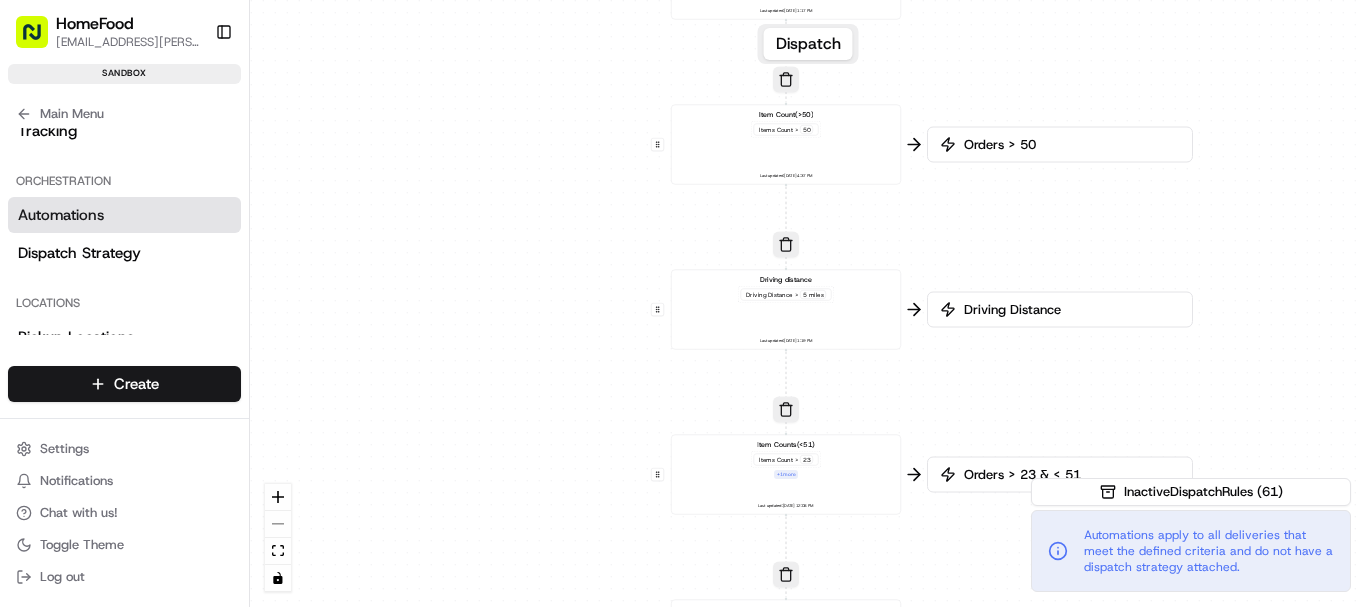 drag, startPoint x: 569, startPoint y: 256, endPoint x: 532, endPoint y: 471, distance: 218.16049 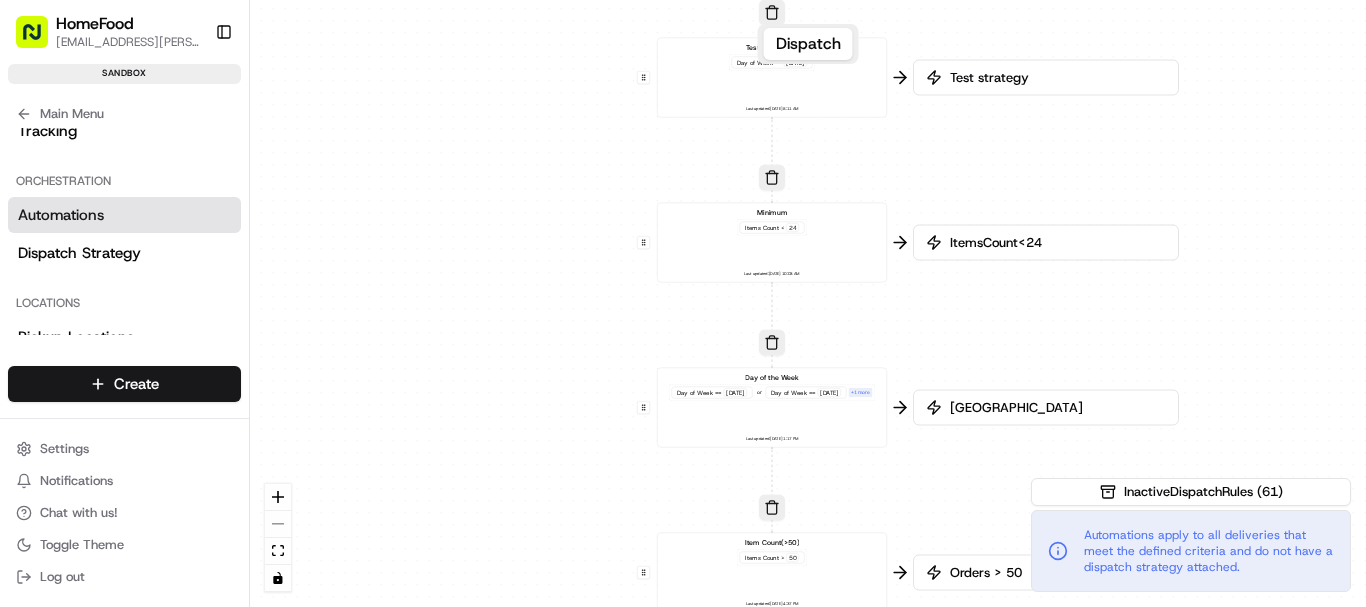 drag, startPoint x: 511, startPoint y: 279, endPoint x: 560, endPoint y: 563, distance: 288.1961 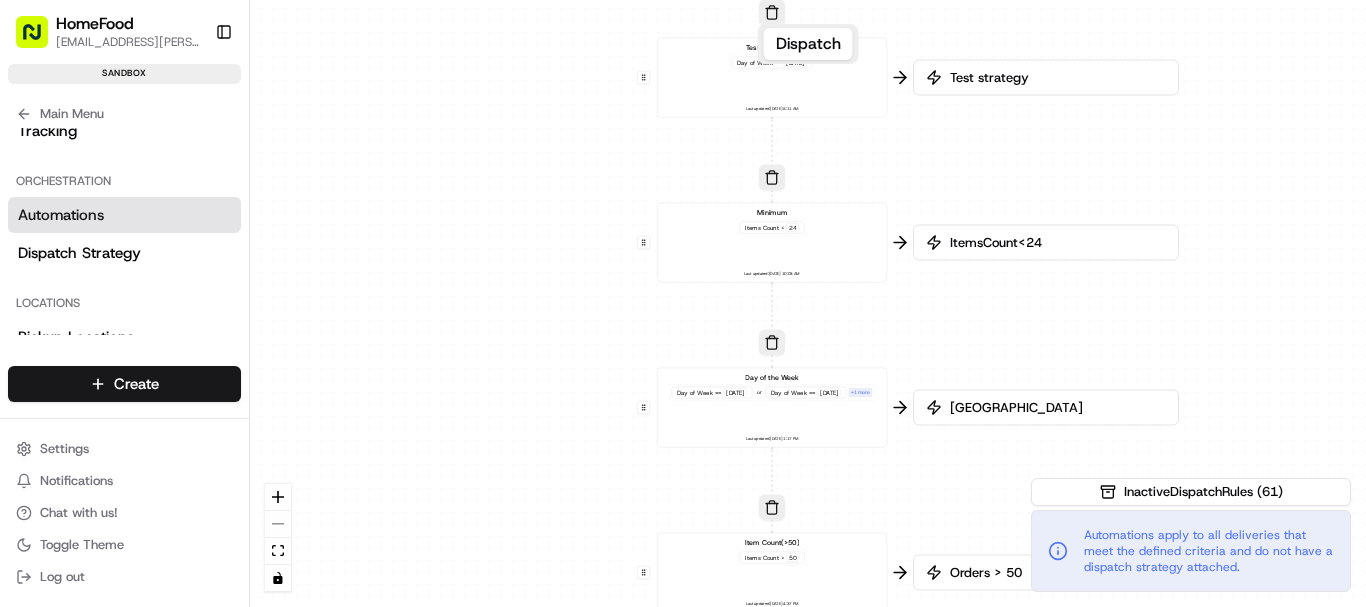 click on "0 0 0 0 0 0 0 0 0 0 0 0 Order / Delivery Received Eat Street Pickup Business Name == Eat Street   Last updated:  06/10/2025 9:01 AM Drop Off zip Pickup Business Name == Tasty aur Wot   Last updated:  06/26/2025 10:48 AM Test automation Day of Week == Thursday   Last updated:  06/26/2025 8:11 AM Minimum Items Count < 24   Last updated:  05/26/2025 10:03 AM Day of the Week Day of Week == Friday   or Day of Week == Saturday   + 1  more Last updated:  05/19/2025 1:17 PM Item Count(>50) Items Count > 50   Last updated:  05/19/2025 4:37 PM Driving distance Driving Distance > 5   miles Last updated:  05/19/2025 1:19 PM Item Counts(<51) Items Count > 23   + 1  more Last updated:  05/20/2025 12:08 PM Pick-Up City Pickup City == Milton Keynes   Last updated:  05/19/2025 1:22 PM MK Pick-up Dropoff City == Milton Keynes   Last updated:  05/27/2025 10:57 AM reddy Pickup Business Name == Reddy   Last updated:  05/28/2025 1:04 PM  Create new Rule" at bounding box center (808, 303) 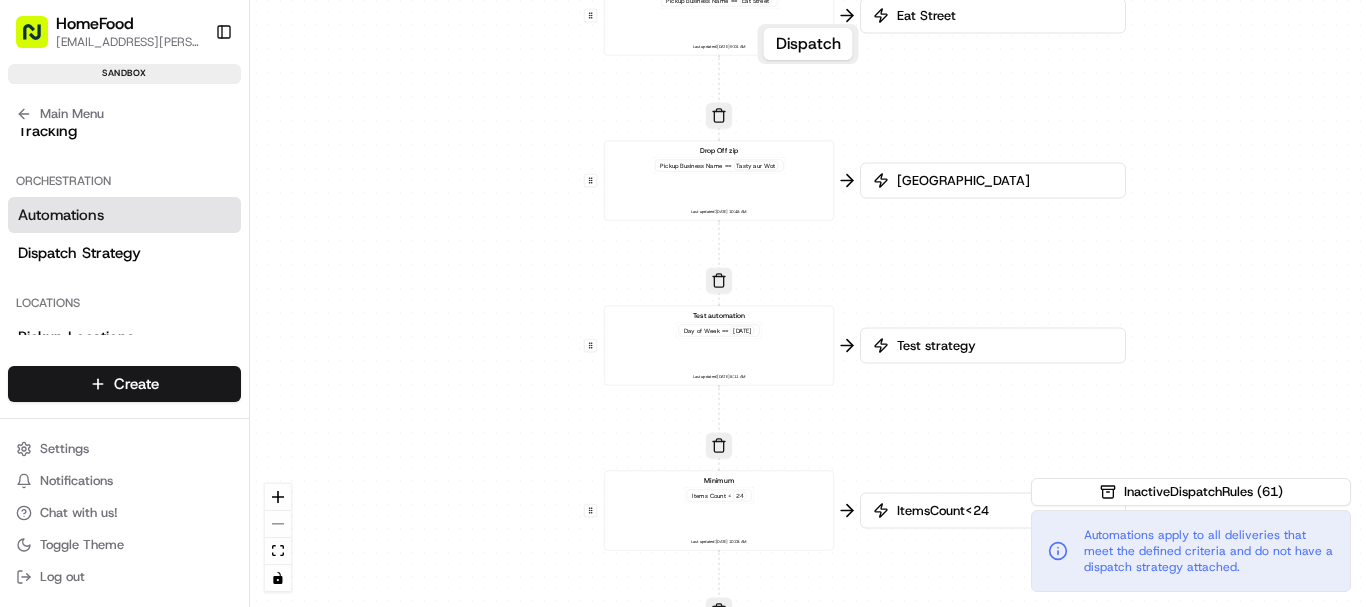 drag, startPoint x: 607, startPoint y: 320, endPoint x: 528, endPoint y: 518, distance: 213.17833 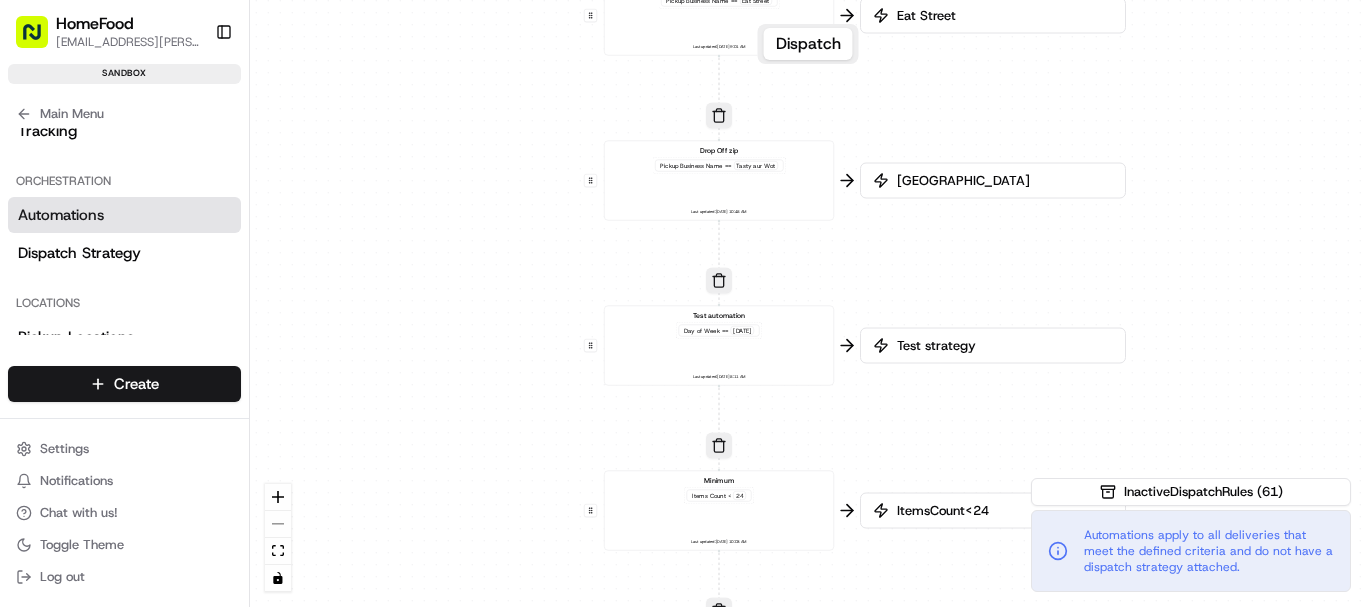 click on "0 0 0 0 0 0 0 0 0 0 0 0 Order / Delivery Received Eat Street Pickup Business Name == Eat Street   Last updated:  06/10/2025 9:01 AM Drop Off zip Pickup Business Name == Tasty aur Wot   Last updated:  06/26/2025 10:48 AM Test automation Day of Week == Thursday   Last updated:  06/26/2025 8:11 AM Minimum Items Count < 24   Last updated:  05/26/2025 10:03 AM Day of the Week Day of Week == Friday   or Day of Week == Saturday   + 1  more Last updated:  05/19/2025 1:17 PM Item Count(>50) Items Count > 50   Last updated:  05/19/2025 4:37 PM Driving distance Driving Distance > 5   miles Last updated:  05/19/2025 1:19 PM Item Counts(<51) Items Count > 23   + 1  more Last updated:  05/20/2025 12:08 PM Pick-Up City Pickup City == Milton Keynes   Last updated:  05/19/2025 1:22 PM MK Pick-up Dropoff City == Milton Keynes   Last updated:  05/27/2025 10:57 AM reddy Pickup Business Name == Reddy   Last updated:  05/28/2025 1:04 PM  Create new Rule" at bounding box center (808, 303) 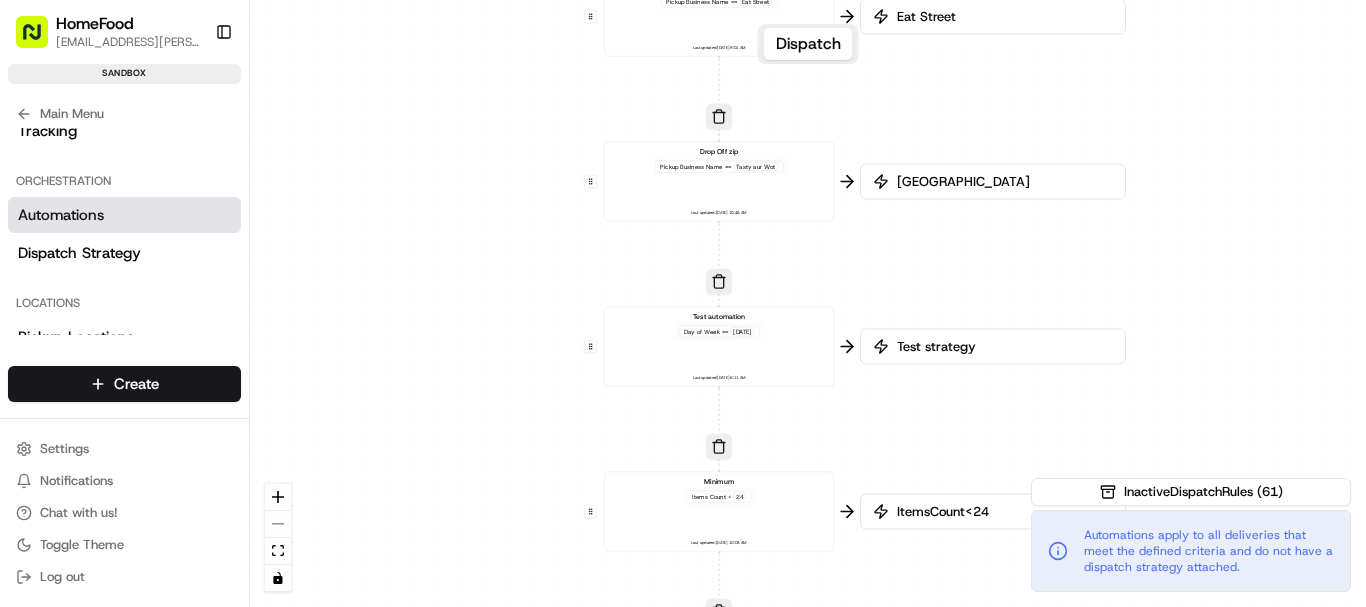 click on "0 0 0 0 0 0 0 0 0 0 0 0 Order / Delivery Received Eat Street Pickup Business Name == Eat Street   Last updated:  06/10/2025 9:01 AM Drop Off zip Pickup Business Name == Tasty aur Wot   Last updated:  06/26/2025 10:48 AM Test automation Day of Week == Thursday   Last updated:  06/26/2025 8:11 AM Minimum Items Count < 24   Last updated:  05/26/2025 10:03 AM Day of the Week Day of Week == Friday   or Day of Week == Saturday   + 1  more Last updated:  05/19/2025 1:17 PM Item Count(>50) Items Count > 50   Last updated:  05/19/2025 4:37 PM Driving distance Driving Distance > 5   miles Last updated:  05/19/2025 1:19 PM Item Counts(<51) Items Count > 23   + 1  more Last updated:  05/20/2025 12:08 PM Pick-Up City Pickup City == Milton Keynes   Last updated:  05/19/2025 1:22 PM MK Pick-up Dropoff City == Milton Keynes   Last updated:  05/27/2025 10:57 AM reddy Pickup Business Name == Reddy   Last updated:  05/28/2025 1:04 PM  Create new Rule" at bounding box center (808, 303) 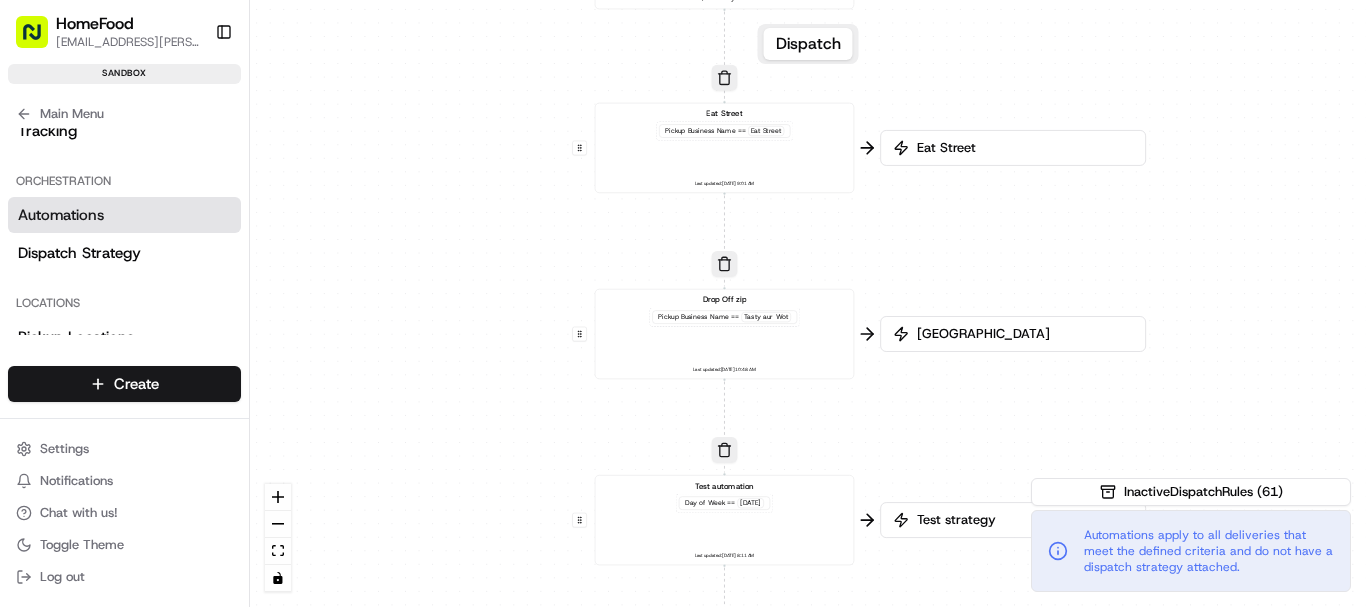 drag, startPoint x: 424, startPoint y: 225, endPoint x: 436, endPoint y: 513, distance: 288.24988 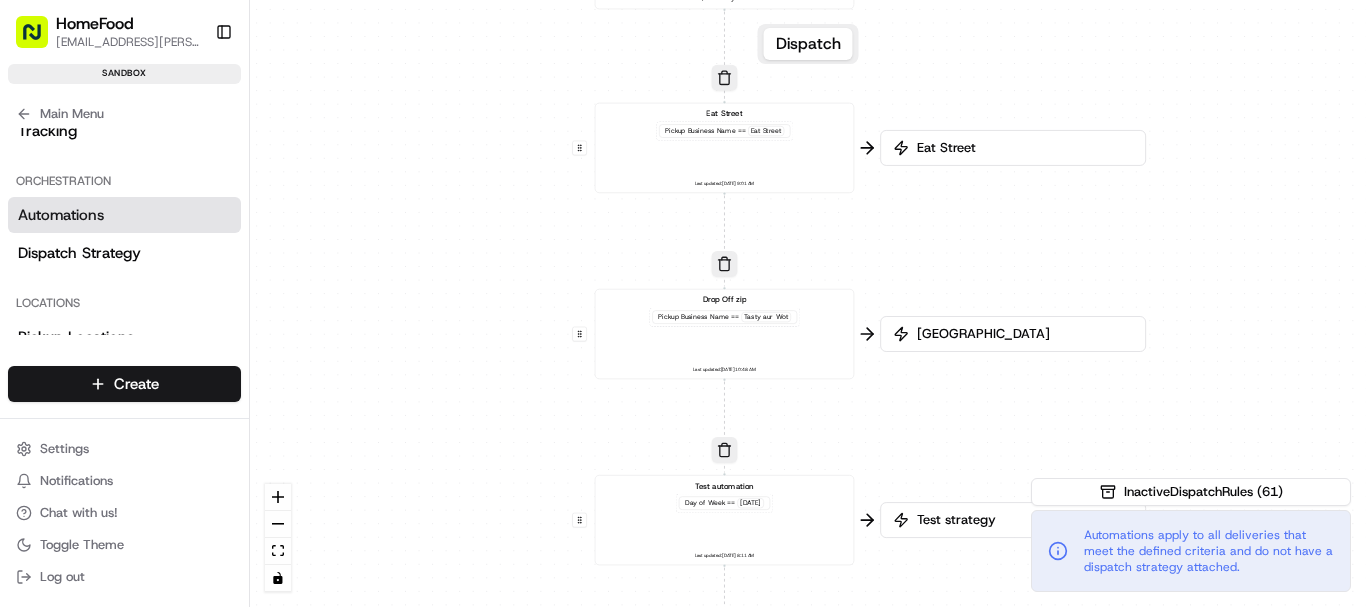 click on "0 0 0 0 0 0 0 0 0 0 0 0 Order / Delivery Received Eat Street Pickup Business Name == Eat Street   Last updated:  06/10/2025 9:01 AM Drop Off zip Pickup Business Name == Tasty aur Wot   Last updated:  06/26/2025 10:48 AM Test automation Day of Week == Thursday   Last updated:  06/26/2025 8:11 AM Minimum Items Count < 24   Last updated:  05/26/2025 10:03 AM Day of the Week Day of Week == Friday   or Day of Week == Saturday   + 1  more Last updated:  05/19/2025 1:17 PM Item Count(>50) Items Count > 50   Last updated:  05/19/2025 4:37 PM Driving distance Driving Distance > 5   miles Last updated:  05/19/2025 1:19 PM Item Counts(<51) Items Count > 23   + 1  more Last updated:  05/20/2025 12:08 PM Pick-Up City Pickup City == Milton Keynes   Last updated:  05/19/2025 1:22 PM MK Pick-up Dropoff City == Milton Keynes   Last updated:  05/27/2025 10:57 AM reddy Pickup Business Name == Reddy   Last updated:  05/28/2025 1:04 PM  Create new Rule" at bounding box center [808, 303] 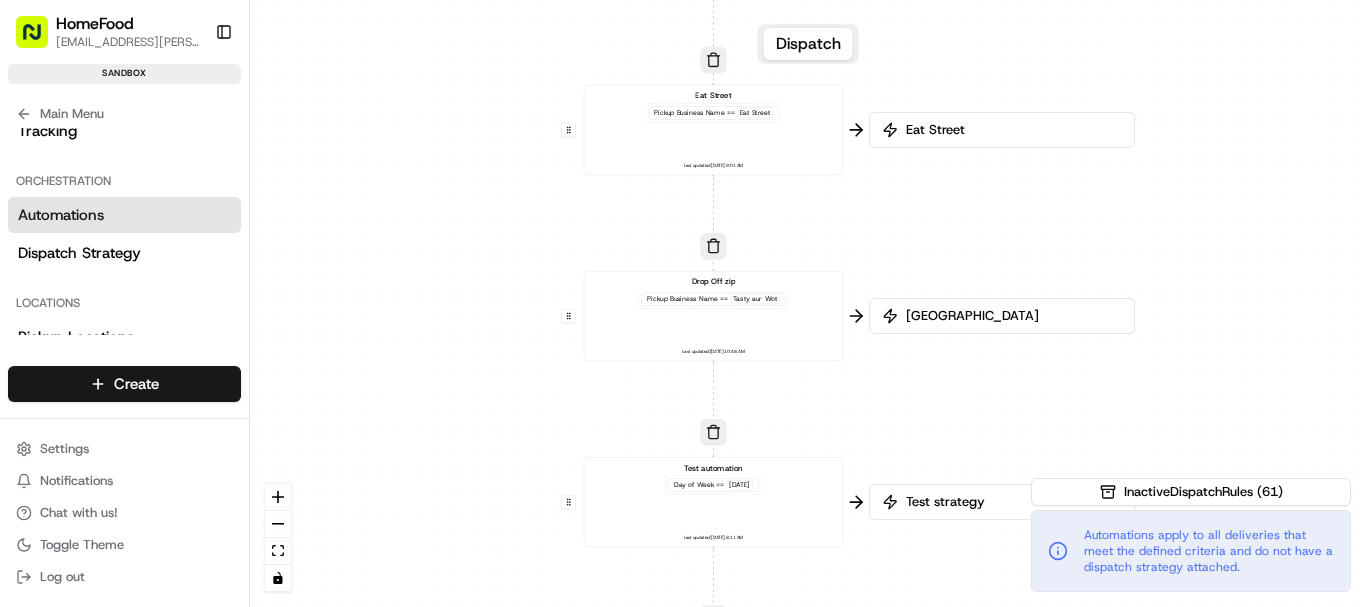 drag, startPoint x: 457, startPoint y: 376, endPoint x: 434, endPoint y: 200, distance: 177.49648 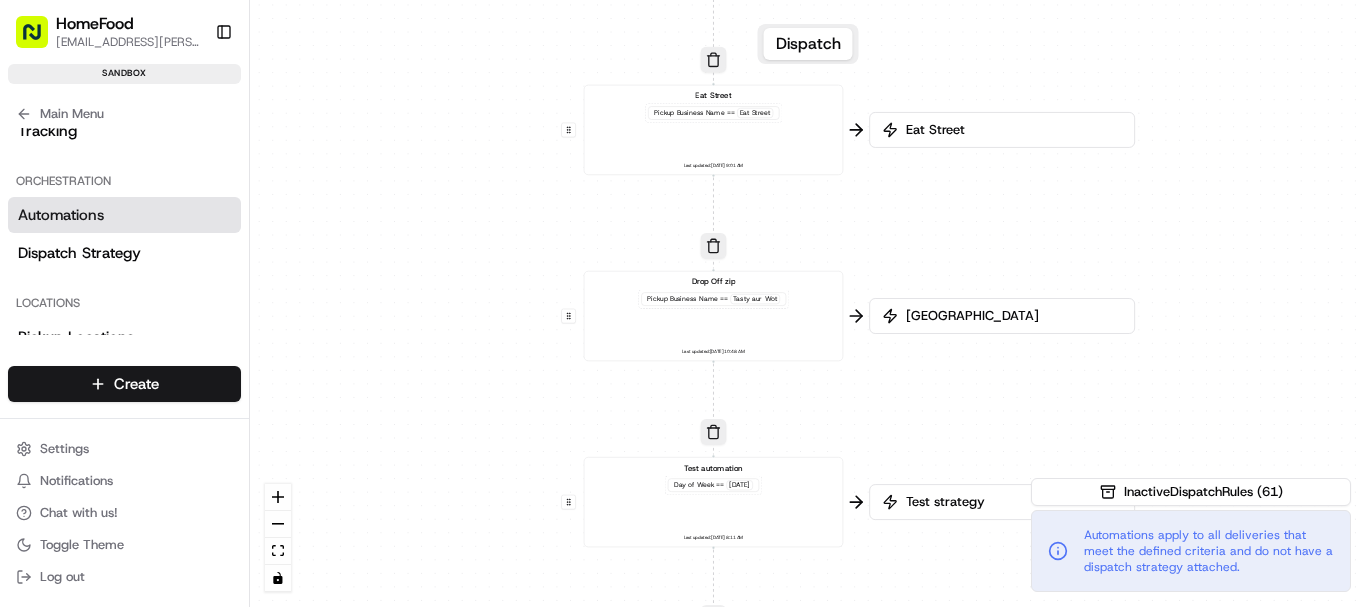 click on "0 0 0 0 0 0 0 0 0 0 0 0 Order / Delivery Received Eat Street Pickup Business Name == Eat Street   Last updated:  06/10/2025 9:01 AM Drop Off zip Pickup Business Name == Tasty aur Wot   Last updated:  06/26/2025 10:48 AM Test automation Day of Week == Thursday   Last updated:  06/26/2025 8:11 AM Minimum Items Count < 24   Last updated:  05/26/2025 10:03 AM Day of the Week Day of Week == Friday   or Day of Week == Saturday   + 1  more Last updated:  05/19/2025 1:17 PM Item Count(>50) Items Count > 50   Last updated:  05/19/2025 4:37 PM Driving distance Driving Distance > 5   miles Last updated:  05/19/2025 1:19 PM Item Counts(<51) Items Count > 23   + 1  more Last updated:  05/20/2025 12:08 PM Pick-Up City Pickup City == Milton Keynes   Last updated:  05/19/2025 1:22 PM MK Pick-up Dropoff City == Milton Keynes   Last updated:  05/27/2025 10:57 AM reddy Pickup Business Name == Reddy   Last updated:  05/28/2025 1:04 PM  Create new Rule" at bounding box center [808, 303] 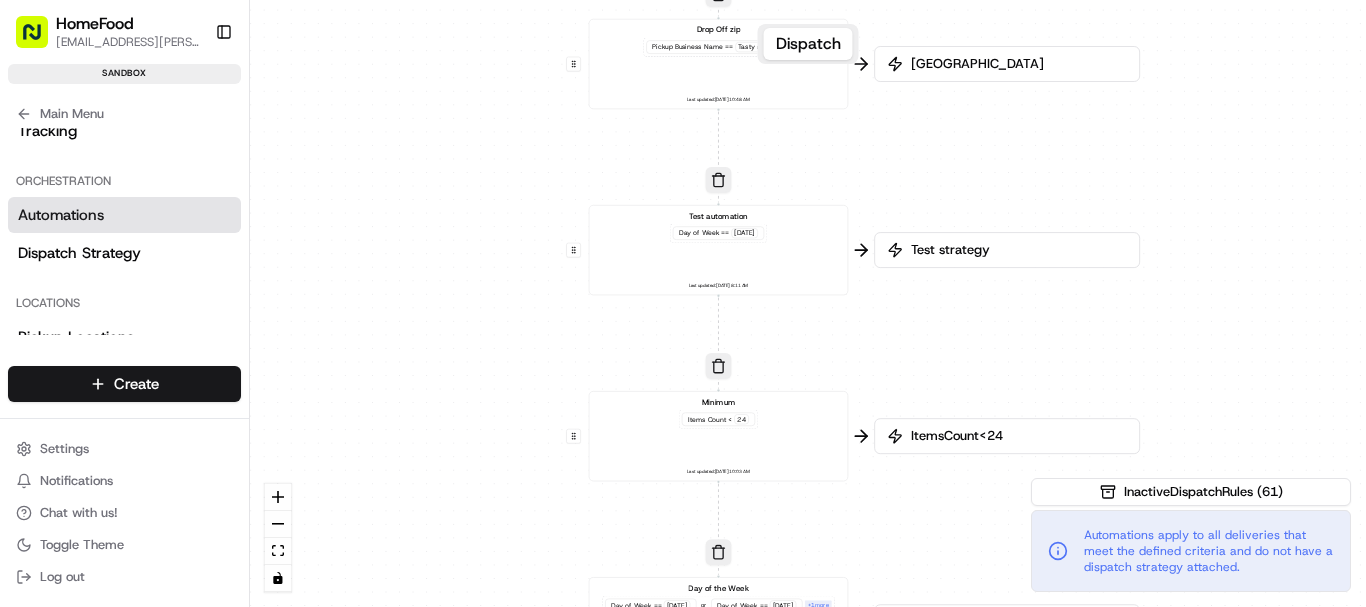 drag, startPoint x: 434, startPoint y: 337, endPoint x: 440, endPoint y: 127, distance: 210.0857 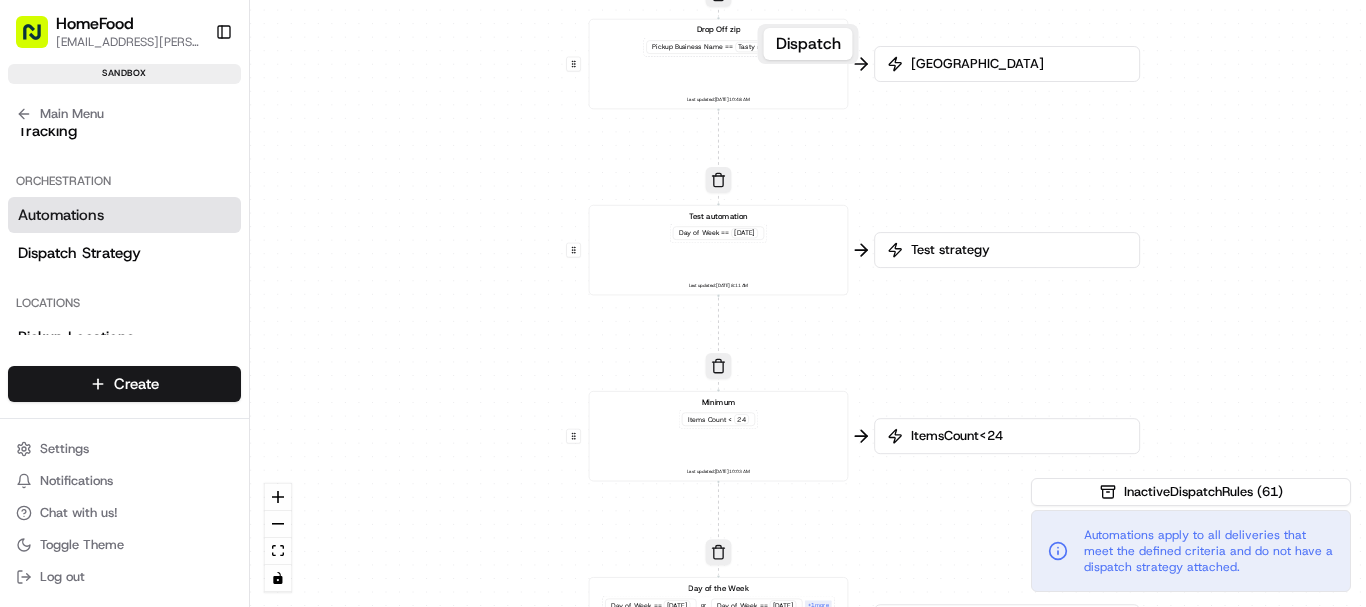 click on "Test strategy" at bounding box center [1017, 250] 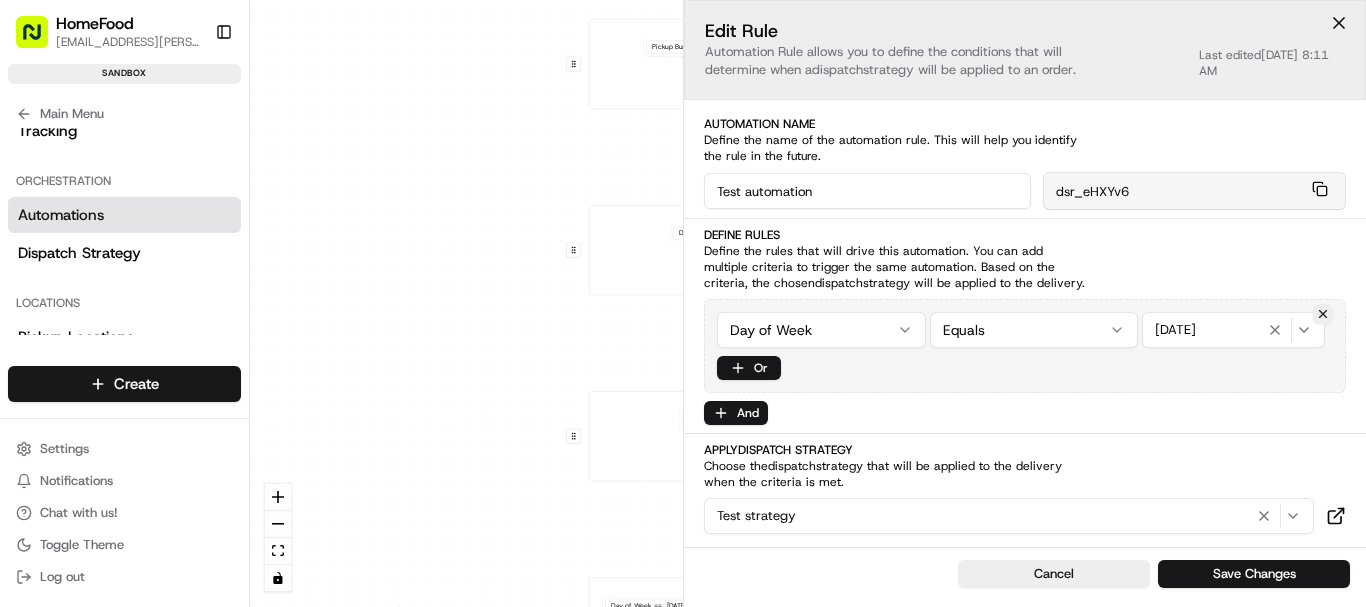 click on "0 0 0 0 0 0 0 0 0 0 0 0 Order / Delivery Received Eat Street Pickup Business Name == Eat Street   Last updated:  06/10/2025 9:01 AM Drop Off zip Pickup Business Name == Tasty aur Wot   Last updated:  06/26/2025 10:48 AM Test automation Day of Week == Thursday   Last updated:  06/26/2025 8:11 AM Minimum Items Count < 24   Last updated:  05/26/2025 10:03 AM Day of the Week Day of Week == Friday   or Day of Week == Saturday   + 1  more Last updated:  05/19/2025 1:17 PM Item Count(>50) Items Count > 50   Last updated:  05/19/2025 4:37 PM Driving distance Driving Distance > 5   miles Last updated:  05/19/2025 1:19 PM Item Counts(<51) Items Count > 23   + 1  more Last updated:  05/20/2025 12:08 PM Pick-Up City Pickup City == Milton Keynes   Last updated:  05/19/2025 1:22 PM MK Pick-up Dropoff City == Milton Keynes   Last updated:  05/27/2025 10:57 AM reddy Pickup Business Name == Reddy   Last updated:  05/28/2025 1:04 PM  Create new Rule" at bounding box center [808, 303] 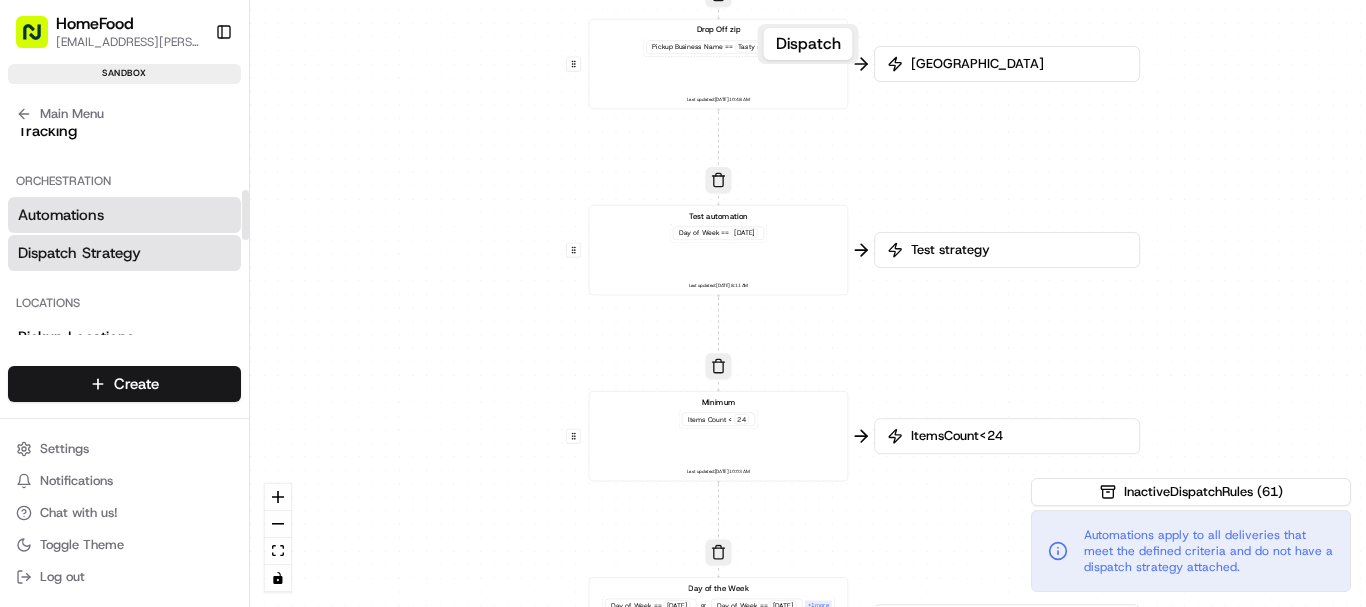 click on "Dispatch Strategy" at bounding box center (79, 253) 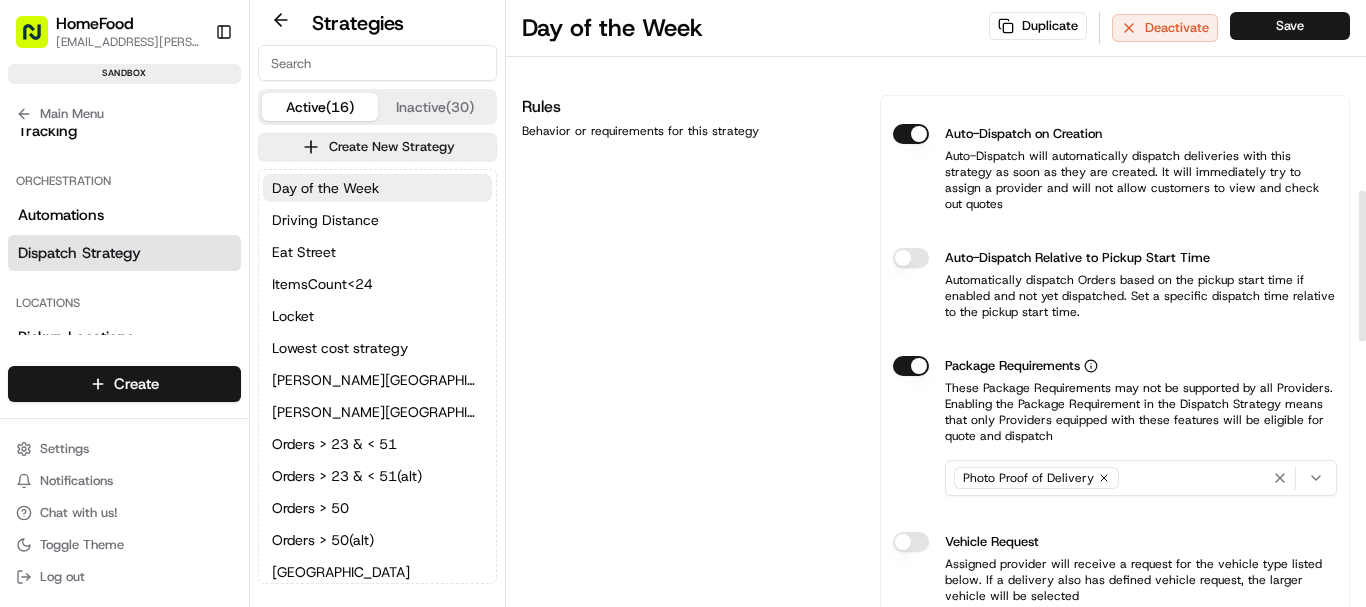 scroll, scrollTop: 766, scrollLeft: 0, axis: vertical 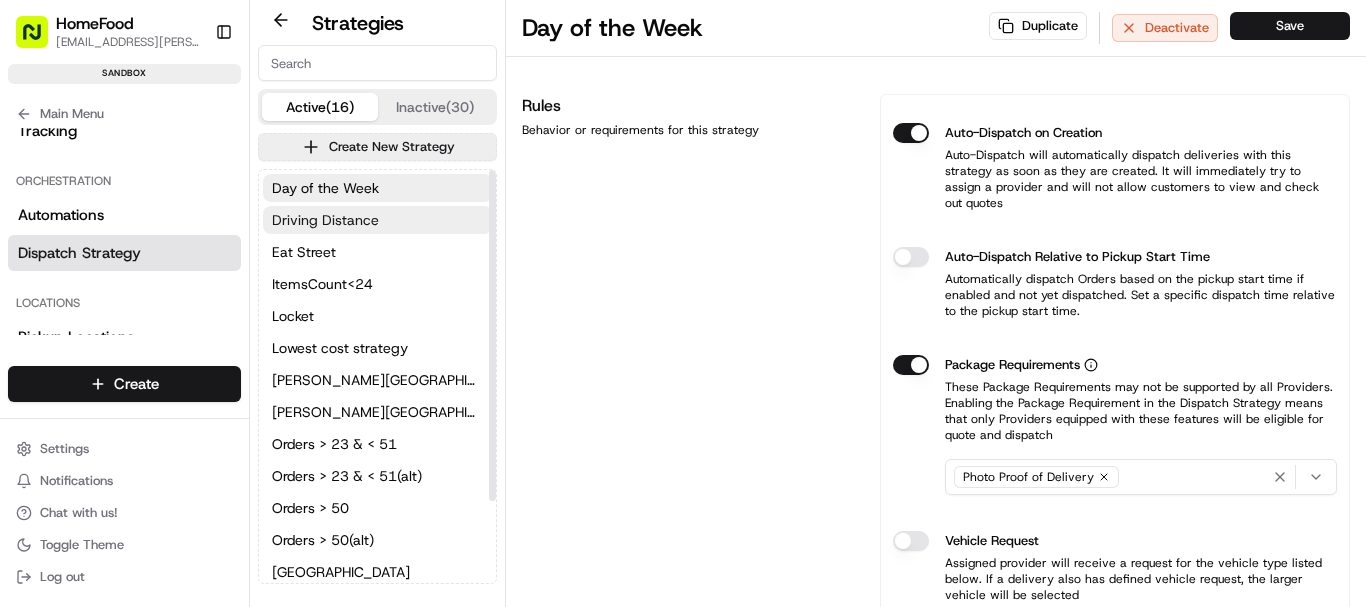 click on "Driving Distance" at bounding box center (377, 220) 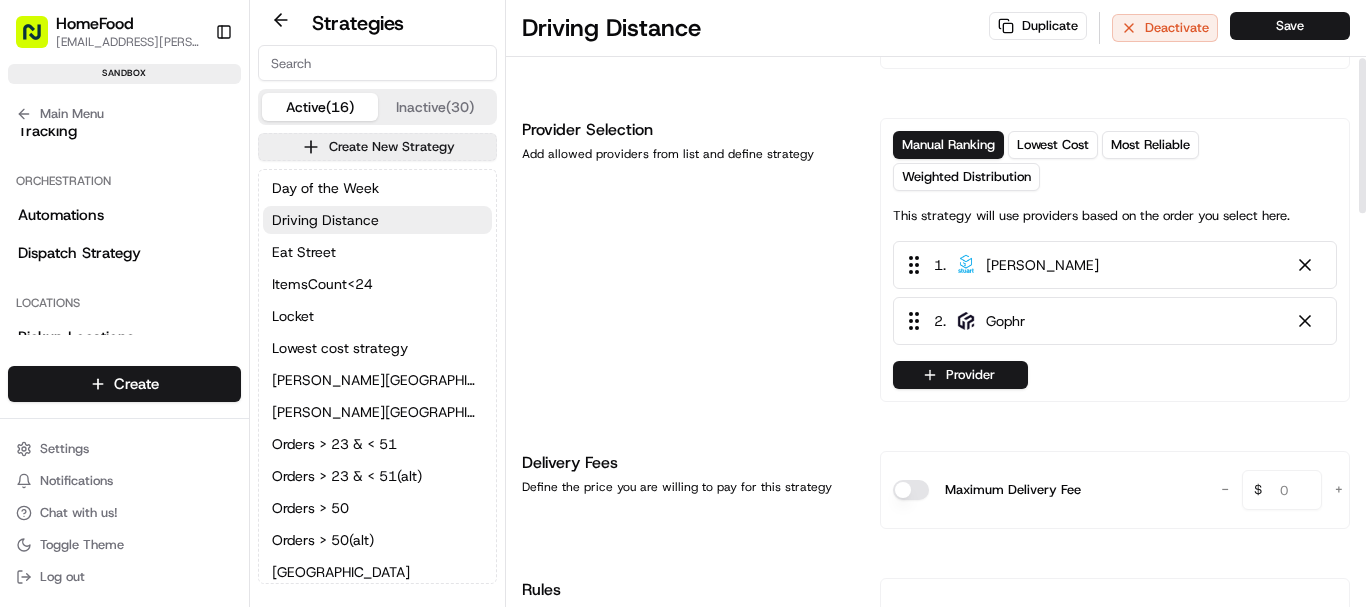 scroll, scrollTop: 229, scrollLeft: 0, axis: vertical 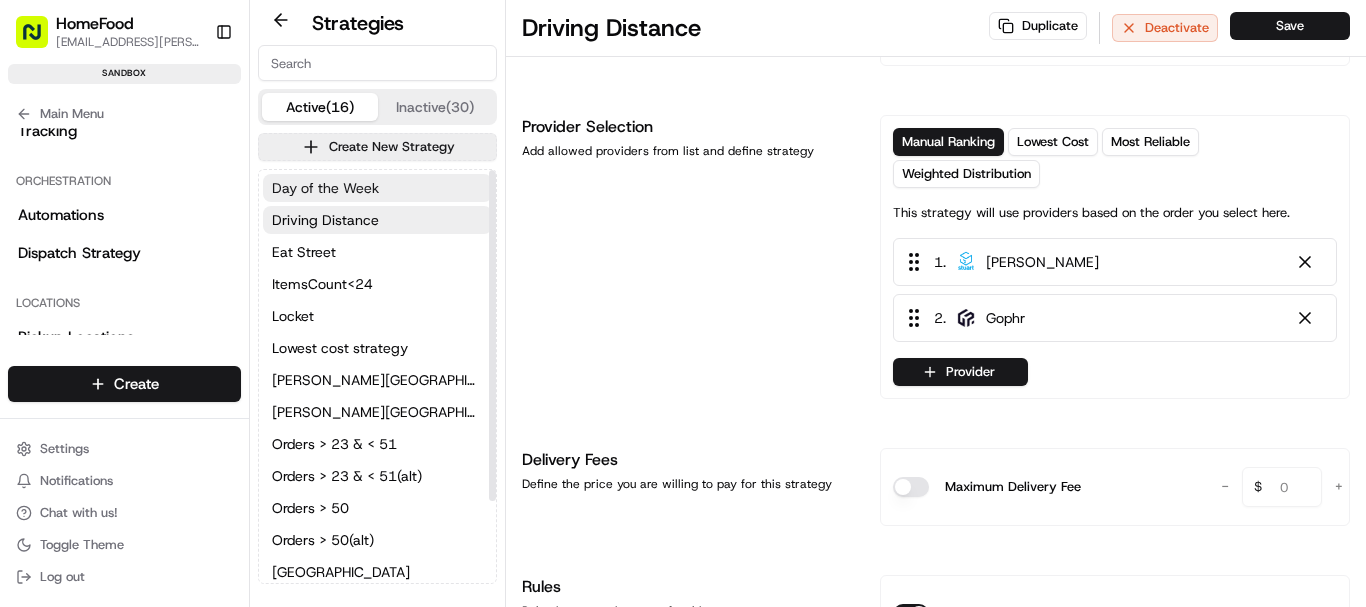 click on "Day of the Week" at bounding box center [325, 188] 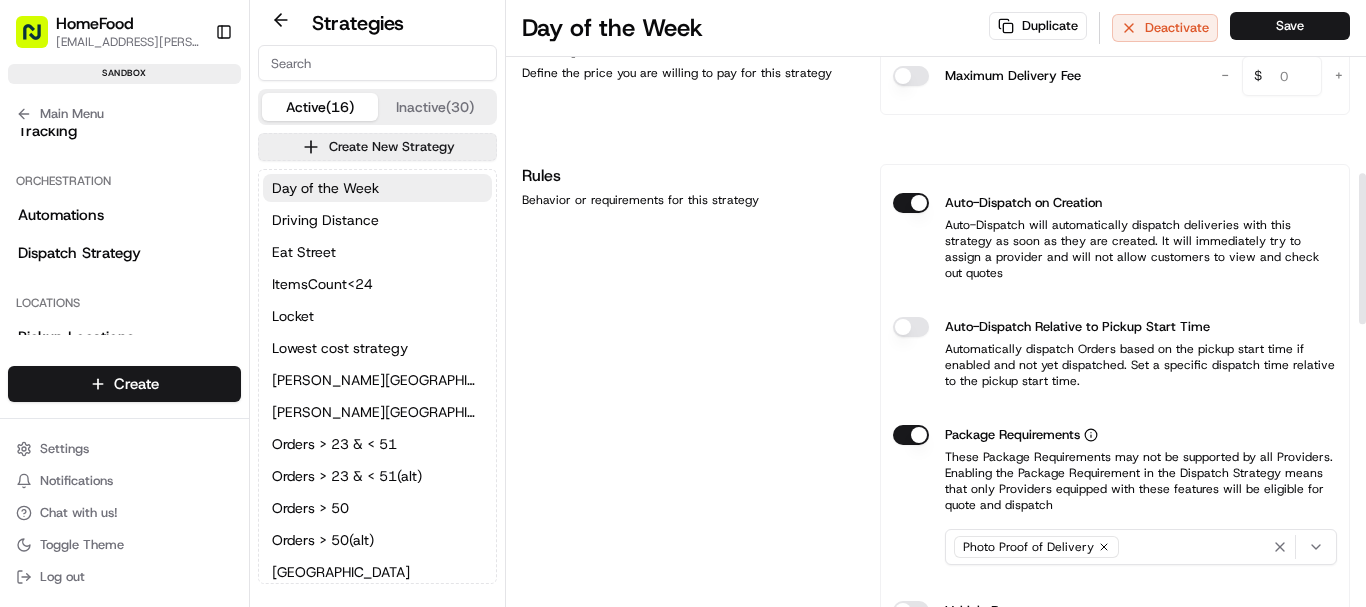 scroll, scrollTop: 697, scrollLeft: 0, axis: vertical 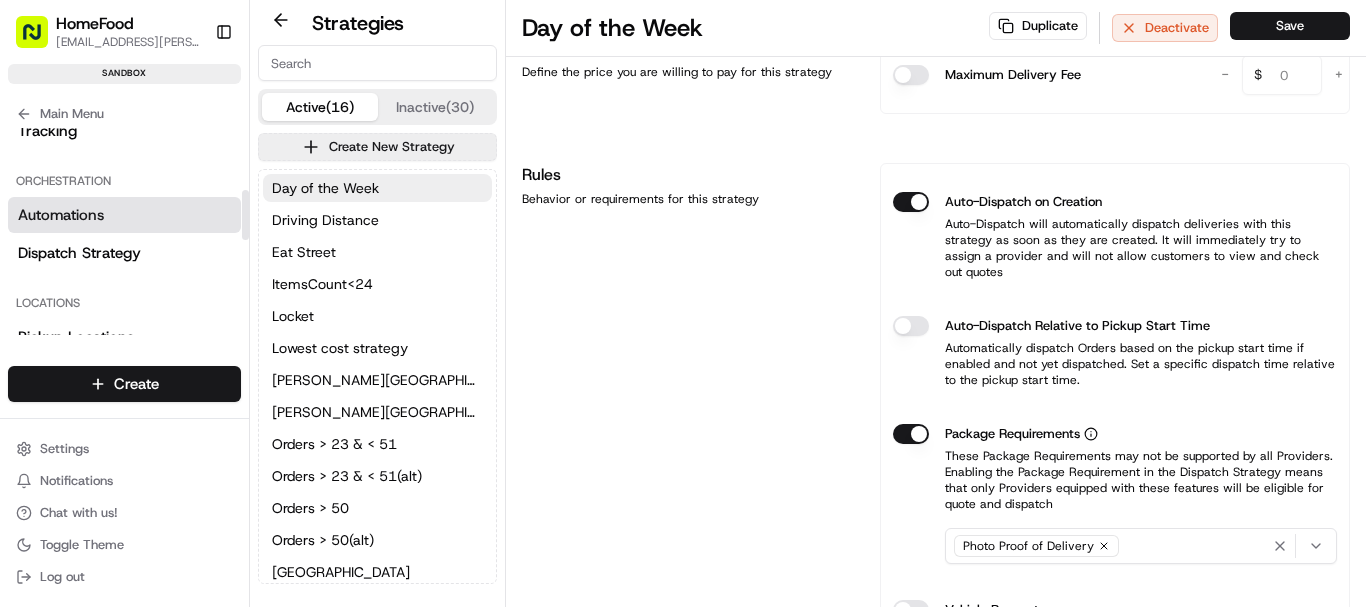 click on "Automations" at bounding box center (61, 215) 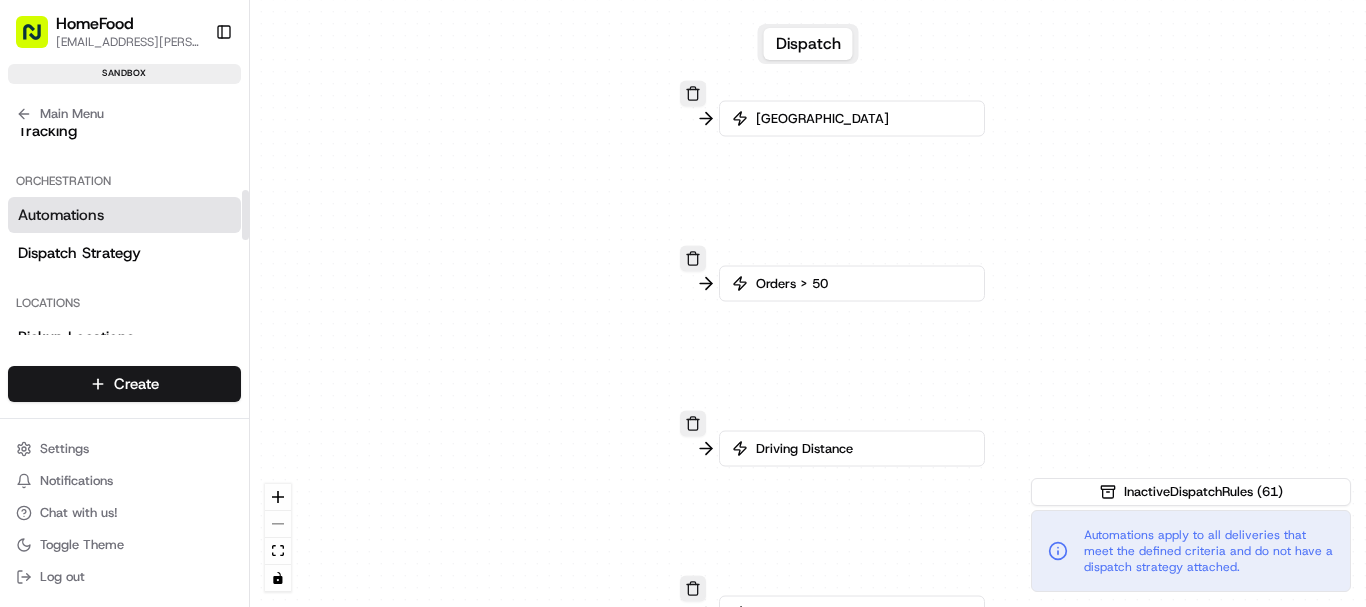 scroll, scrollTop: 0, scrollLeft: 0, axis: both 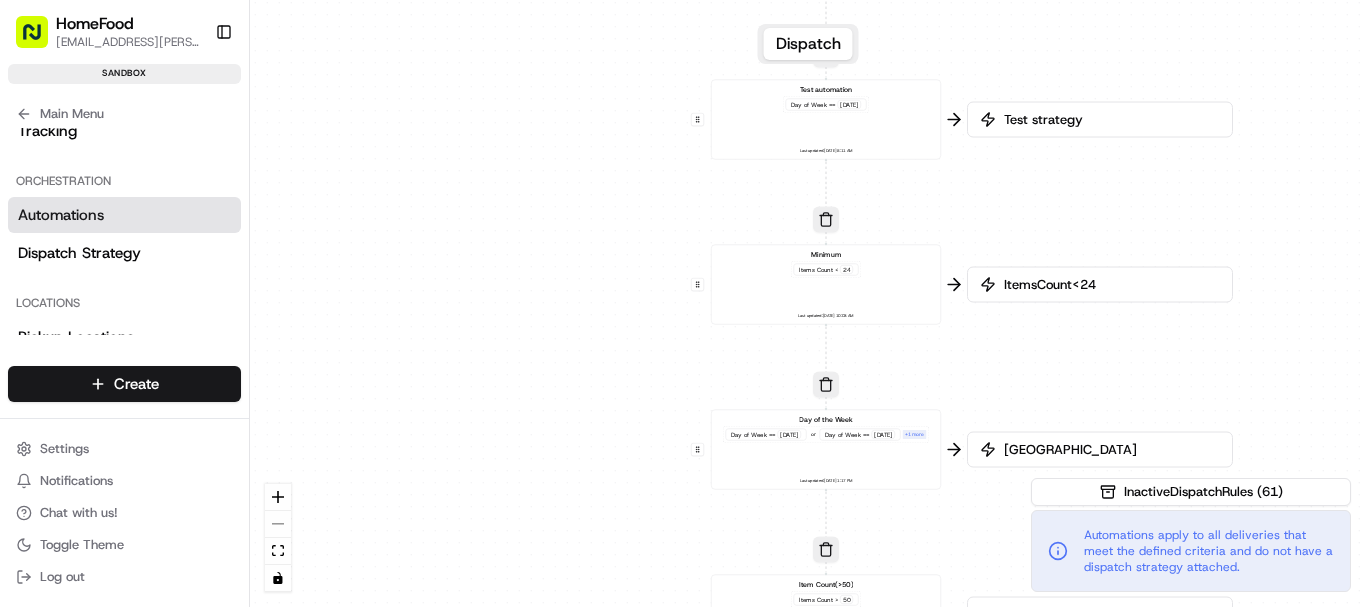 drag, startPoint x: 982, startPoint y: 240, endPoint x: 1000, endPoint y: 531, distance: 291.55618 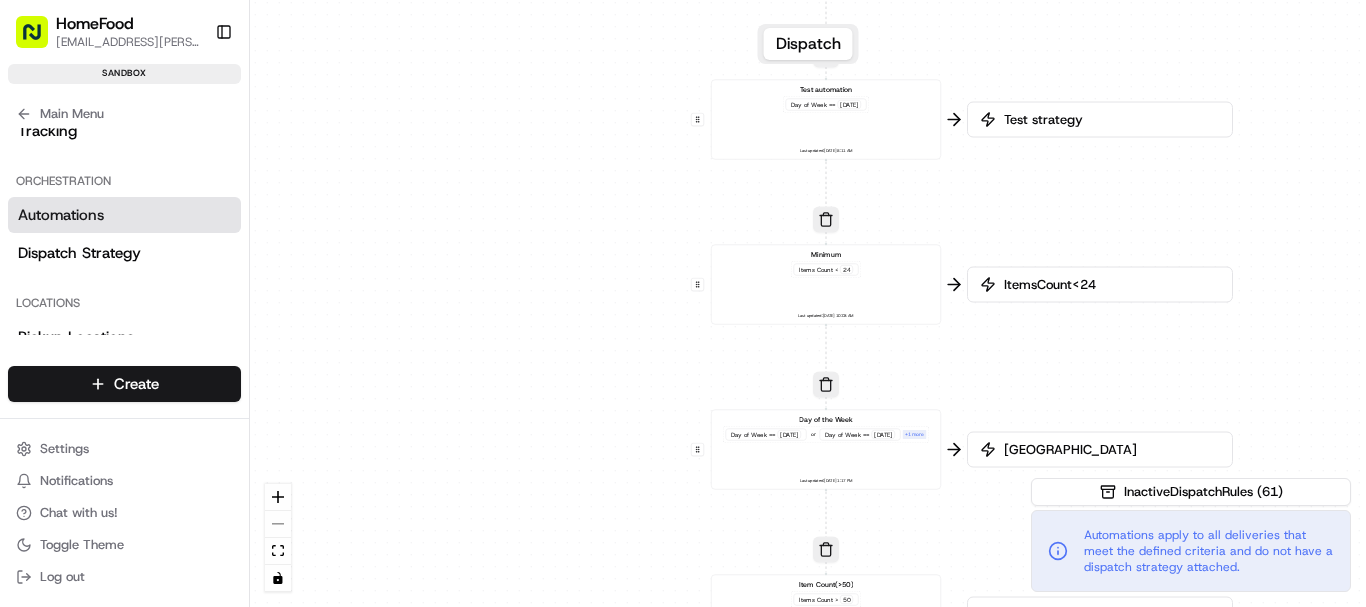 click on "0 0 0 0 0 0 0 0 0 0 0 0 Order / Delivery Received Eat Street Pickup Business Name == Eat Street   Last updated:  06/10/2025 9:01 AM Drop Off zip Pickup Business Name == Tasty aur Wot   Last updated:  06/26/2025 10:48 AM Test automation Day of Week == Thursday   Last updated:  06/26/2025 8:11 AM Minimum Items Count < 24   Last updated:  05/26/2025 10:03 AM Day of the Week Day of Week == Friday   or Day of Week == Saturday   + 1  more Last updated:  05/19/2025 1:17 PM Item Count(>50) Items Count > 50   Last updated:  05/19/2025 4:37 PM Driving distance Driving Distance > 5   miles Last updated:  05/19/2025 1:19 PM Item Counts(<51) Items Count > 23   + 1  more Last updated:  05/20/2025 12:08 PM Pick-Up City Pickup City == Milton Keynes   Last updated:  05/19/2025 1:22 PM MK Pick-up Dropoff City == Milton Keynes   Last updated:  05/27/2025 10:57 AM reddy Pickup Business Name == Reddy   Last updated:  05/28/2025 1:04 PM  Create new Rule" at bounding box center (808, 303) 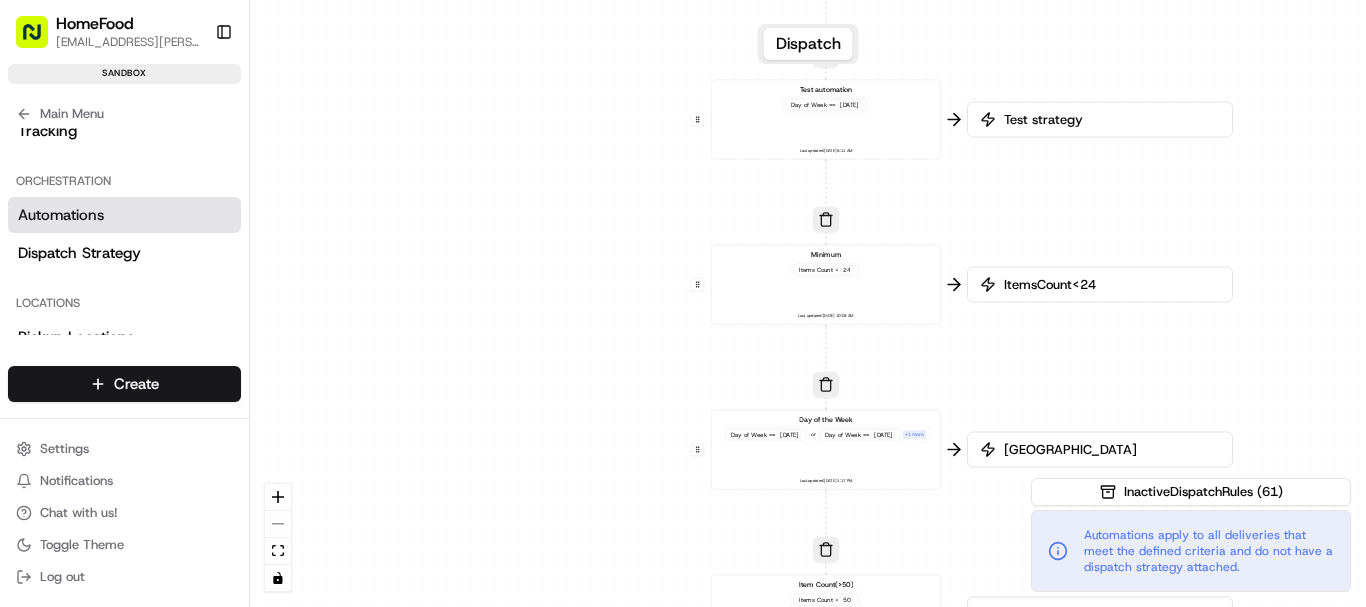 click on "0 0 0 0 0 0 0 0 0 0 0 0 Order / Delivery Received Eat Street Pickup Business Name == Eat Street   Last updated:  06/10/2025 9:01 AM Drop Off zip Pickup Business Name == Tasty aur Wot   Last updated:  06/26/2025 10:48 AM Test automation Day of Week == Thursday   Last updated:  06/26/2025 8:11 AM Minimum Items Count < 24   Last updated:  05/26/2025 10:03 AM Day of the Week Day of Week == Friday   or Day of Week == Saturday   + 1  more Last updated:  05/19/2025 1:17 PM Item Count(>50) Items Count > 50   Last updated:  05/19/2025 4:37 PM Driving distance Driving Distance > 5   miles Last updated:  05/19/2025 1:19 PM Item Counts(<51) Items Count > 23   + 1  more Last updated:  05/20/2025 12:08 PM Pick-Up City Pickup City == Milton Keynes   Last updated:  05/19/2025 1:22 PM MK Pick-up Dropoff City == Milton Keynes   Last updated:  05/27/2025 10:57 AM reddy Pickup Business Name == Reddy   Last updated:  05/28/2025 1:04 PM  Create new Rule" at bounding box center (808, 303) 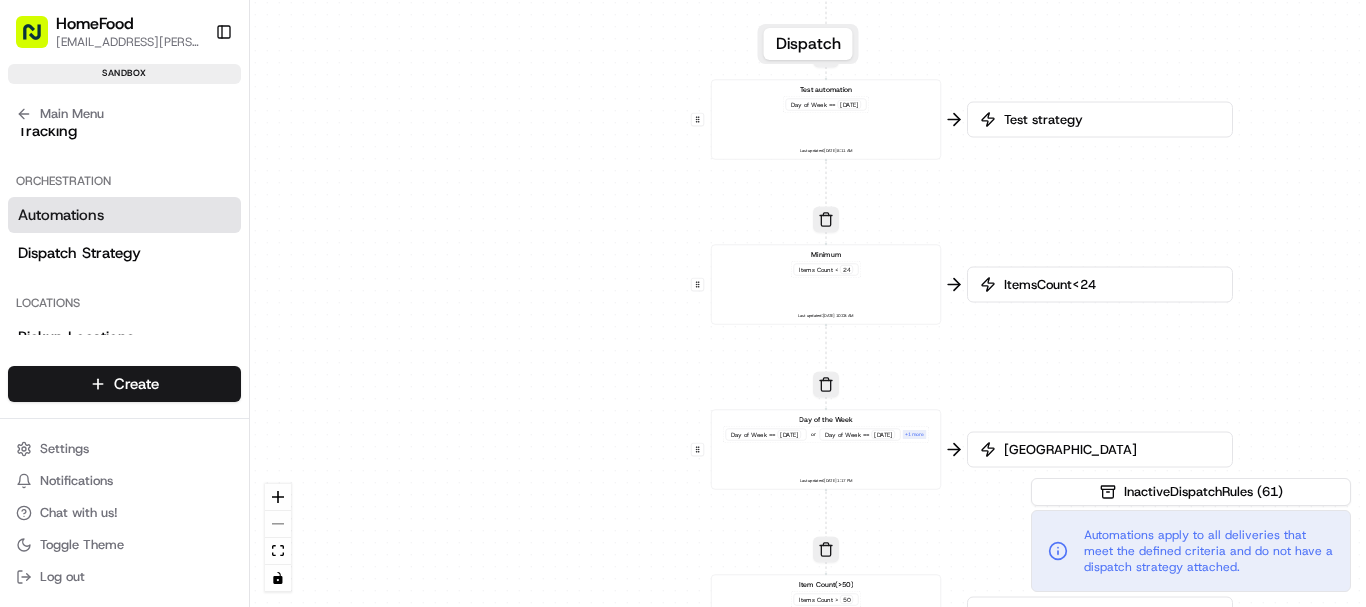 click on "Test strategy" at bounding box center (1110, 120) 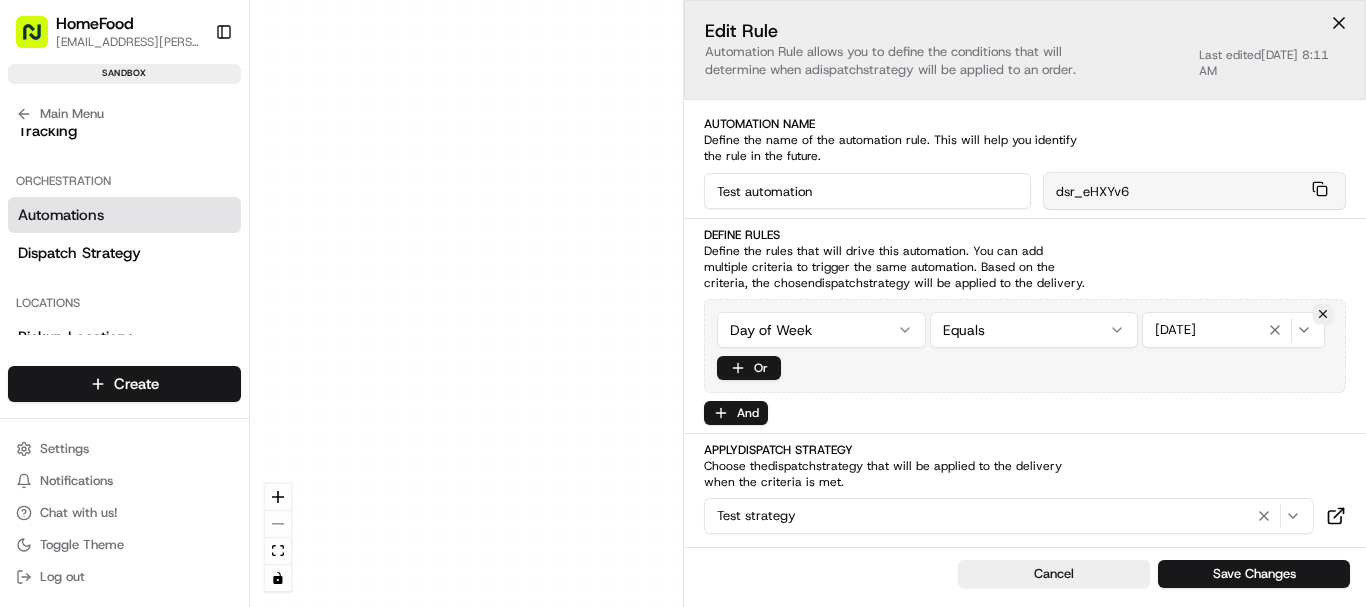 click on "Test strategy" at bounding box center [1009, 516] 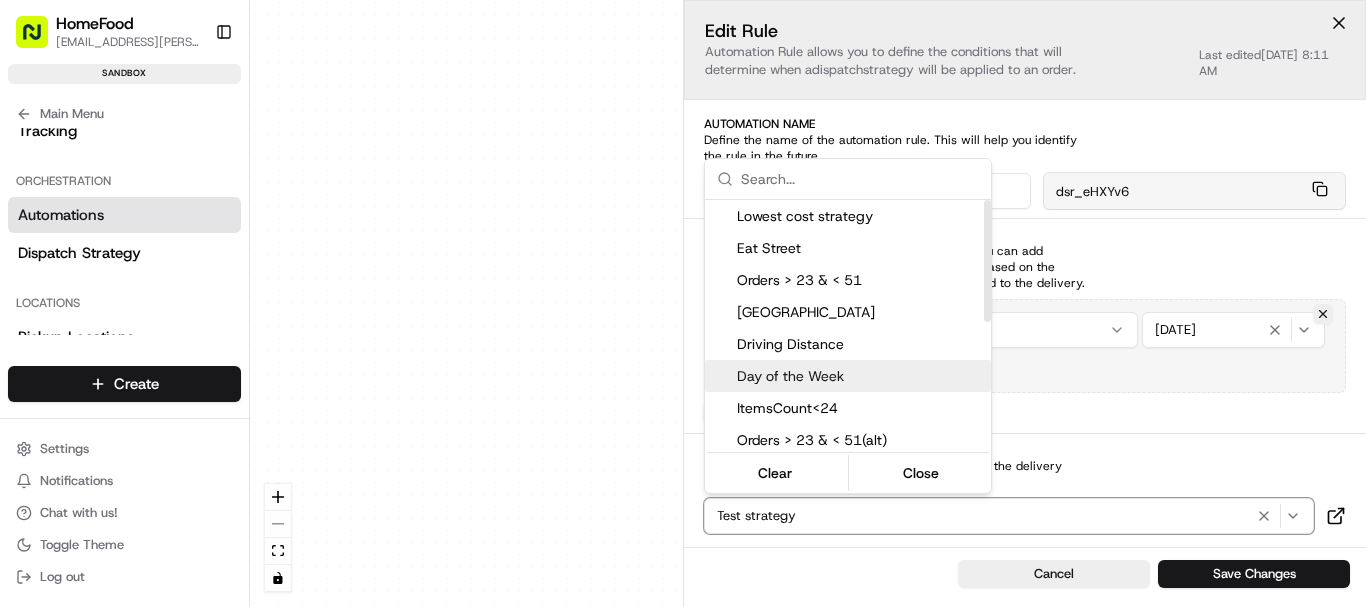 click on "Day of the Week" at bounding box center (860, 376) 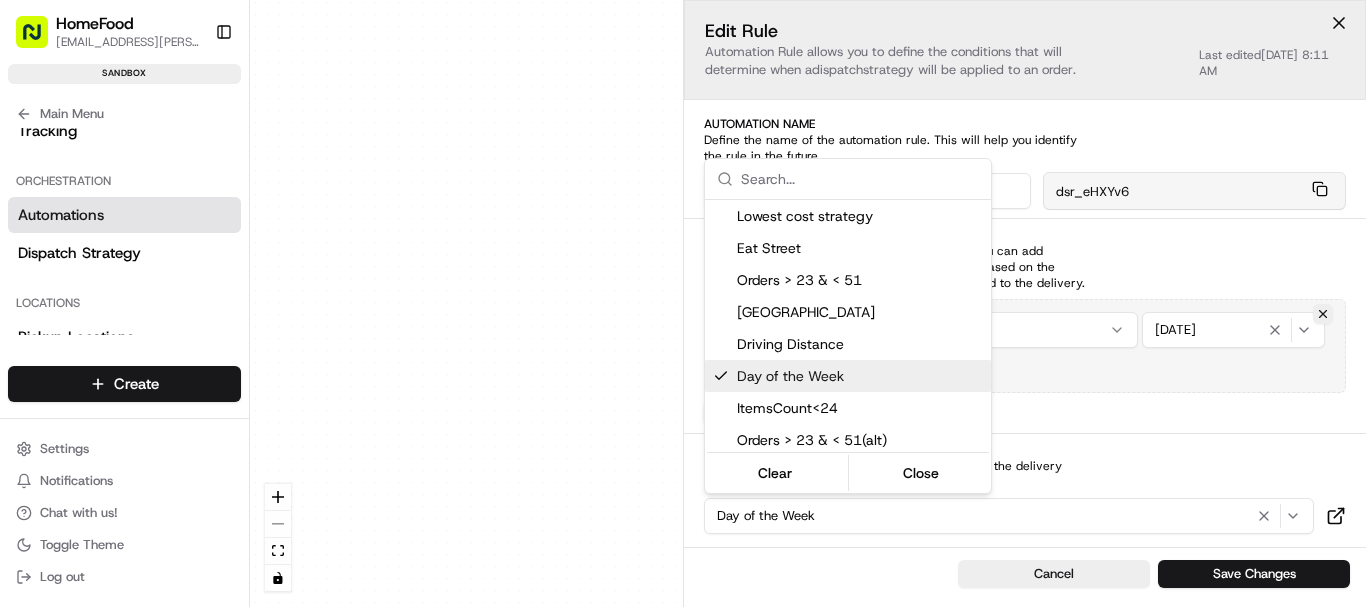 click on "HomeFood shaik.habibulla@five9s-solutions.co.uk Toggle Sidebar sandbox Orders Deliveries Providers Analytics Favorites Main Menu Members & Organization Organization Users Roles Preferences Customization Tracking Orchestration Automations Dispatch Strategy Locations Pickup Locations Dropoff Locations Billing Billing Refund Requests Integrations Notification Triggers Webhooks API Keys Request Logs Create Settings Notifications Chat with us! Toggle Theme Log out Dispatch 0 0 0 0 0 0 0 0 0 0 0 0 Order / Delivery Received Eat Street Pickup Business Name == Eat Street   Last updated:  06/10/2025 9:01 AM Drop Off zip Pickup Business Name == Tasty aur Wot   Last updated:  06/26/2025 10:48 AM Test automation Day of Week == Thursday   Last updated:  06/26/2025 8:11 AM Minimum Items Count < 24   Last updated:  05/26/2025 10:03 AM Day of the Week Day of Week == Friday   or Day of Week == Saturday   + 1  more Last updated:  05/19/2025 1:17 PM Item Count(>50) Items Count > 50   Last updated:  > 5   miles >" at bounding box center (683, 303) 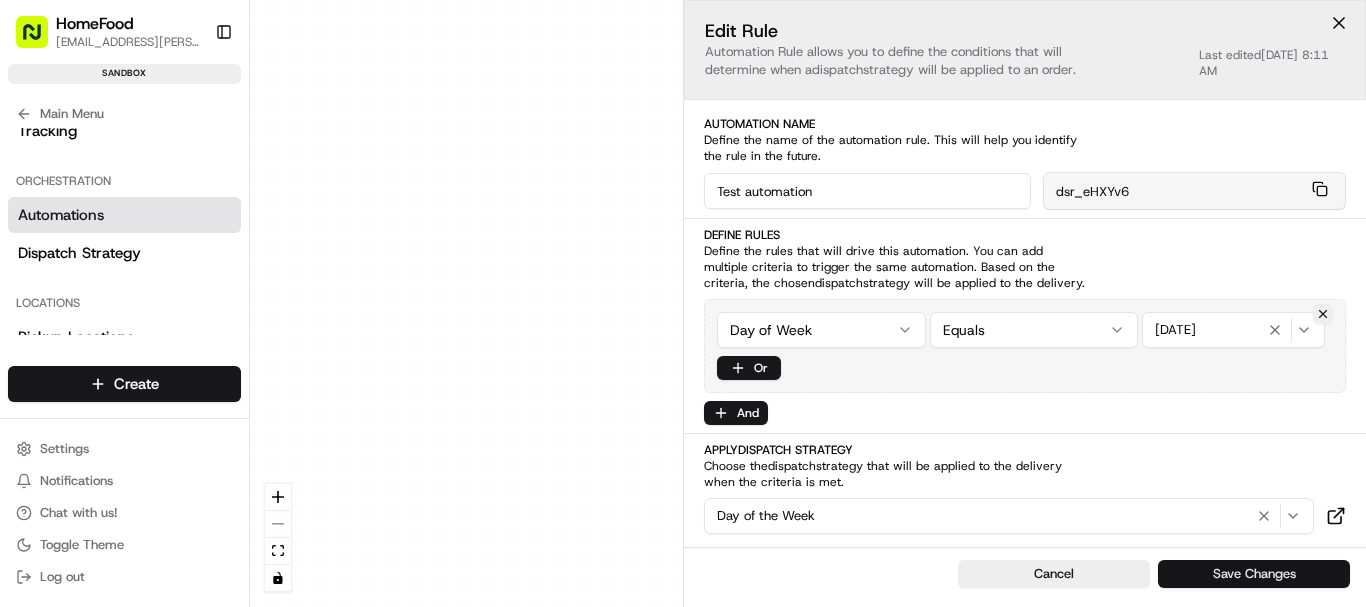 click on "Save Changes" at bounding box center [1254, 574] 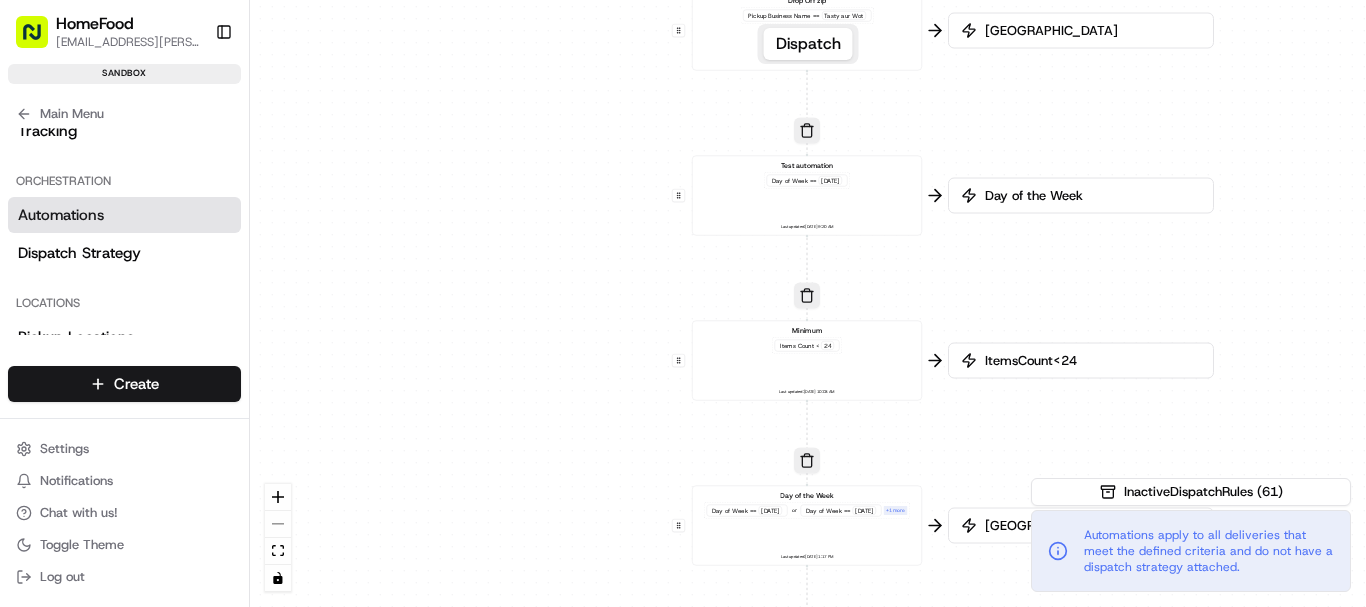 drag, startPoint x: 542, startPoint y: 253, endPoint x: 524, endPoint y: 388, distance: 136.19472 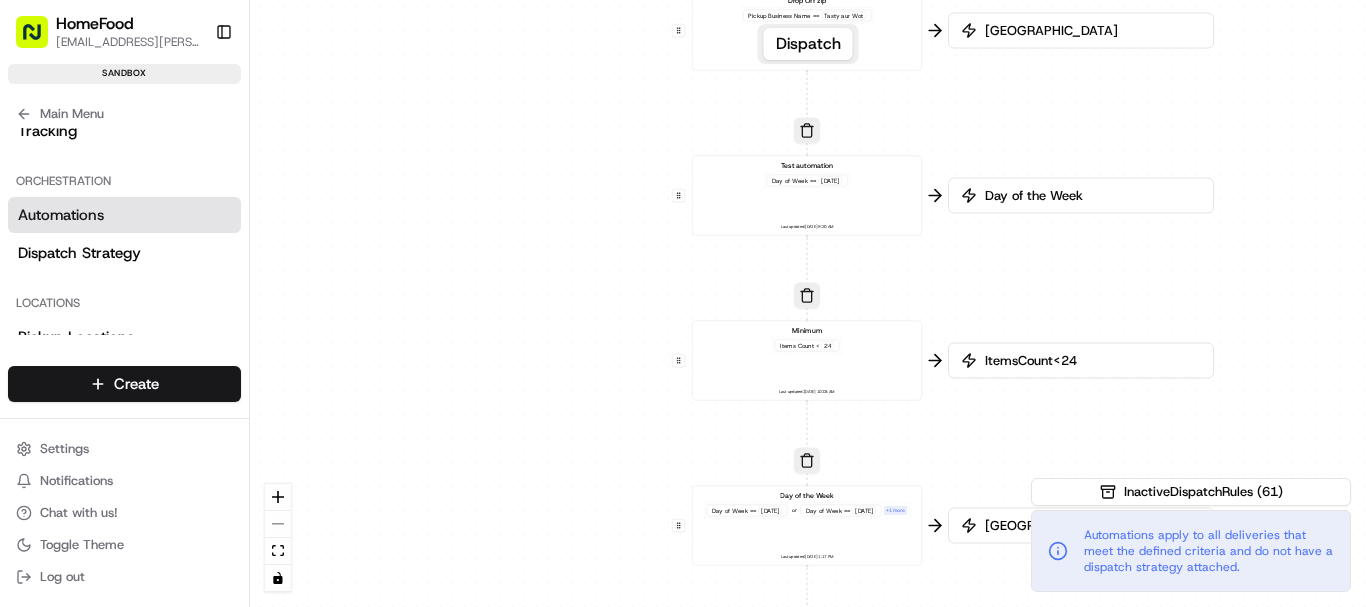 click on "0 0 0 0 0 0 0 0 0 0 0 0 Order / Delivery Received Eat Street Pickup Business Name == Eat Street   Last updated:  06/10/2025 9:01 AM Drop Off zip Pickup Business Name == Tasty aur Wot   Last updated:  06/26/2025 10:48 AM Test automation Day of Week == Thursday   Last updated:  07/17/2025 9:20 AM Minimum Items Count < 24   Last updated:  05/26/2025 10:03 AM Day of the Week Day of Week == Friday   or Day of Week == Saturday   + 1  more Last updated:  05/19/2025 1:17 PM Item Count(>50) Items Count > 50   Last updated:  05/19/2025 4:37 PM Driving distance Driving Distance > 5   miles Last updated:  05/19/2025 1:19 PM Item Counts(<51) Items Count > 23   + 1  more Last updated:  05/20/2025 12:08 PM Pick-Up City Pickup City == Milton Keynes   Last updated:  05/19/2025 1:22 PM MK Pick-up Dropoff City == Milton Keynes   Last updated:  05/27/2025 10:57 AM reddy Pickup Business Name == Reddy   Last updated:  05/28/2025 1:04 PM  Create new Rule" at bounding box center [808, 303] 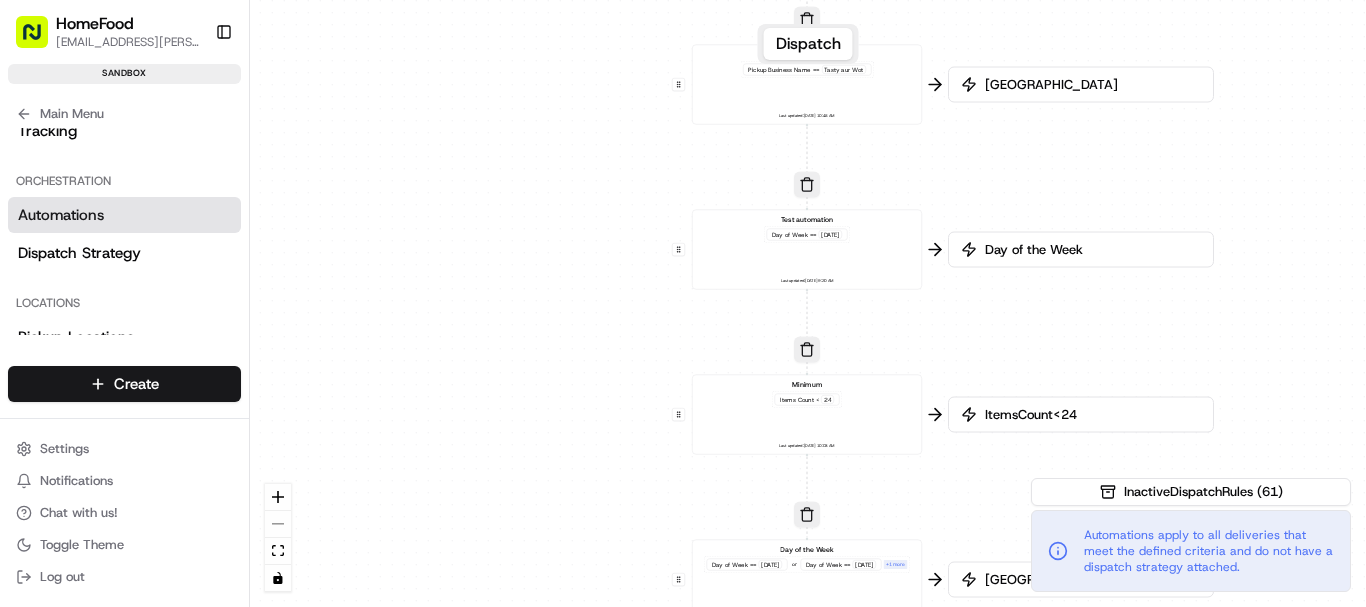 drag, startPoint x: 530, startPoint y: 346, endPoint x: 504, endPoint y: 502, distance: 158.15182 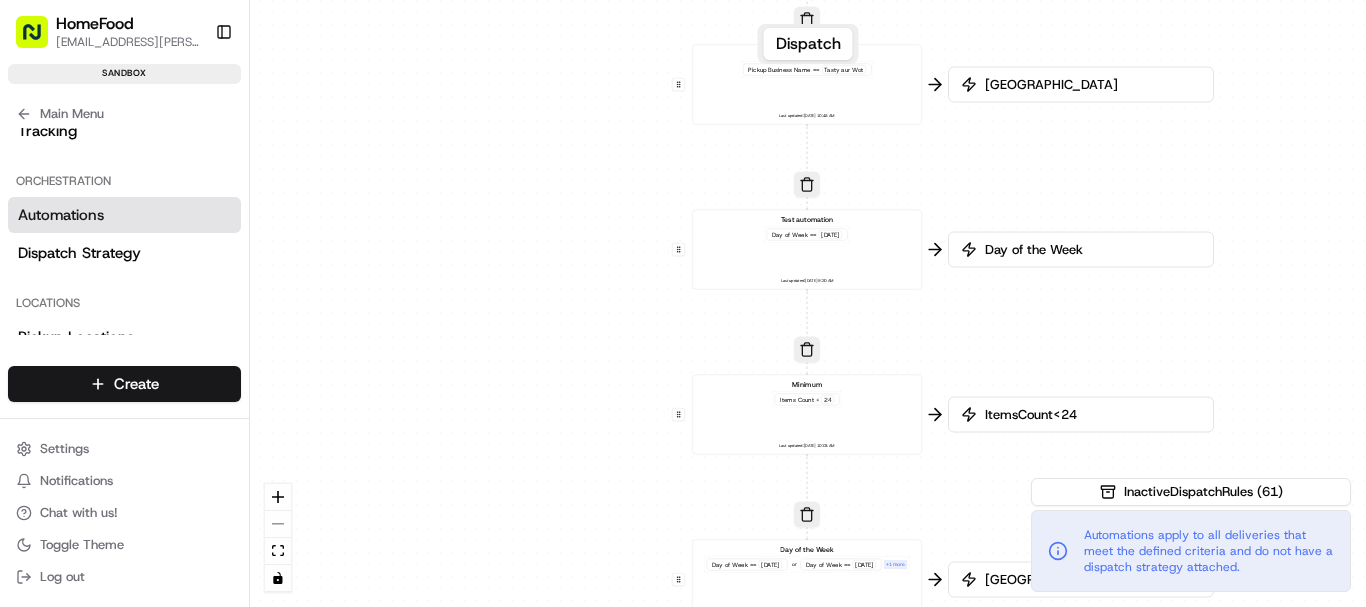 click on "0 0 0 0 0 0 0 0 0 0 0 0 Order / Delivery Received Eat Street Pickup Business Name == Eat Street   Last updated:  06/10/2025 9:01 AM Drop Off zip Pickup Business Name == Tasty aur Wot   Last updated:  06/26/2025 10:48 AM Test automation Day of Week == Thursday   Last updated:  07/17/2025 9:20 AM Minimum Items Count < 24   Last updated:  05/26/2025 10:03 AM Day of the Week Day of Week == Friday   or Day of Week == Saturday   + 1  more Last updated:  05/19/2025 1:17 PM Item Count(>50) Items Count > 50   Last updated:  05/19/2025 4:37 PM Driving distance Driving Distance > 5   miles Last updated:  05/19/2025 1:19 PM Item Counts(<51) Items Count > 23   + 1  more Last updated:  05/20/2025 12:08 PM Pick-Up City Pickup City == Milton Keynes   Last updated:  05/19/2025 1:22 PM MK Pick-up Dropoff City == Milton Keynes   Last updated:  05/27/2025 10:57 AM reddy Pickup Business Name == Reddy   Last updated:  05/28/2025 1:04 PM  Create new Rule" at bounding box center [808, 303] 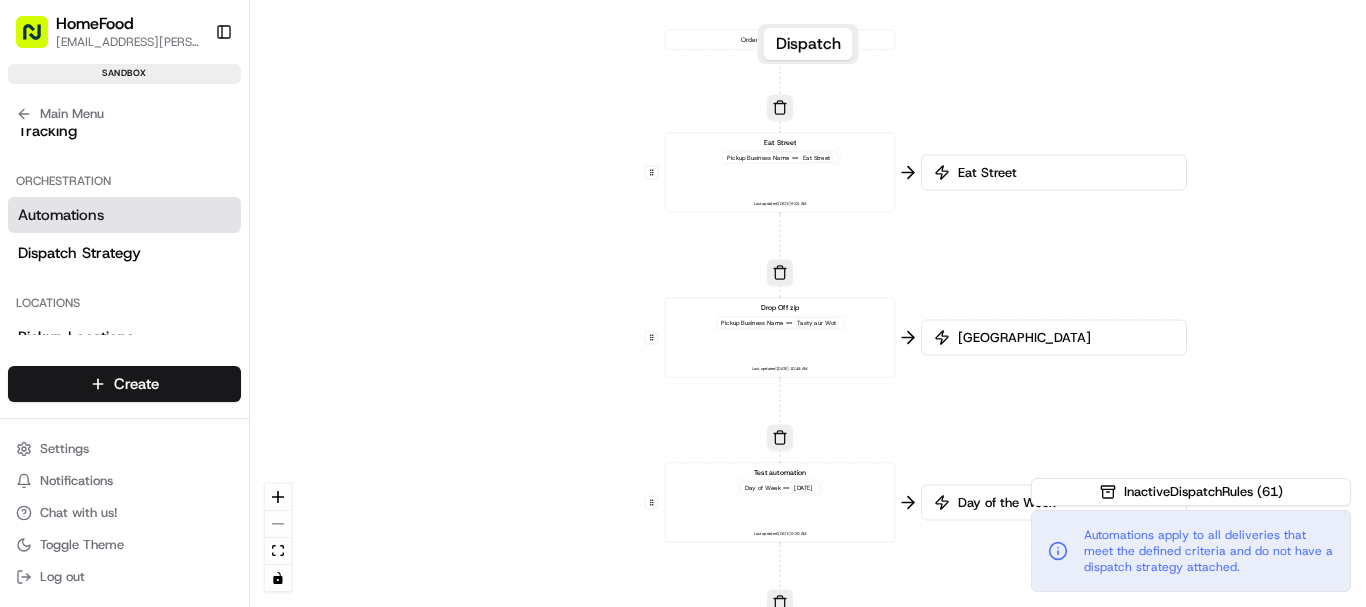 drag, startPoint x: 533, startPoint y: 400, endPoint x: 527, endPoint y: 553, distance: 153.1176 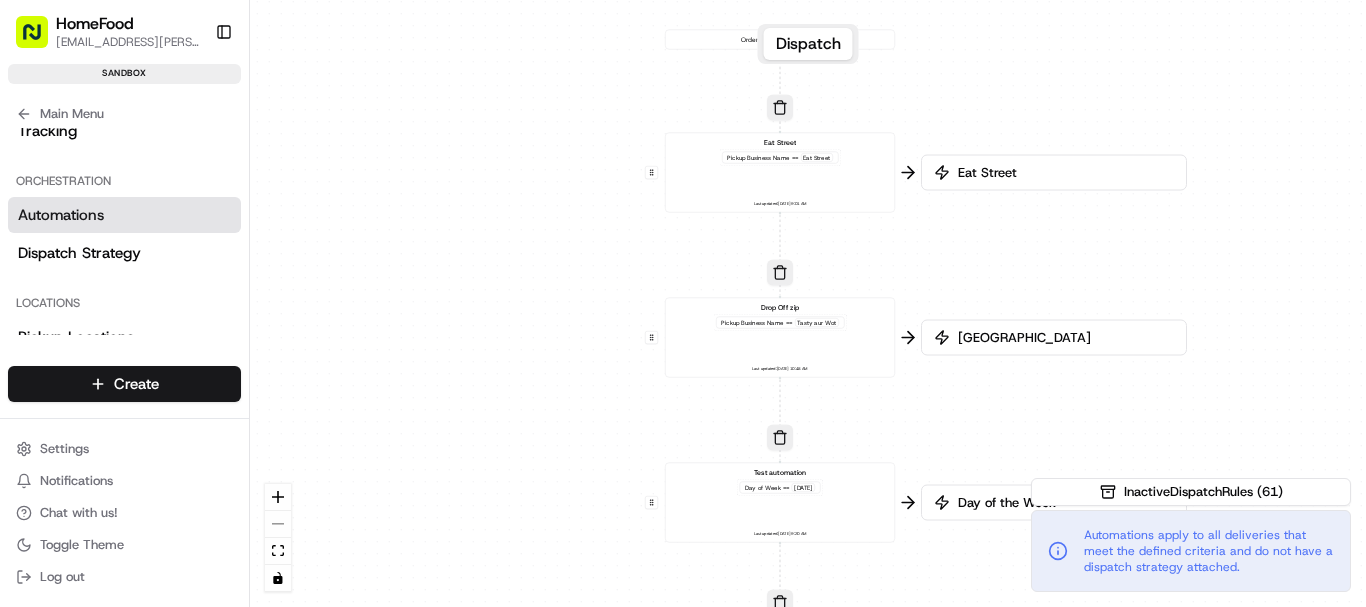 click on "0 0 0 0 0 0 0 0 0 0 0 0 Order / Delivery Received Eat Street Pickup Business Name == Eat Street   Last updated:  06/10/2025 9:01 AM Drop Off zip Pickup Business Name == Tasty aur Wot   Last updated:  06/26/2025 10:48 AM Test automation Day of Week == Thursday   Last updated:  07/17/2025 9:20 AM Minimum Items Count < 24   Last updated:  05/26/2025 10:03 AM Day of the Week Day of Week == Friday   or Day of Week == Saturday   + 1  more Last updated:  05/19/2025 1:17 PM Item Count(>50) Items Count > 50   Last updated:  05/19/2025 4:37 PM Driving distance Driving Distance > 5   miles Last updated:  05/19/2025 1:19 PM Item Counts(<51) Items Count > 23   + 1  more Last updated:  05/20/2025 12:08 PM Pick-Up City Pickup City == Milton Keynes   Last updated:  05/19/2025 1:22 PM MK Pick-up Dropoff City == Milton Keynes   Last updated:  05/27/2025 10:57 AM reddy Pickup Business Name == Reddy   Last updated:  05/28/2025 1:04 PM  Create new Rule" at bounding box center (808, 303) 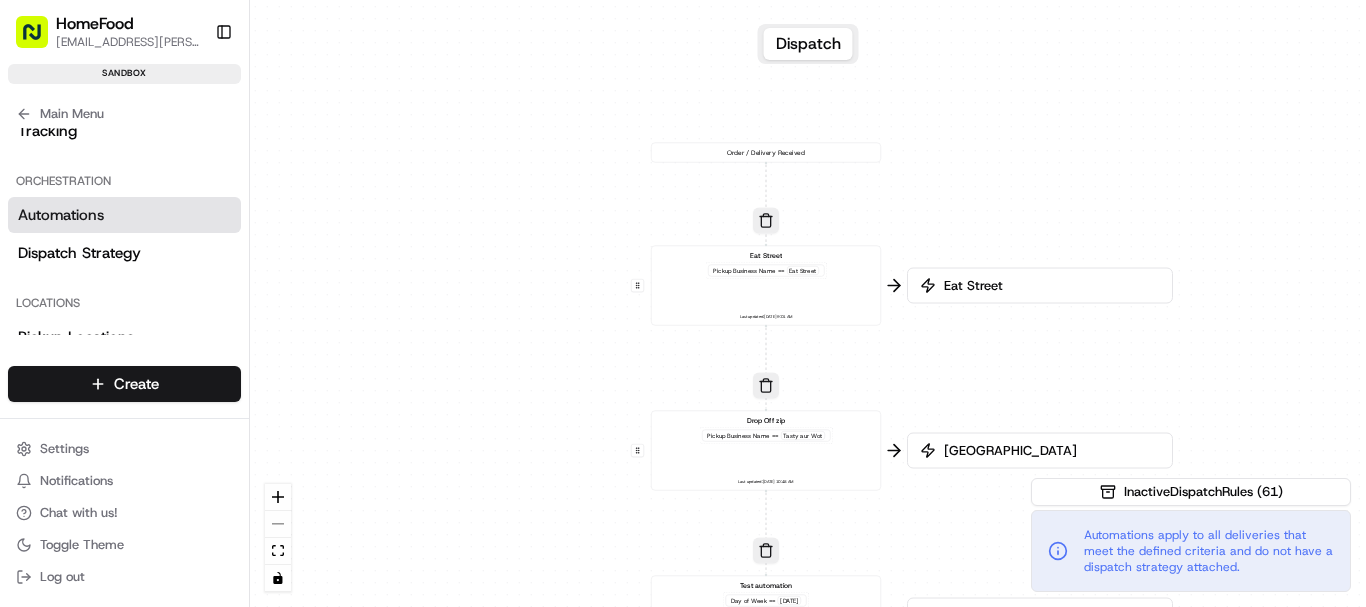 drag, startPoint x: 498, startPoint y: 380, endPoint x: 476, endPoint y: 491, distance: 113.15918 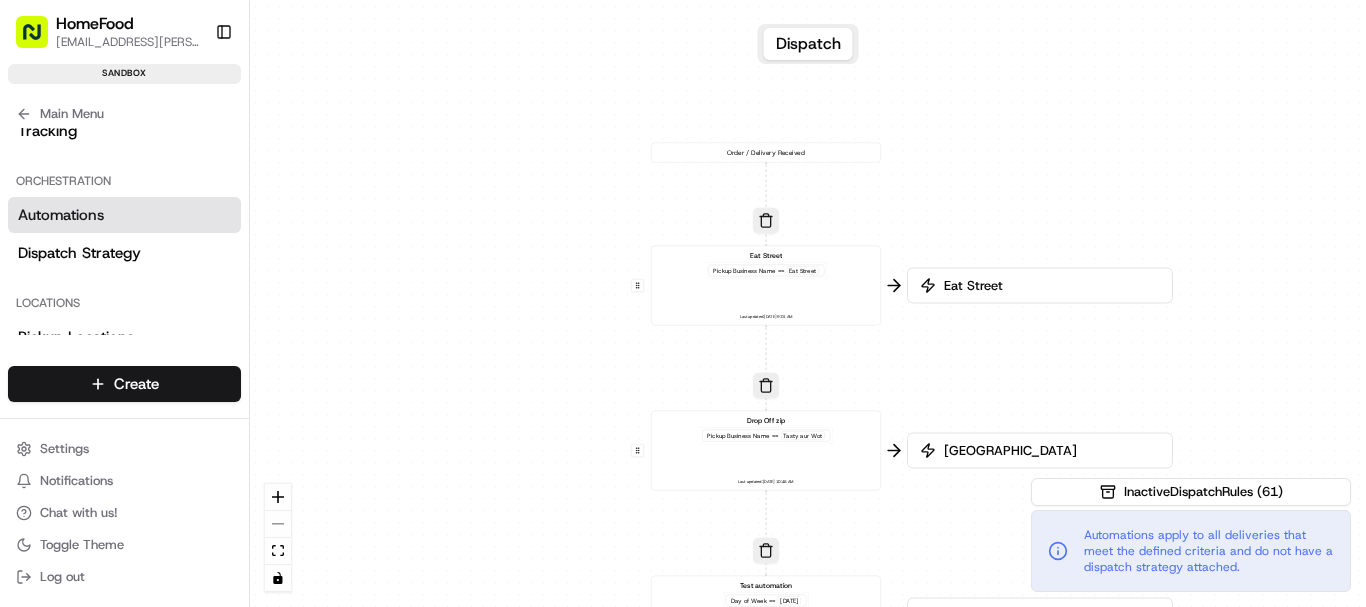 click on "0 0 0 0 0 0 0 0 0 0 0 0 Order / Delivery Received Eat Street Pickup Business Name == Eat Street   Last updated:  06/10/2025 9:01 AM Drop Off zip Pickup Business Name == Tasty aur Wot   Last updated:  06/26/2025 10:48 AM Test automation Day of Week == Thursday   Last updated:  07/17/2025 9:20 AM Minimum Items Count < 24   Last updated:  05/26/2025 10:03 AM Day of the Week Day of Week == Friday   or Day of Week == Saturday   + 1  more Last updated:  05/19/2025 1:17 PM Item Count(>50) Items Count > 50   Last updated:  05/19/2025 4:37 PM Driving distance Driving Distance > 5   miles Last updated:  05/19/2025 1:19 PM Item Counts(<51) Items Count > 23   + 1  more Last updated:  05/20/2025 12:08 PM Pick-Up City Pickup City == Milton Keynes   Last updated:  05/19/2025 1:22 PM MK Pick-up Dropoff City == Milton Keynes   Last updated:  05/27/2025 10:57 AM reddy Pickup Business Name == Reddy   Last updated:  05/28/2025 1:04 PM  Create new Rule" at bounding box center [808, 303] 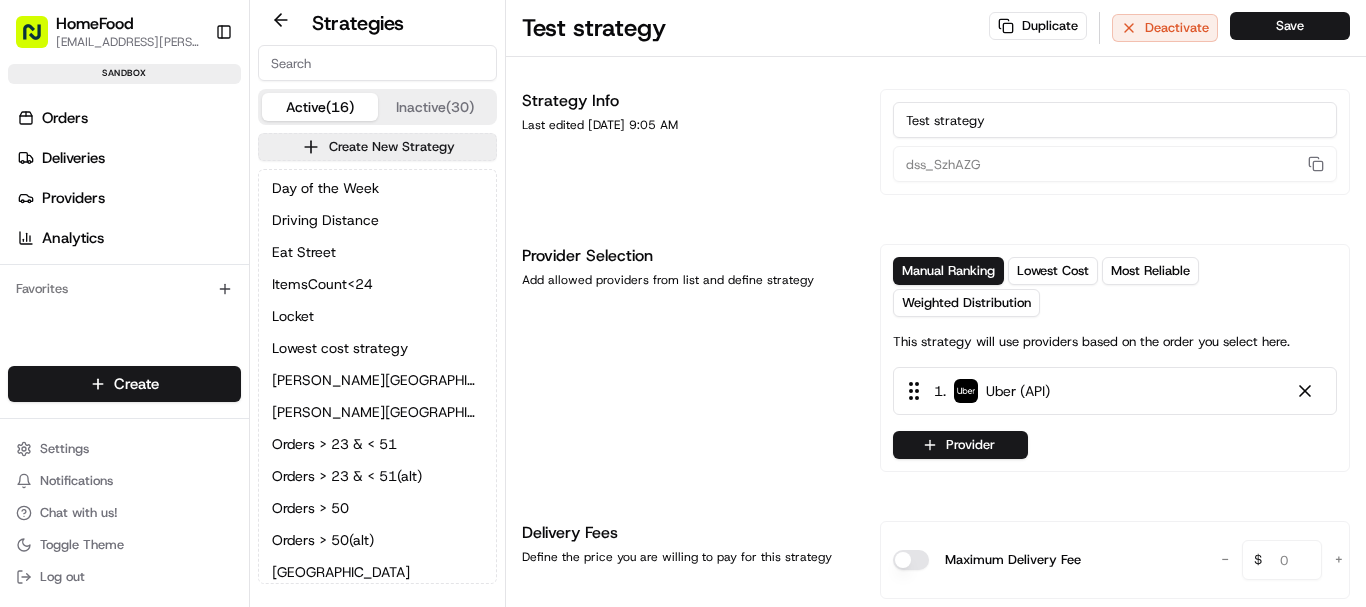 scroll, scrollTop: 0, scrollLeft: 0, axis: both 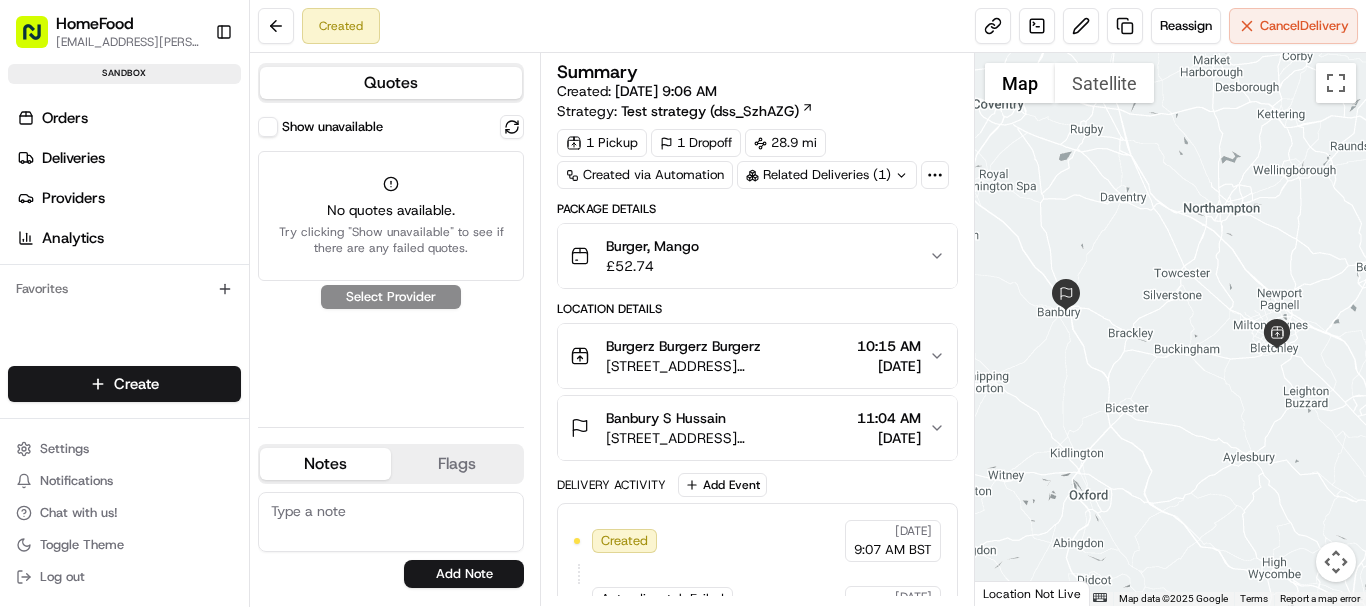 click on "Show unavailable" at bounding box center [268, 127] 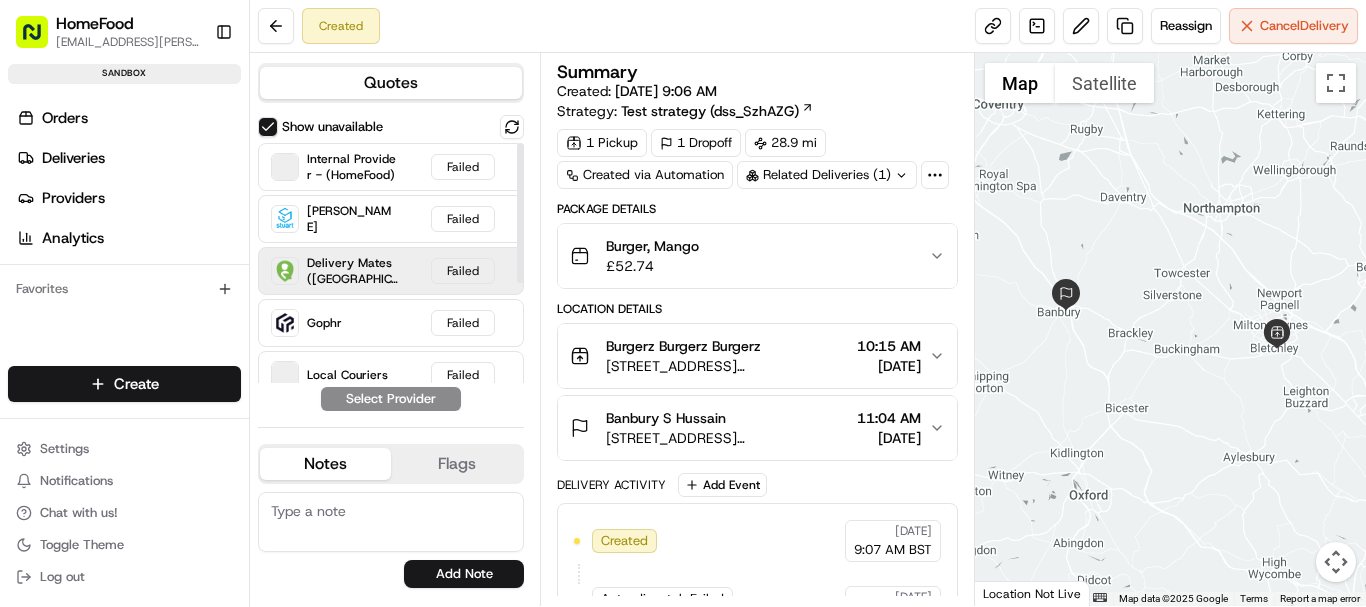 scroll, scrollTop: 172, scrollLeft: 0, axis: vertical 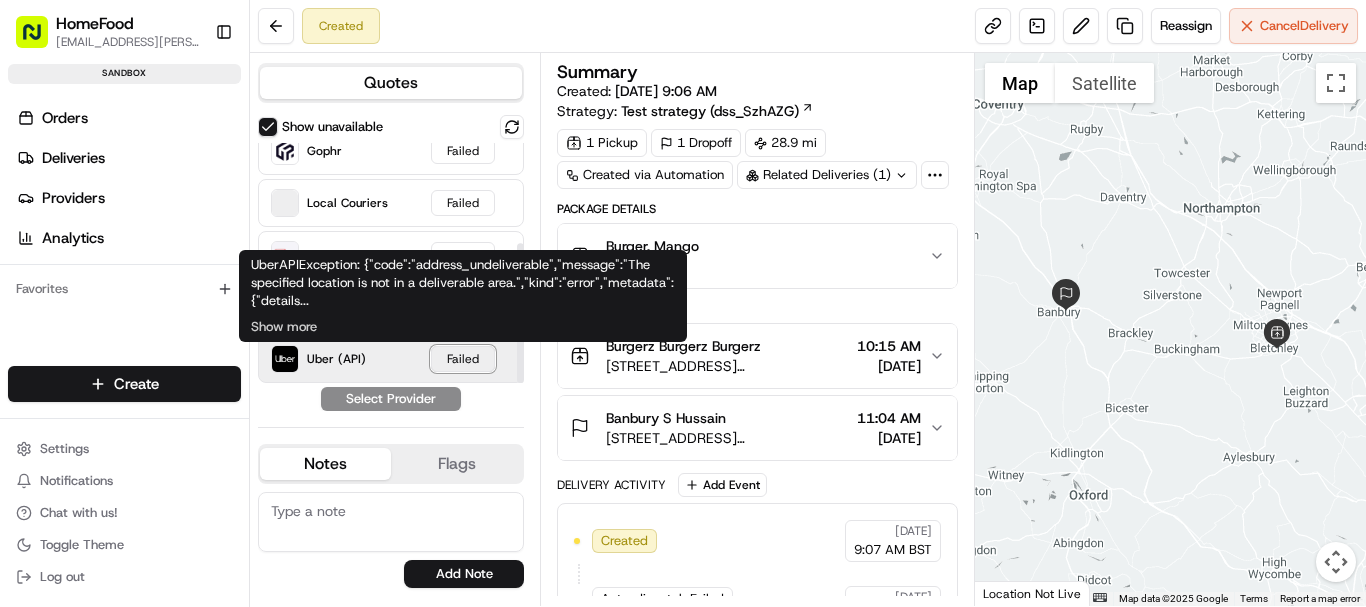 click on "Failed" at bounding box center [463, 359] 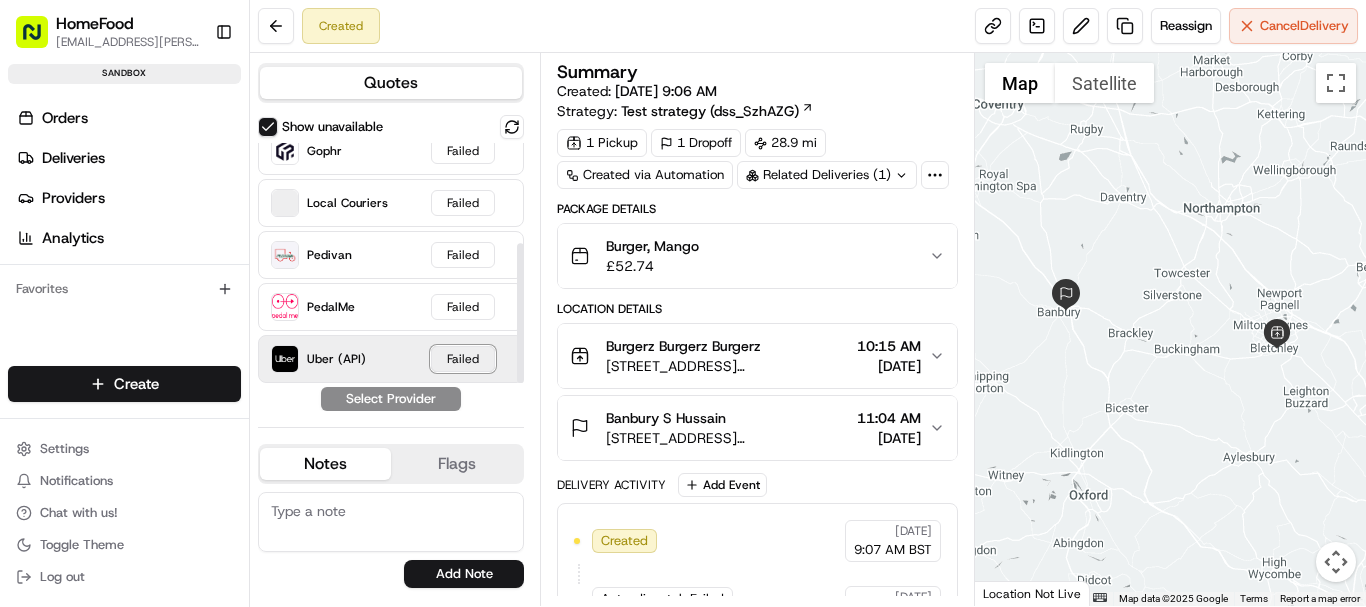 click on "Failed" at bounding box center (463, 359) 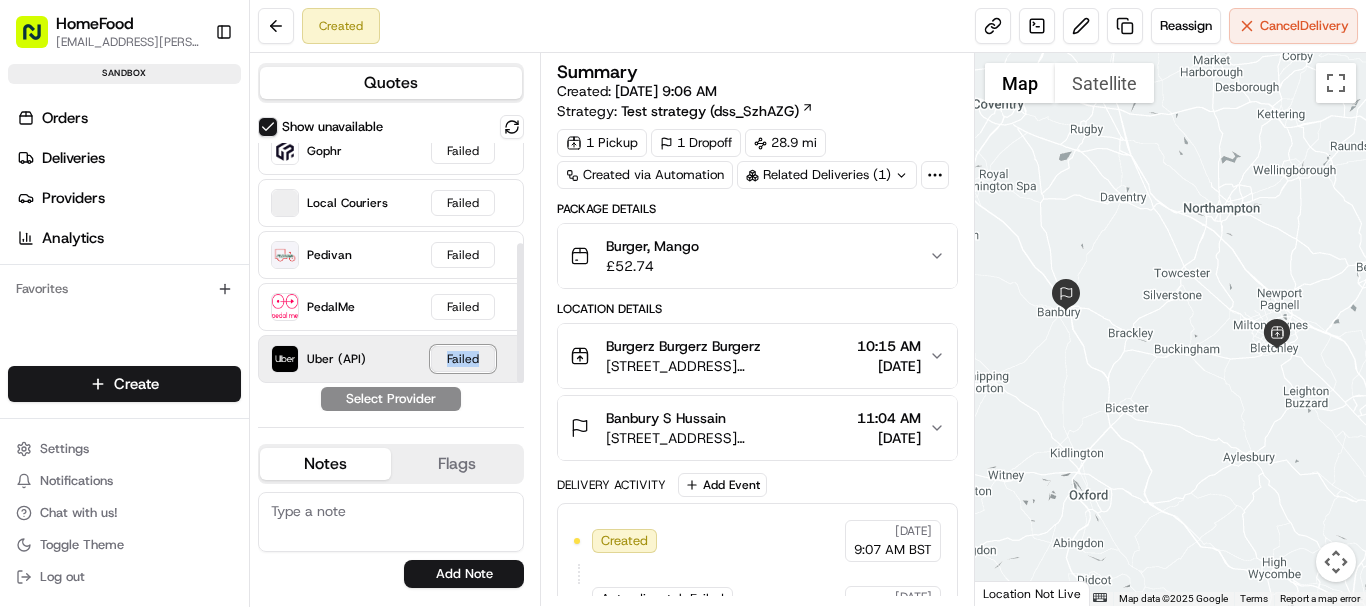 click on "Failed" at bounding box center (463, 359) 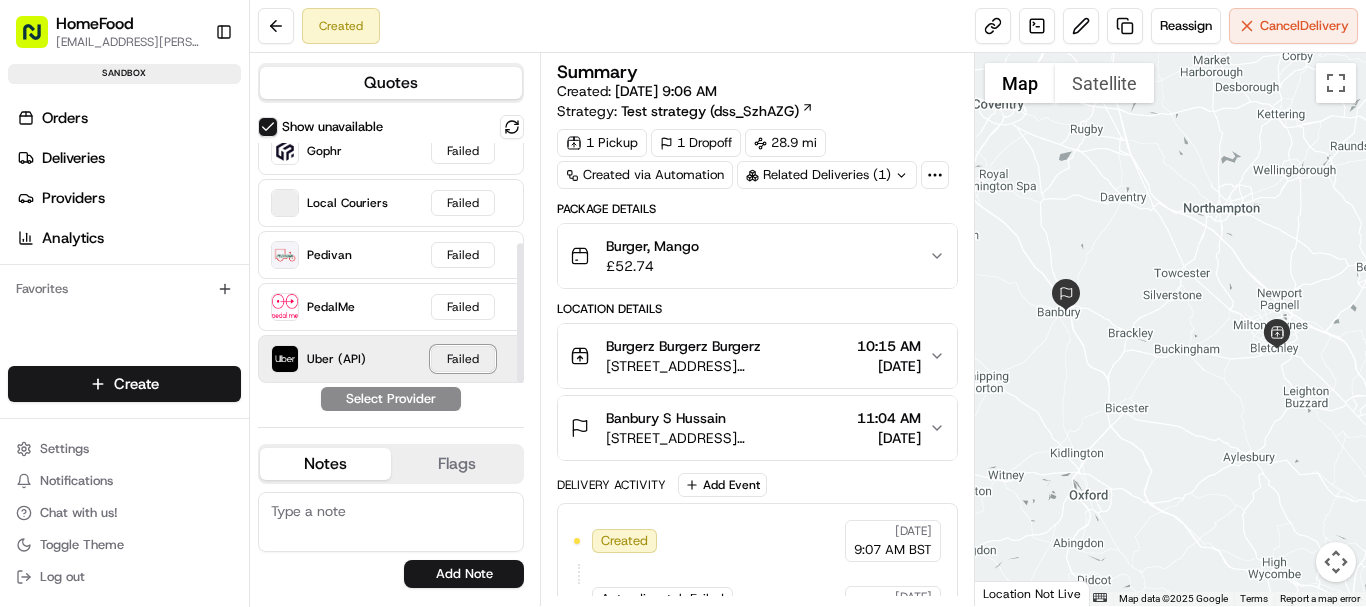click on "Failed" at bounding box center (463, 359) 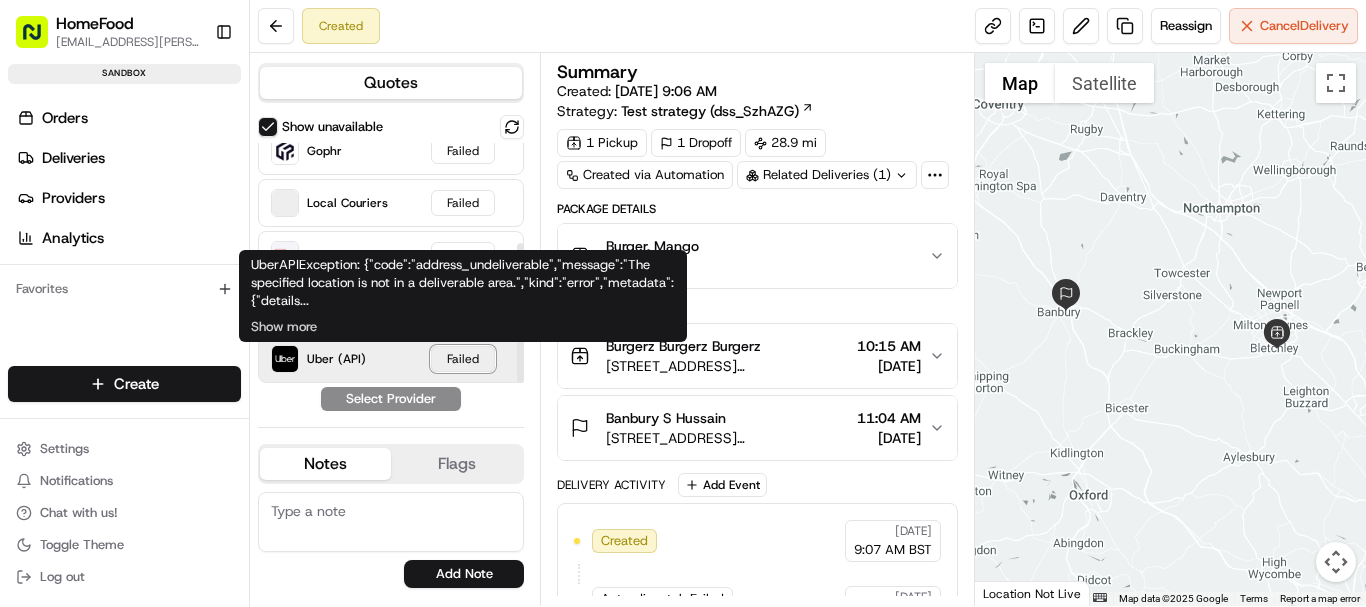 click on "Failed" at bounding box center [463, 359] 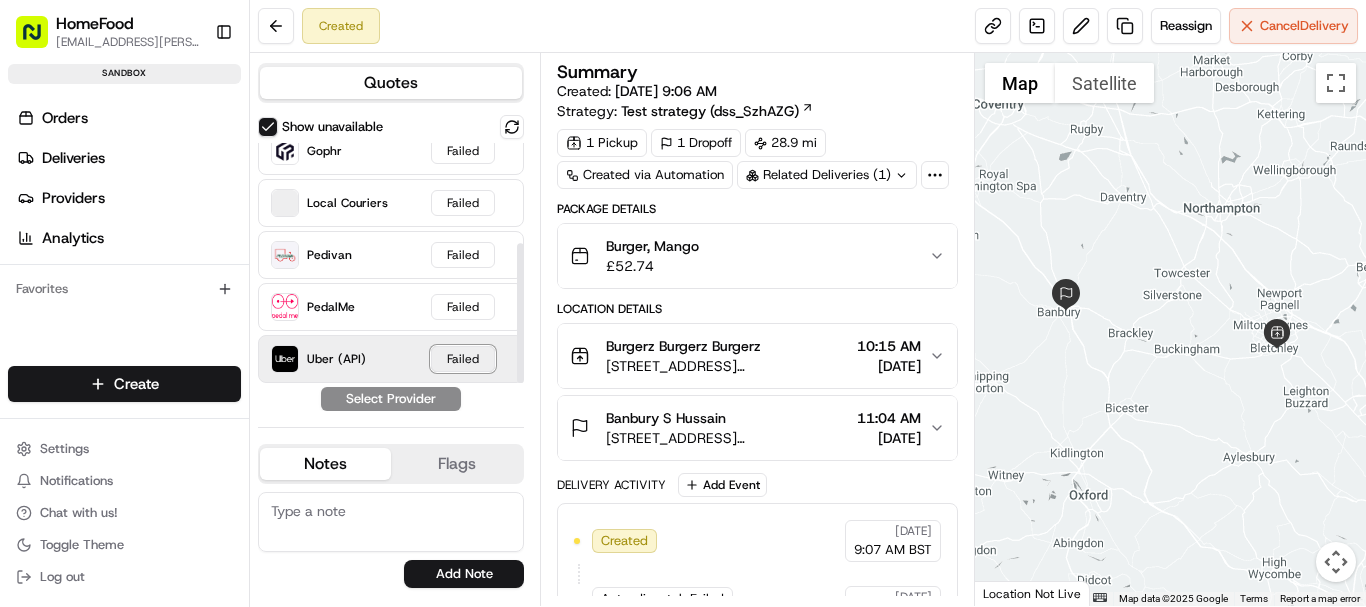 click on "Failed" at bounding box center (463, 359) 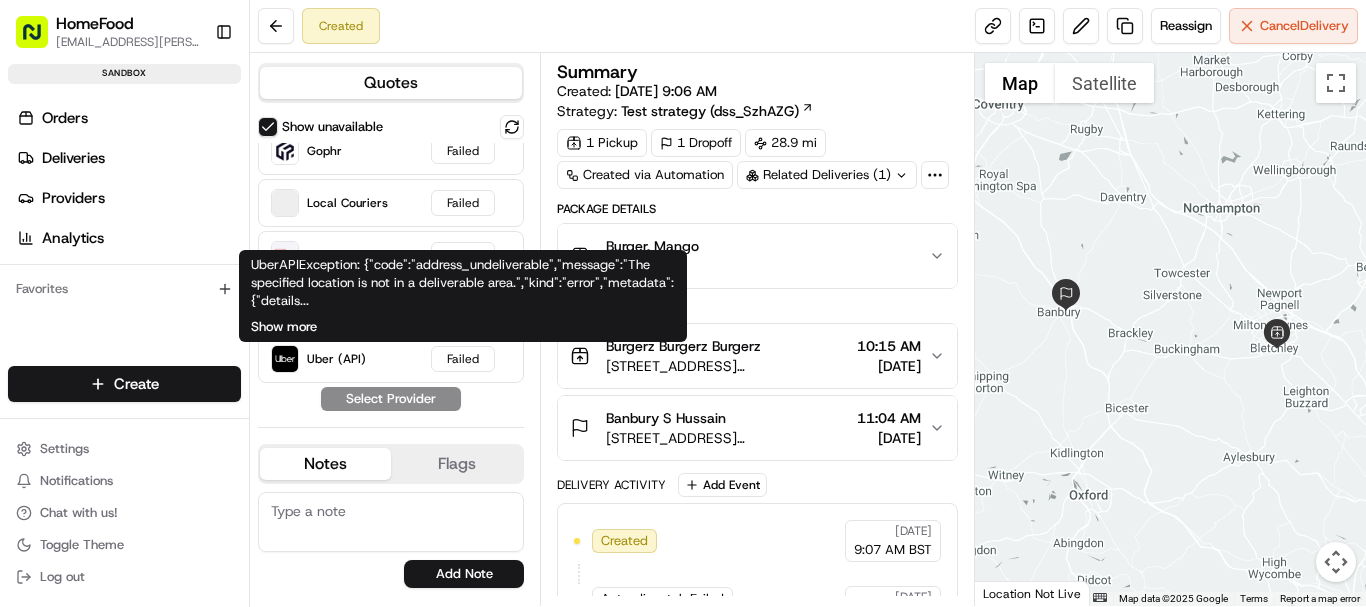 click on "Show more" at bounding box center [284, 327] 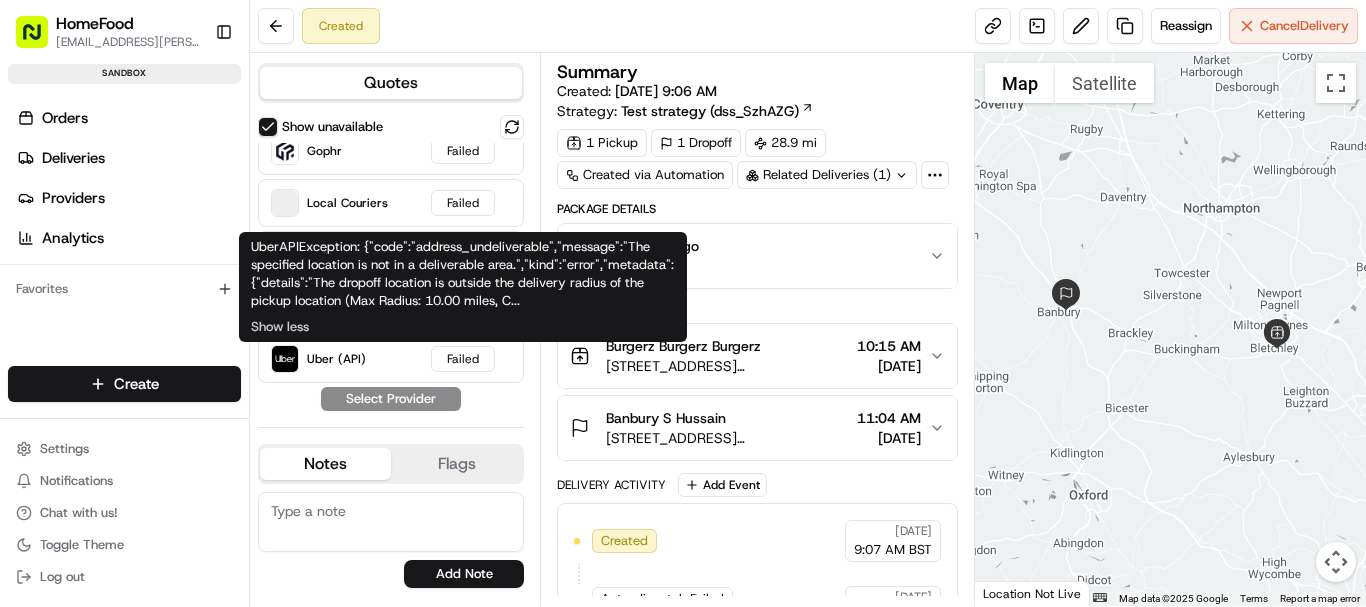 type 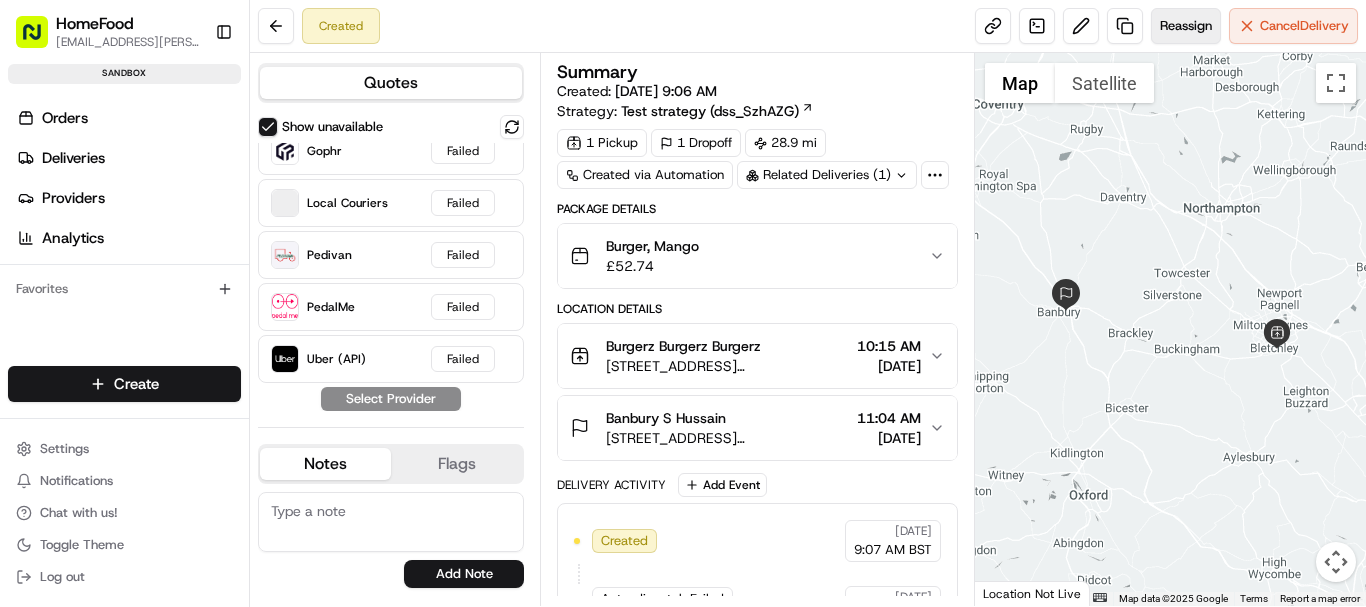 click on "Reassign" at bounding box center [1186, 26] 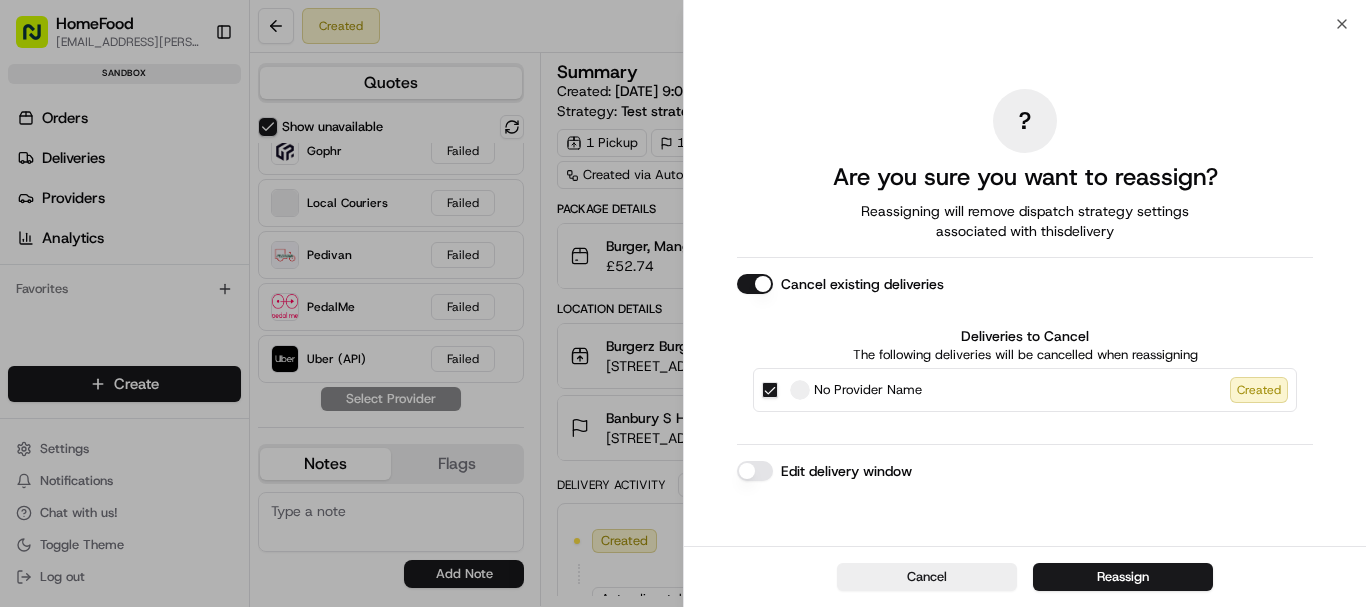 click on "Edit delivery window" at bounding box center [755, 471] 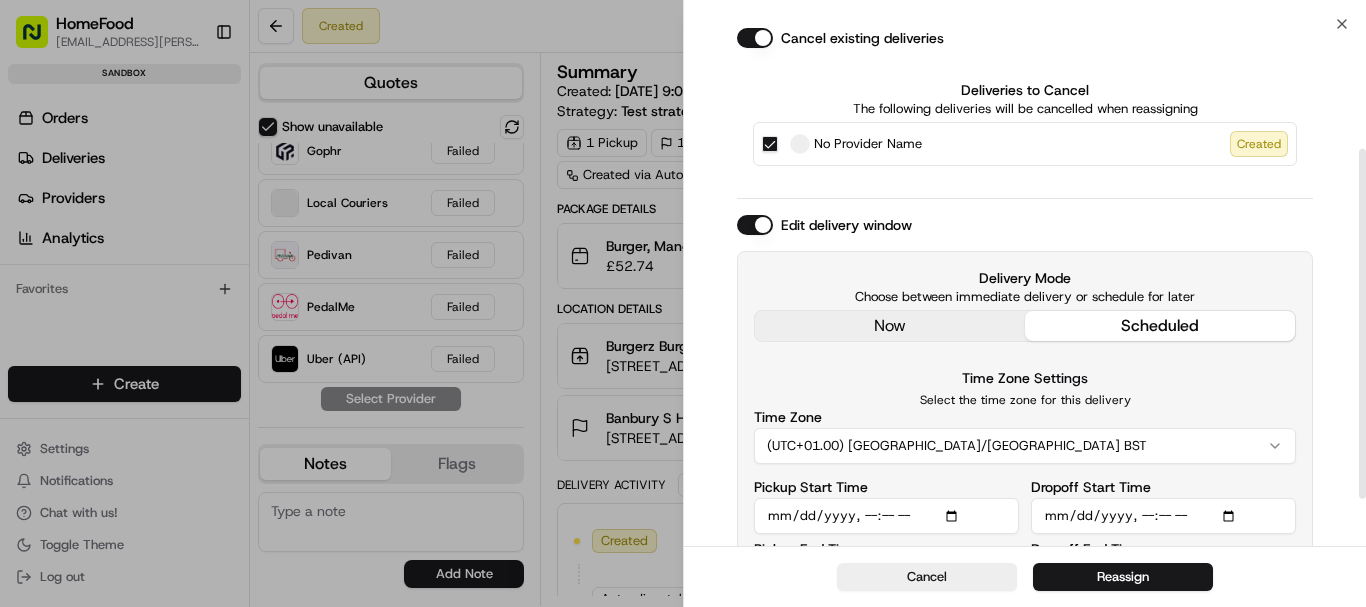 scroll, scrollTop: 186, scrollLeft: 0, axis: vertical 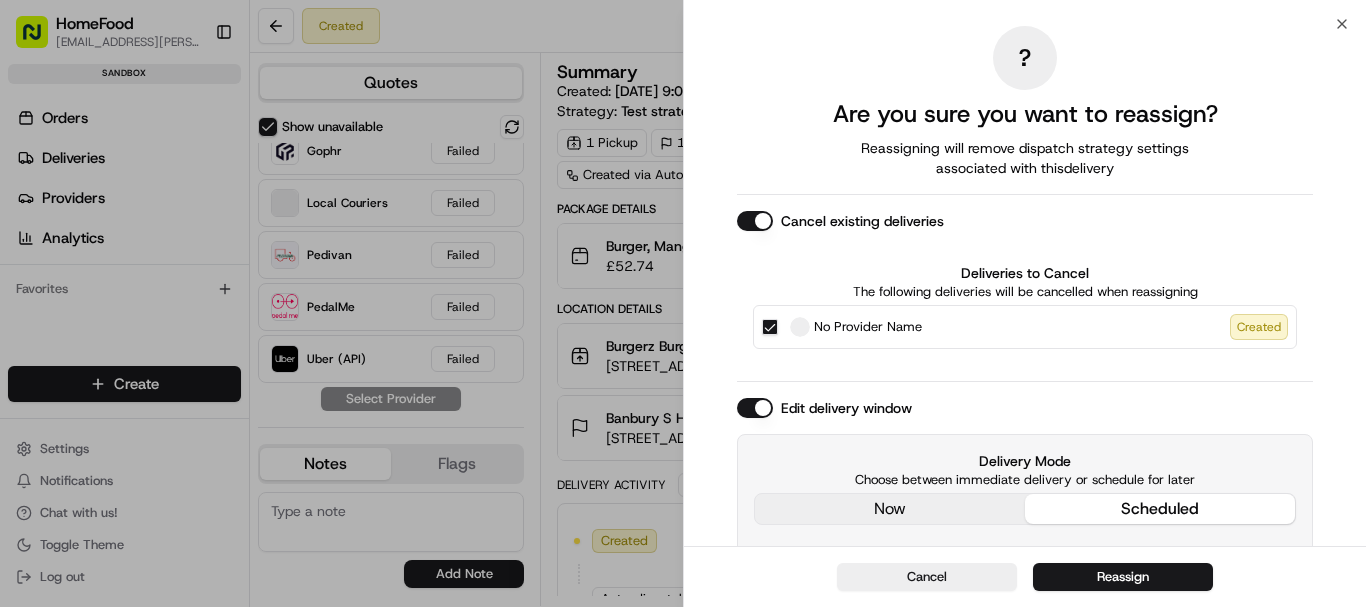 click on "? Are you sure you want to reassign? Reassigning will remove dispatch strategy settings associated with this  delivery Cancel existing deliveries Deliveries to Cancel The following deliveries will be cancelled when reassigning No Provider Name Created Edit delivery window Delivery Mode Choose between immediate delivery or schedule for later now scheduled Time Zone Settings Select the time zone for this delivery Time Zone (UTC+01.00) Europe/London BST Pickup Start Time Pickup End Time Dropoff Start Time Dropoff End Time" at bounding box center [1025, 411] 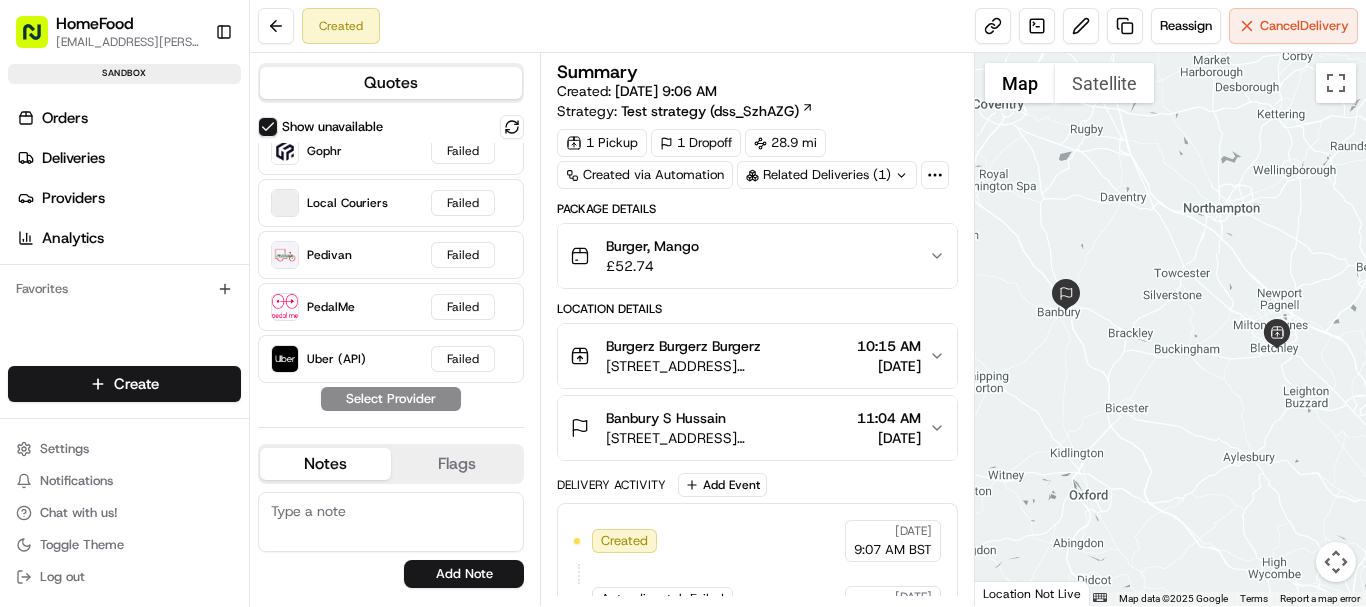 click 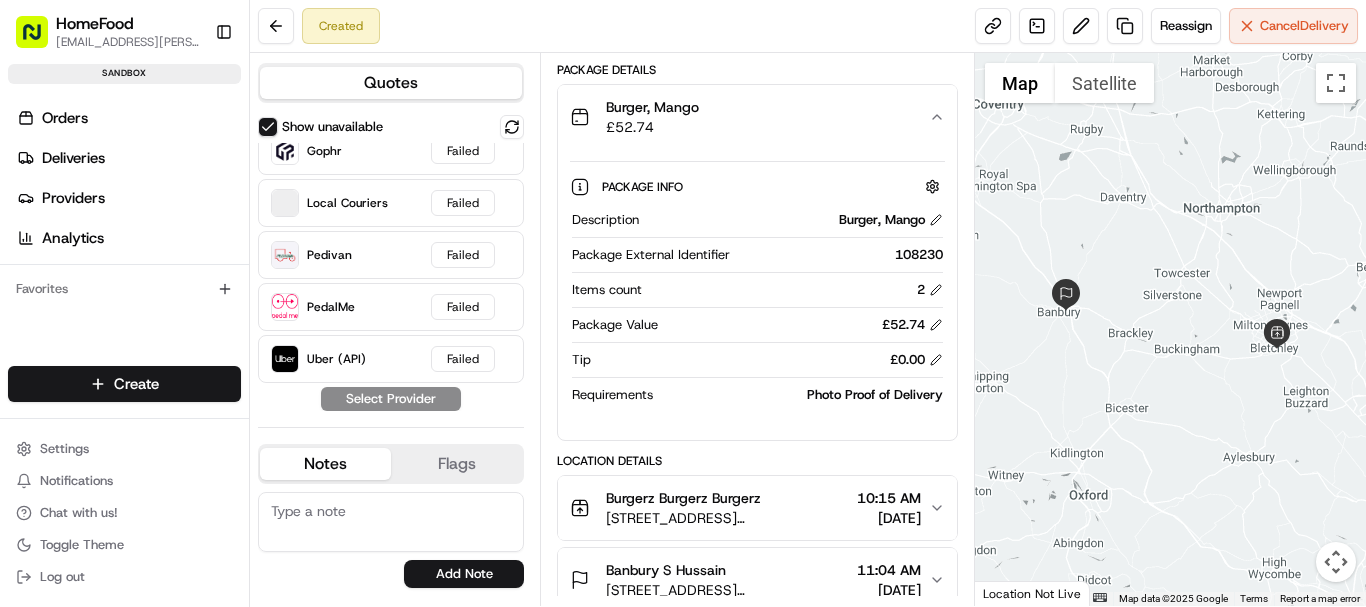 scroll, scrollTop: 340, scrollLeft: 0, axis: vertical 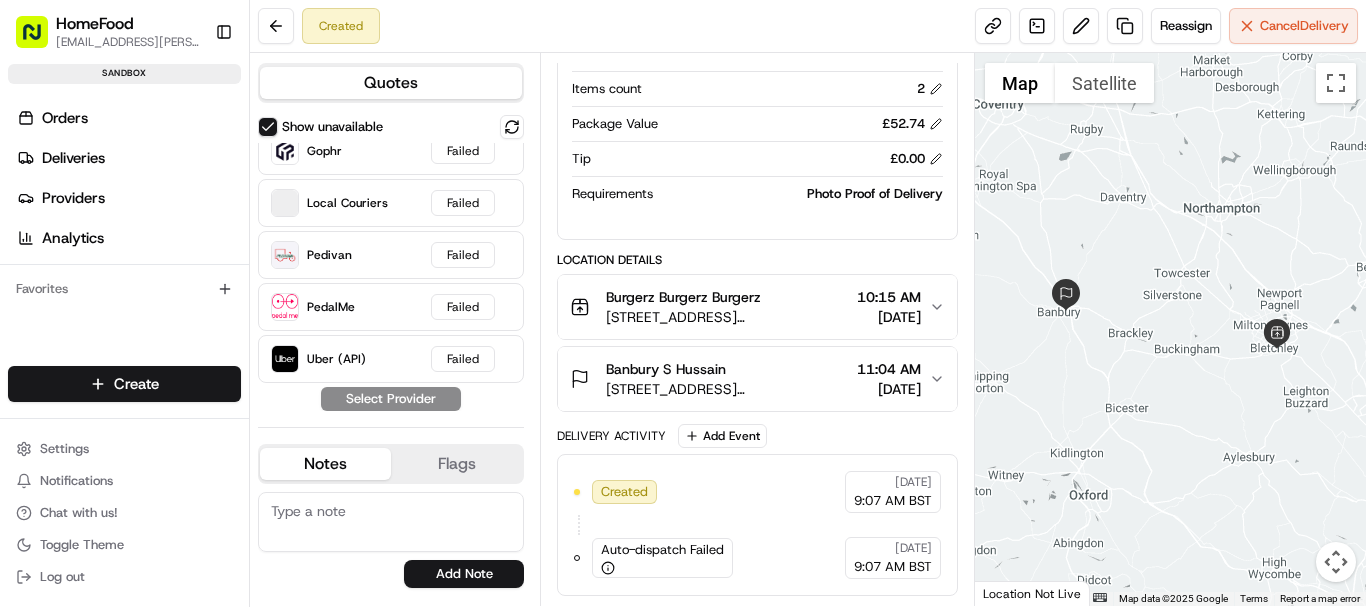 click 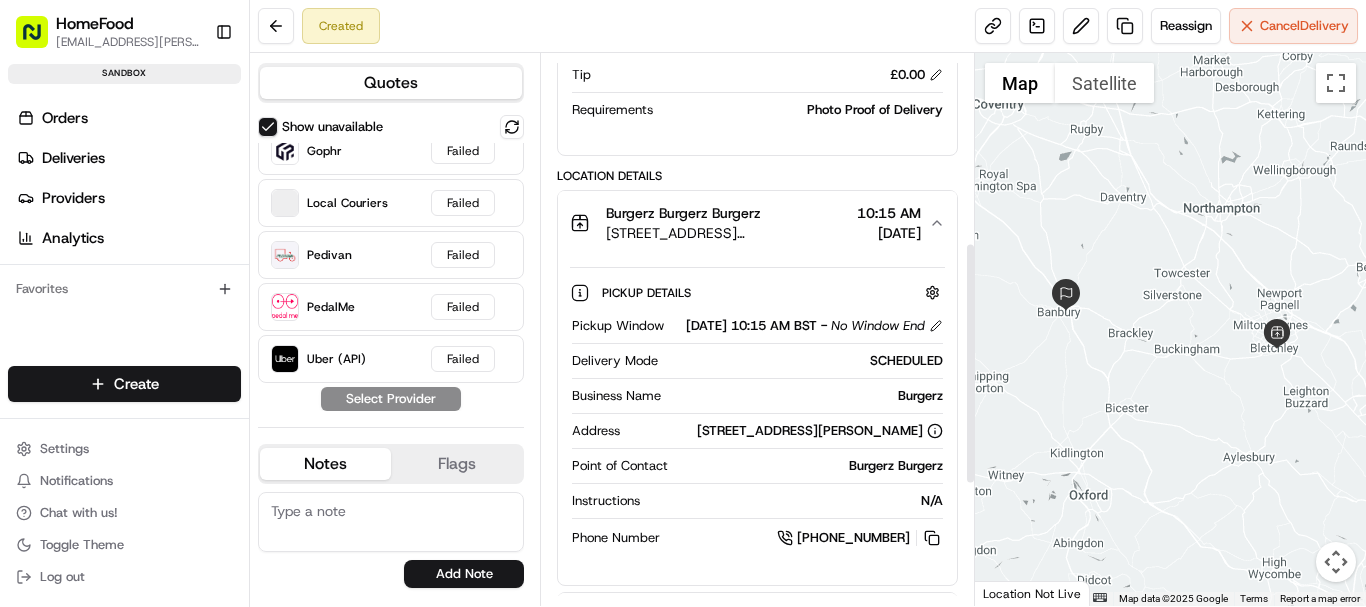 scroll, scrollTop: 430, scrollLeft: 0, axis: vertical 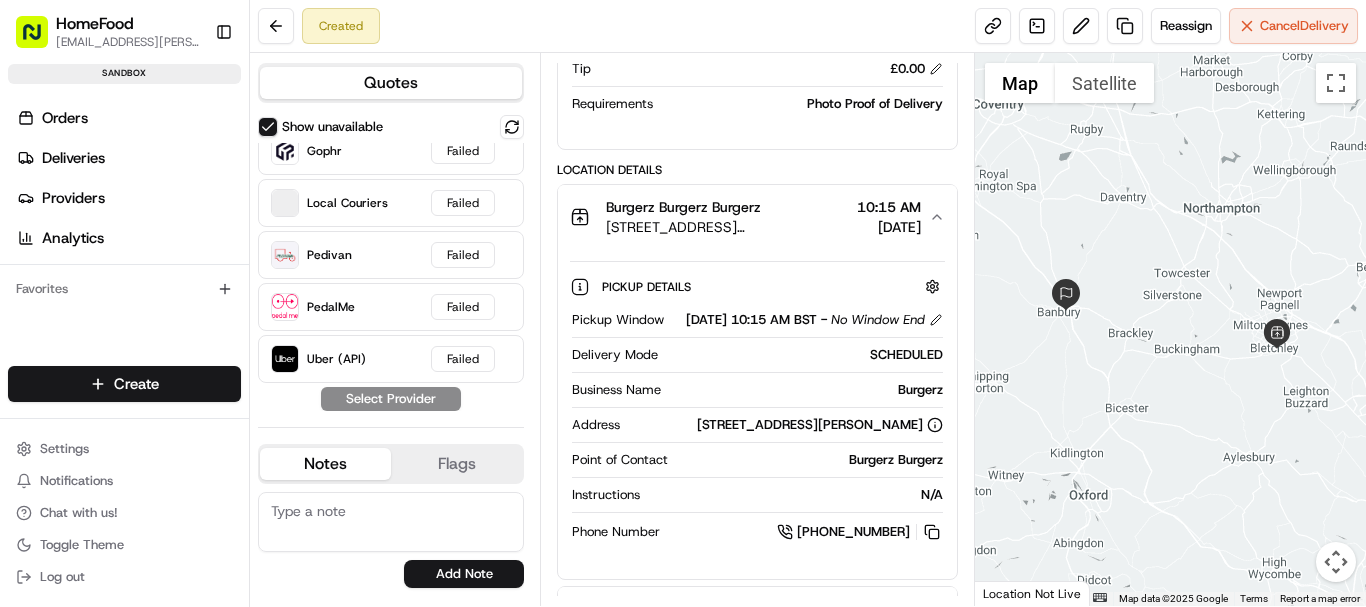 click 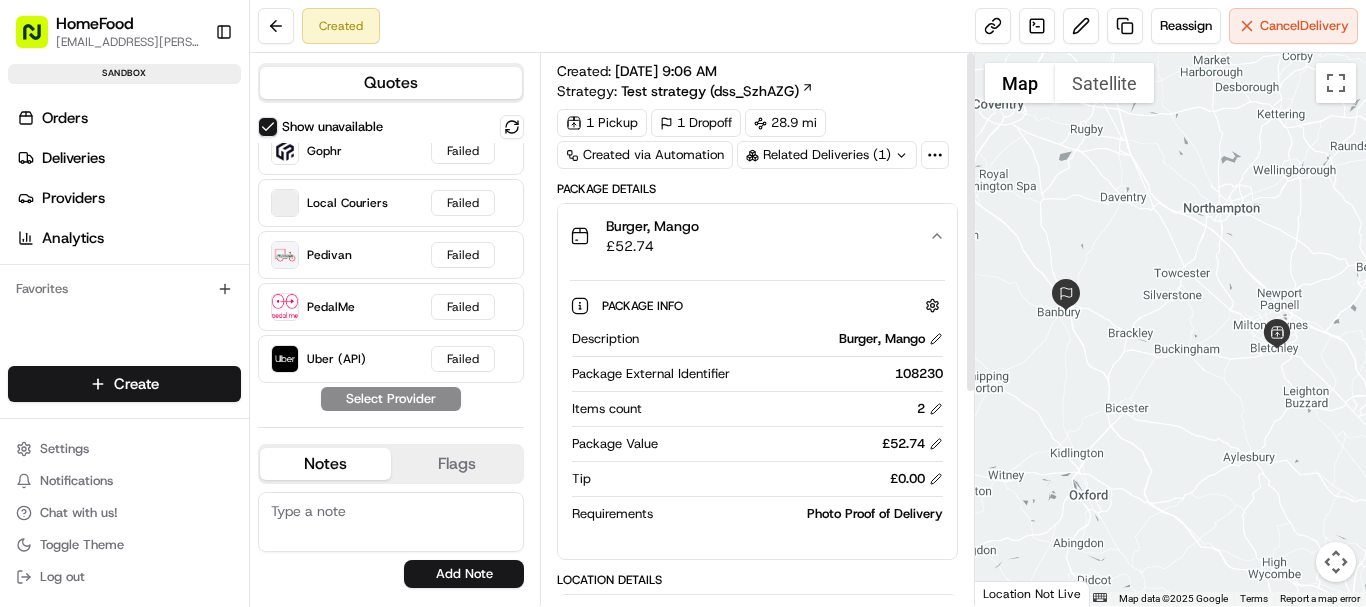 scroll, scrollTop: 0, scrollLeft: 0, axis: both 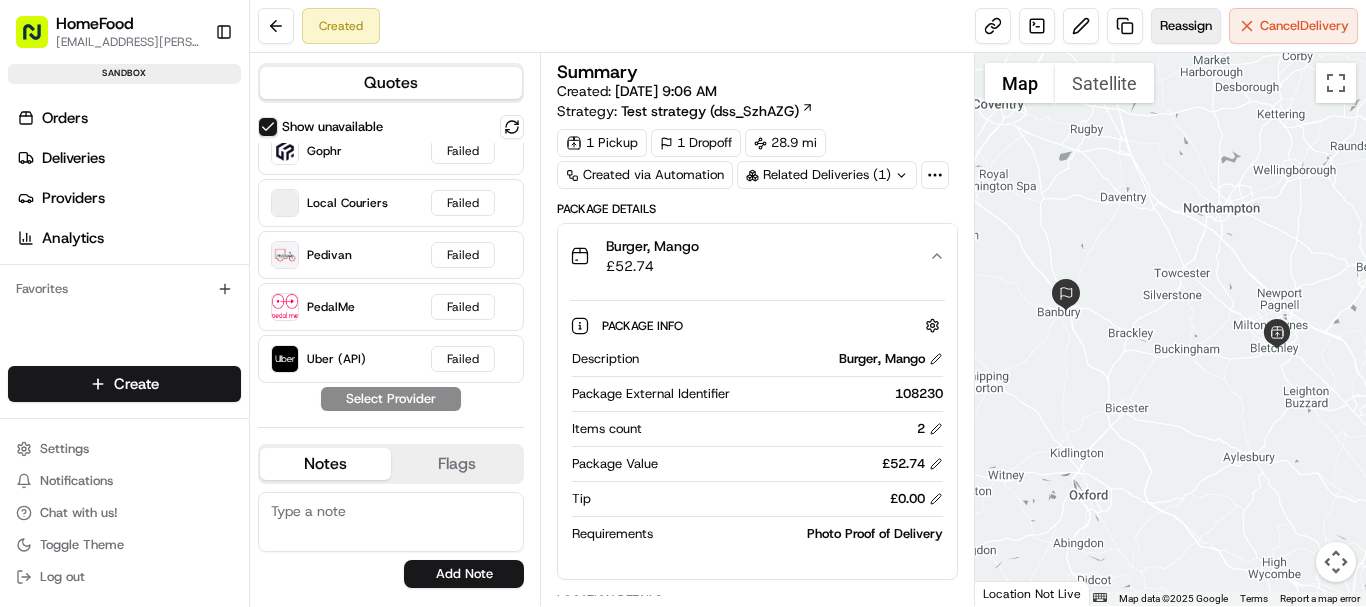 click on "Reassign" at bounding box center [1186, 26] 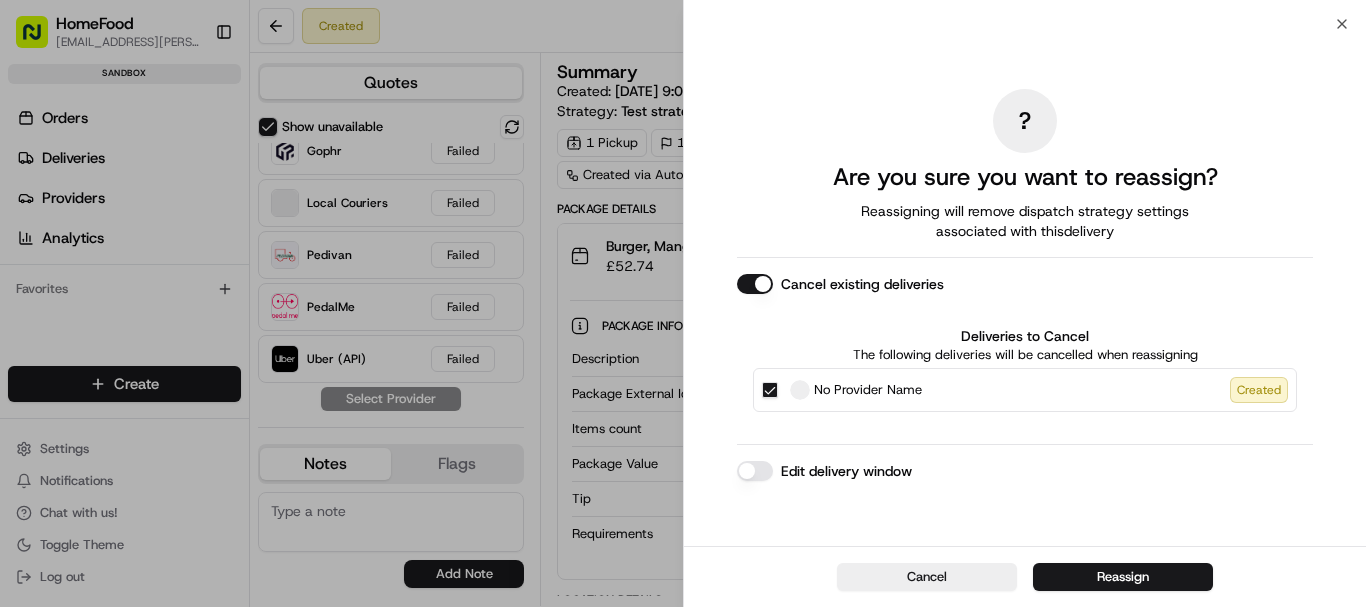 click on "Edit delivery window" at bounding box center [755, 471] 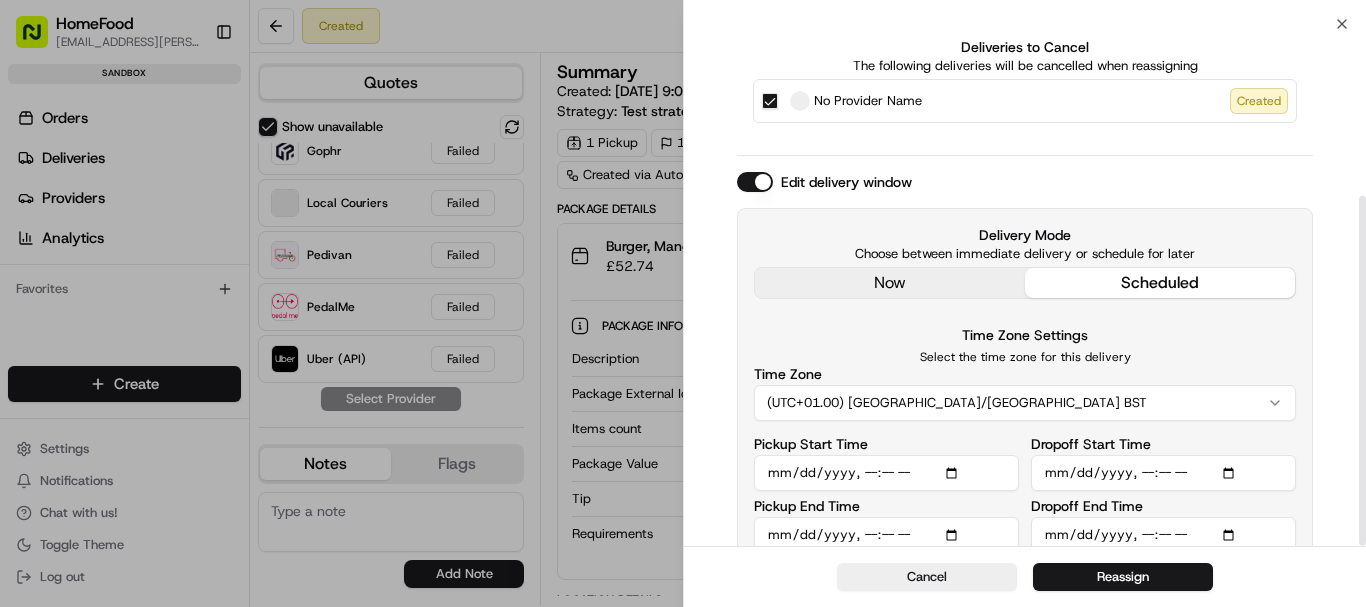 scroll, scrollTop: 256, scrollLeft: 0, axis: vertical 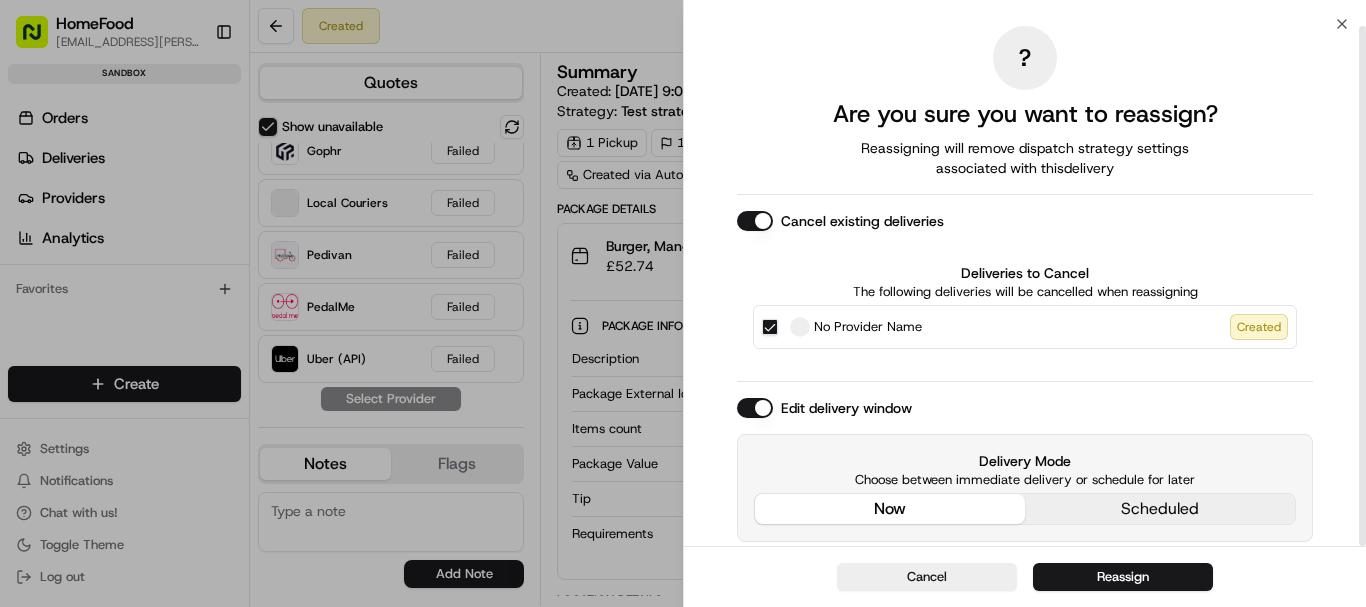 click on "? Are you sure you want to reassign? Reassigning will remove dispatch strategy settings associated with this  delivery Cancel existing deliveries Deliveries to Cancel The following deliveries will be cancelled when reassigning No Provider Name Created Edit delivery window Delivery Mode Choose between immediate delivery or schedule for later now scheduled" at bounding box center (1025, 284) 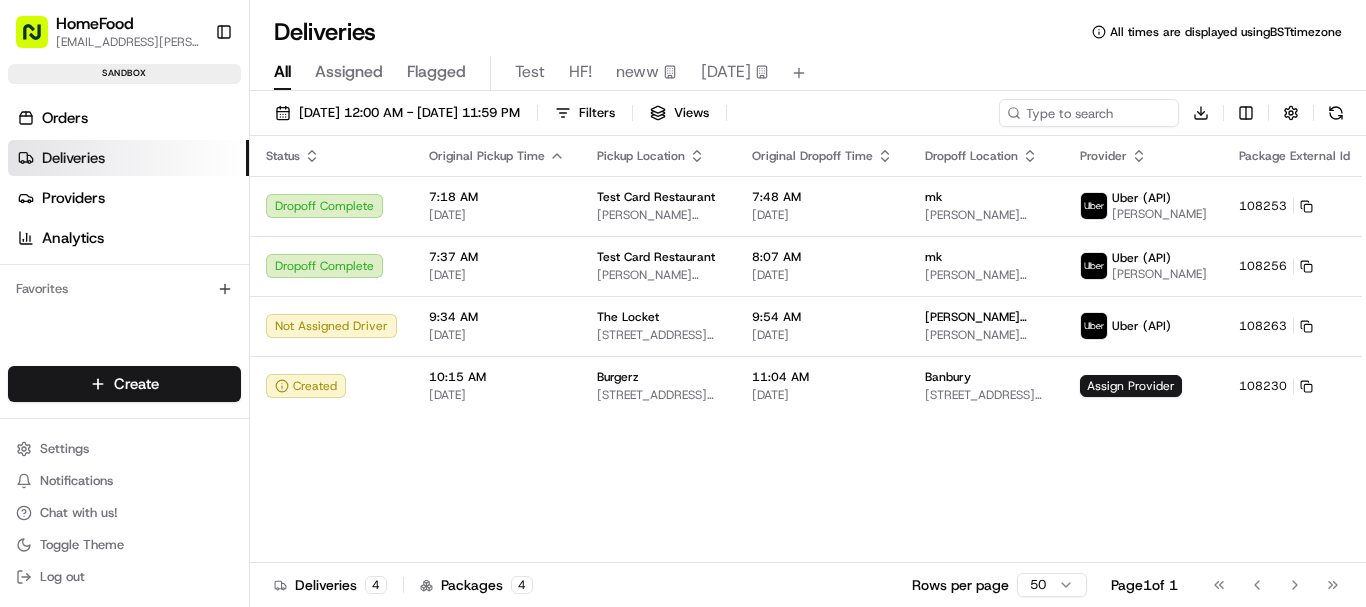 scroll, scrollTop: 0, scrollLeft: 0, axis: both 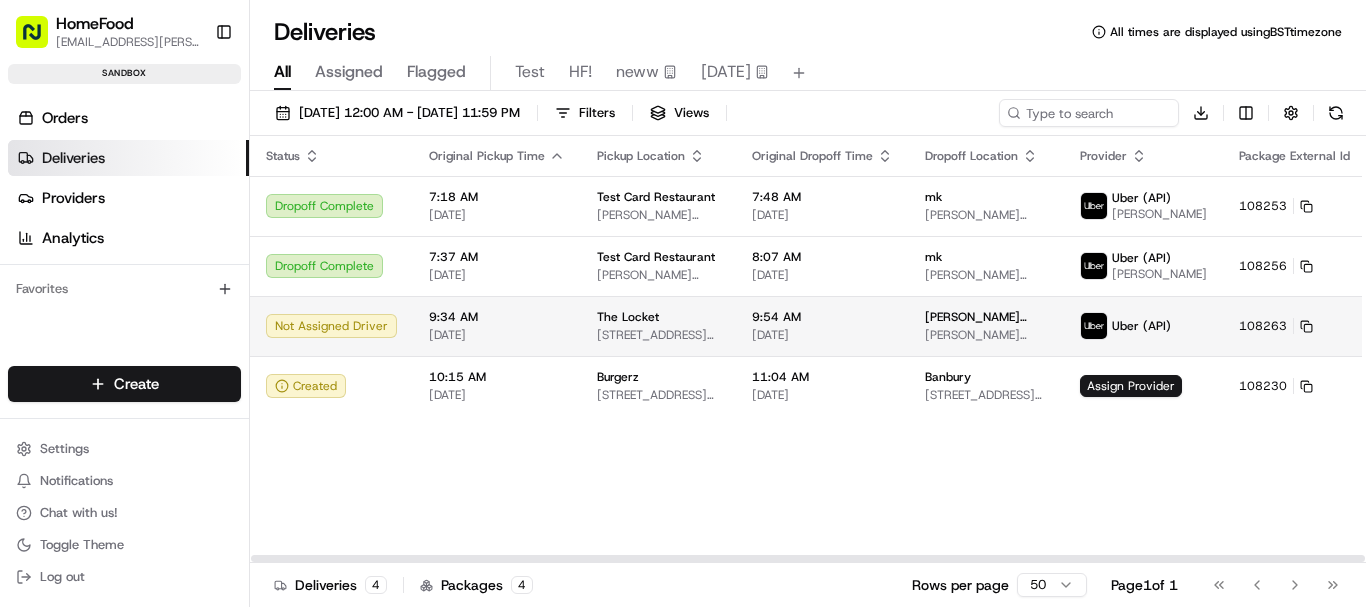 click on "[DATE]" at bounding box center [822, 335] 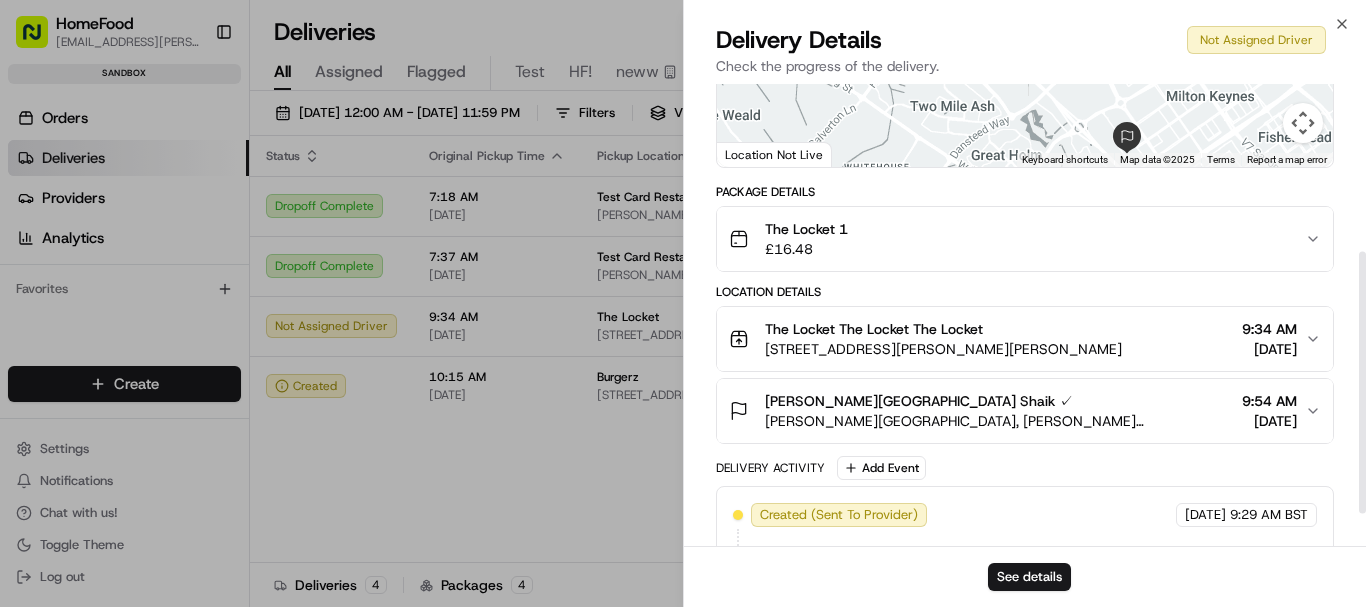 scroll, scrollTop: 295, scrollLeft: 0, axis: vertical 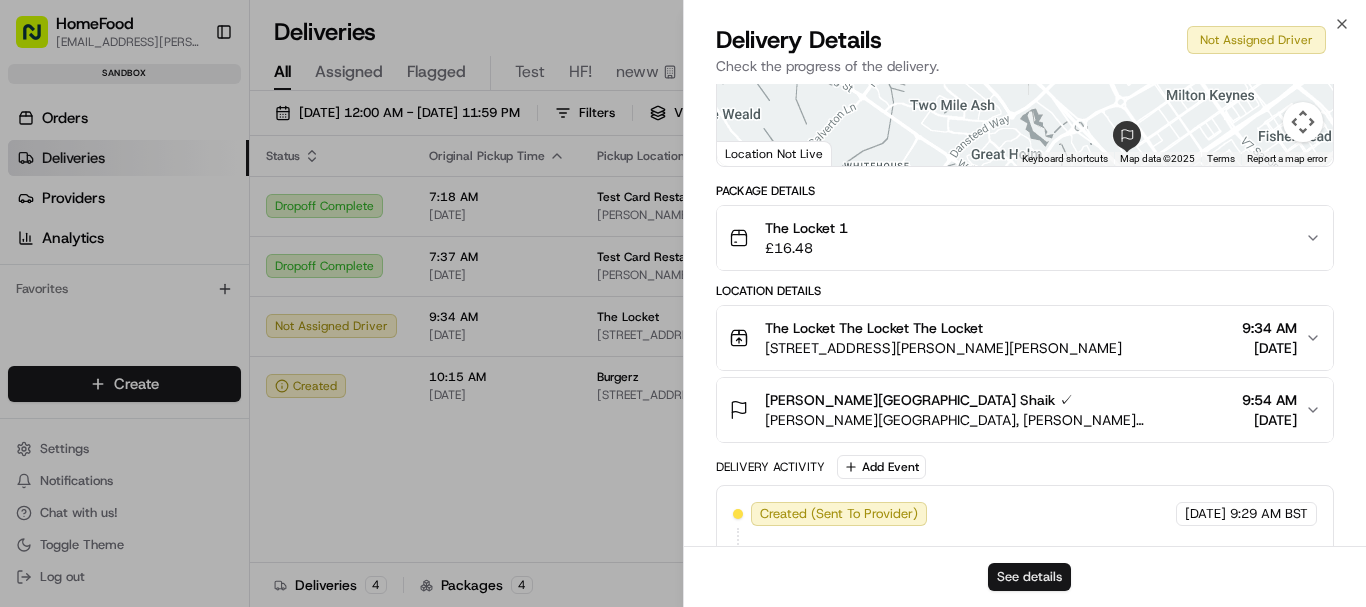 click on "See details" at bounding box center (1029, 577) 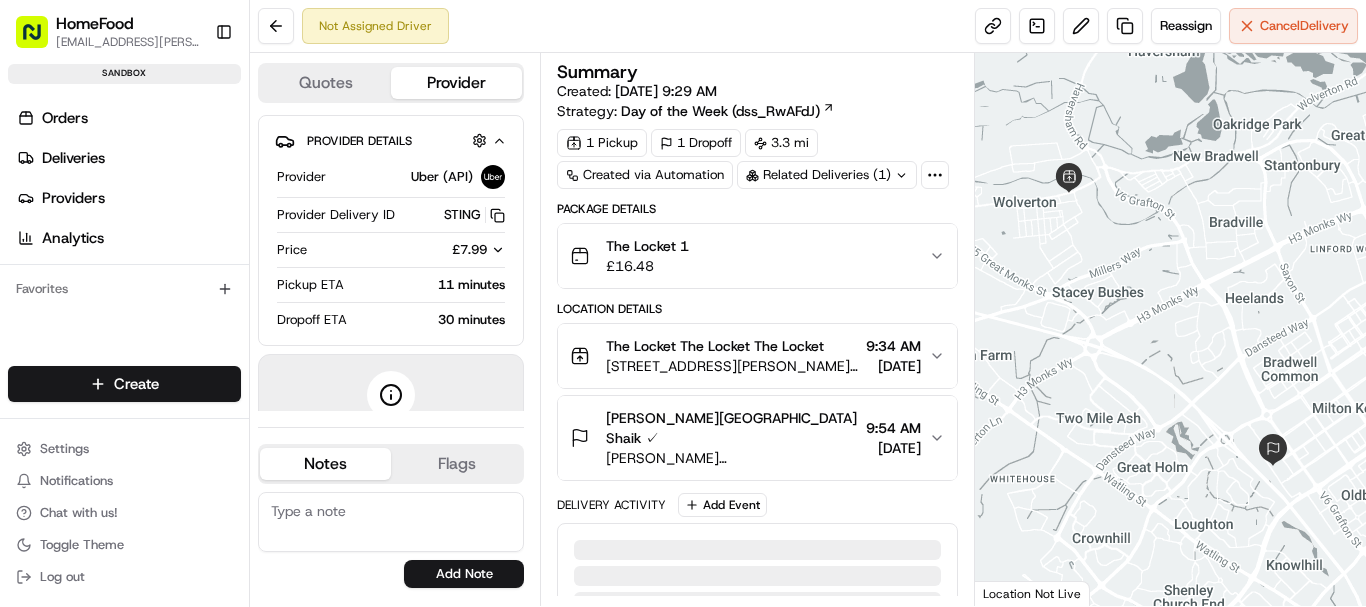 scroll, scrollTop: 0, scrollLeft: 0, axis: both 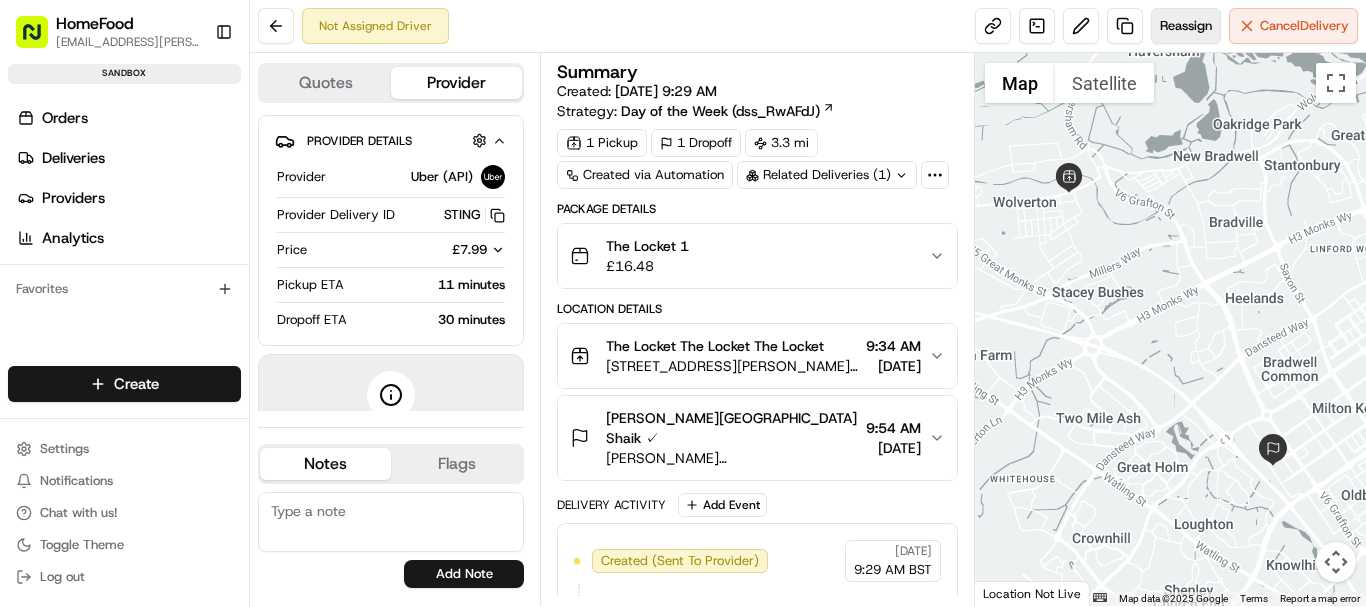 click on "Reassign" at bounding box center [1186, 26] 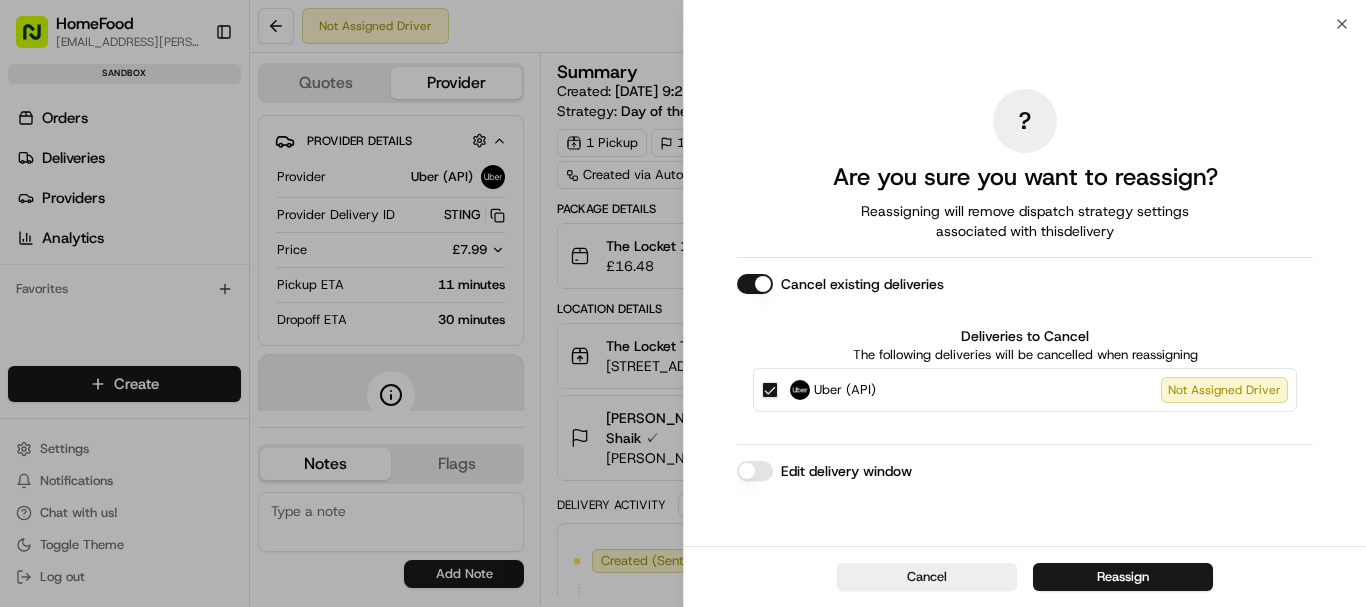 click on "Edit delivery window" at bounding box center [755, 471] 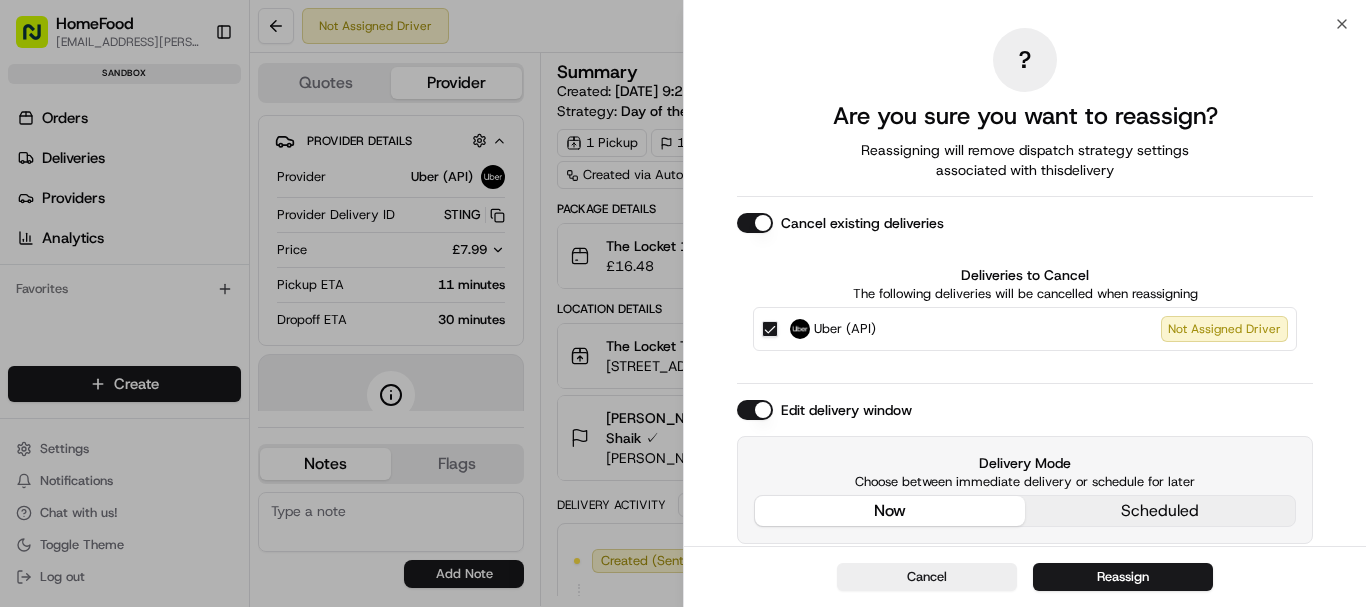 scroll, scrollTop: 2, scrollLeft: 0, axis: vertical 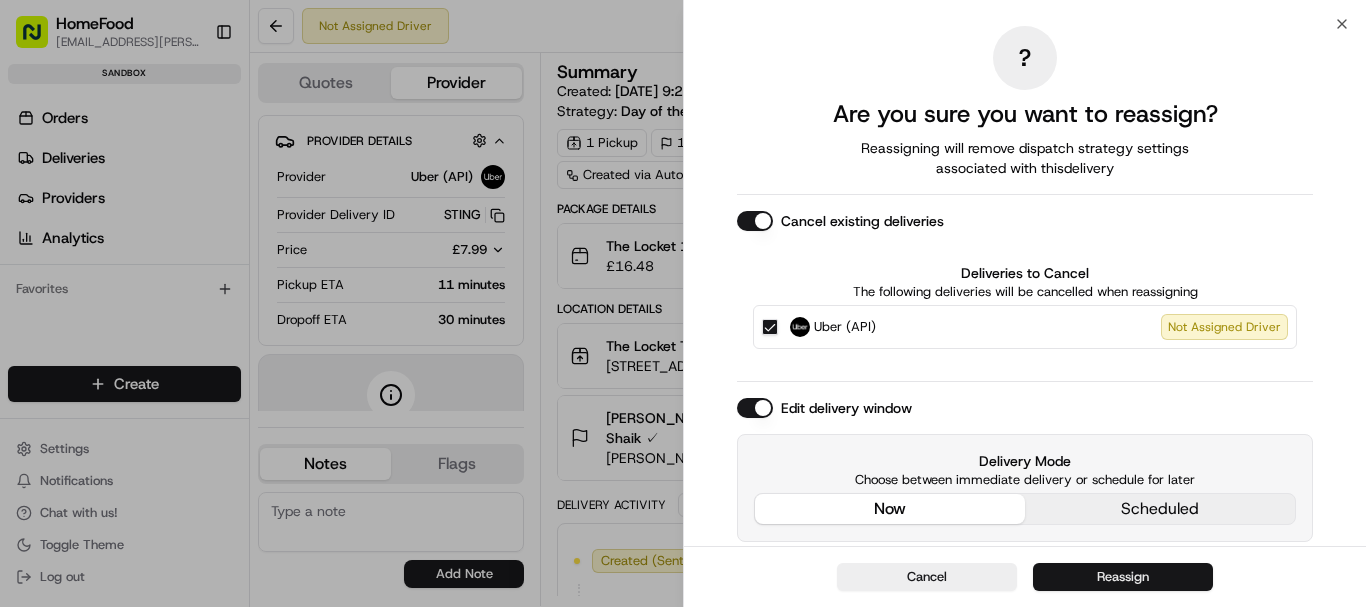 click on "Reassign" at bounding box center (1123, 577) 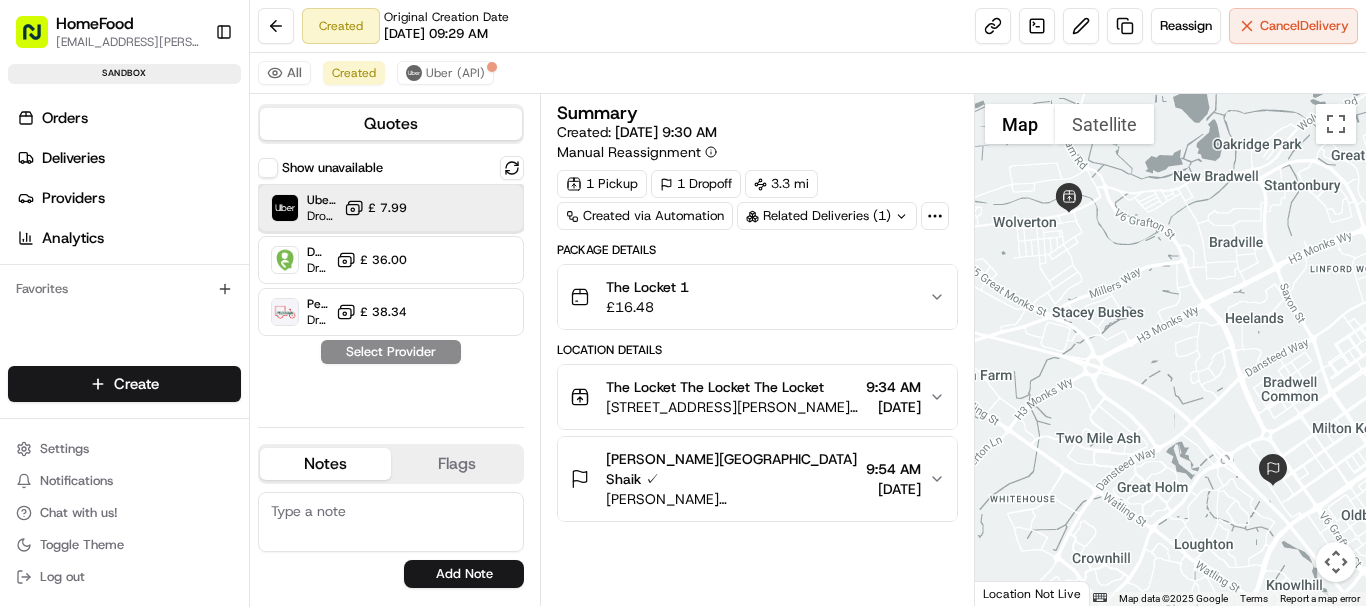 click at bounding box center (463, 208) 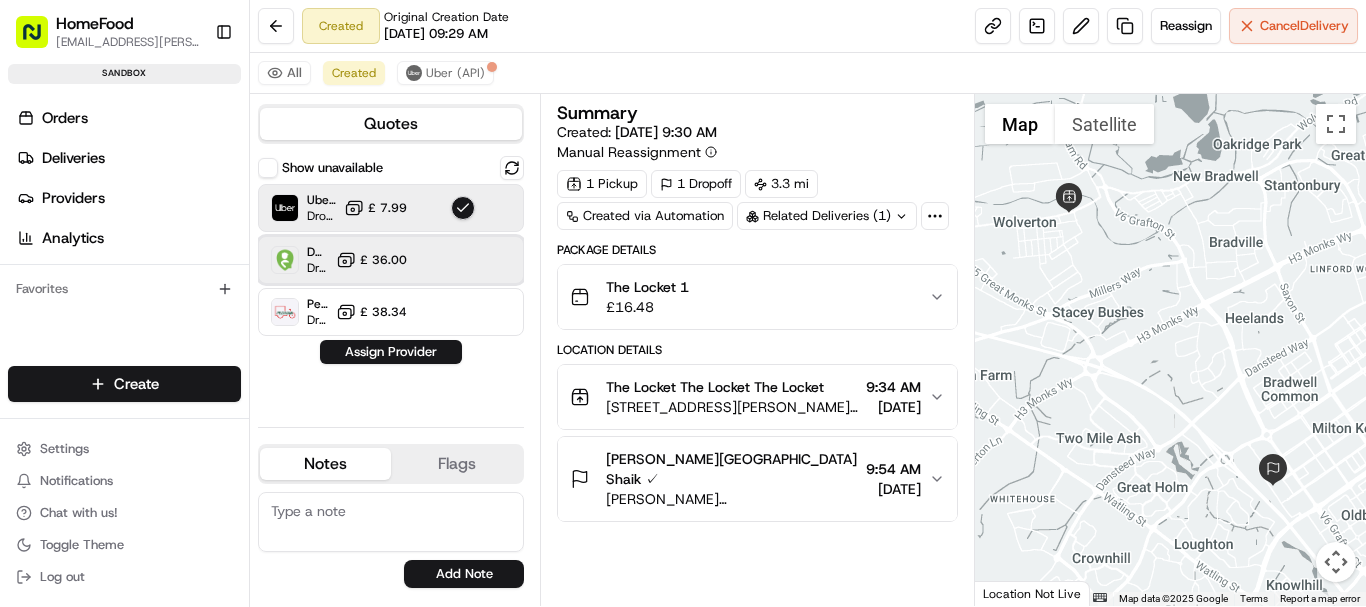 click at bounding box center [463, 260] 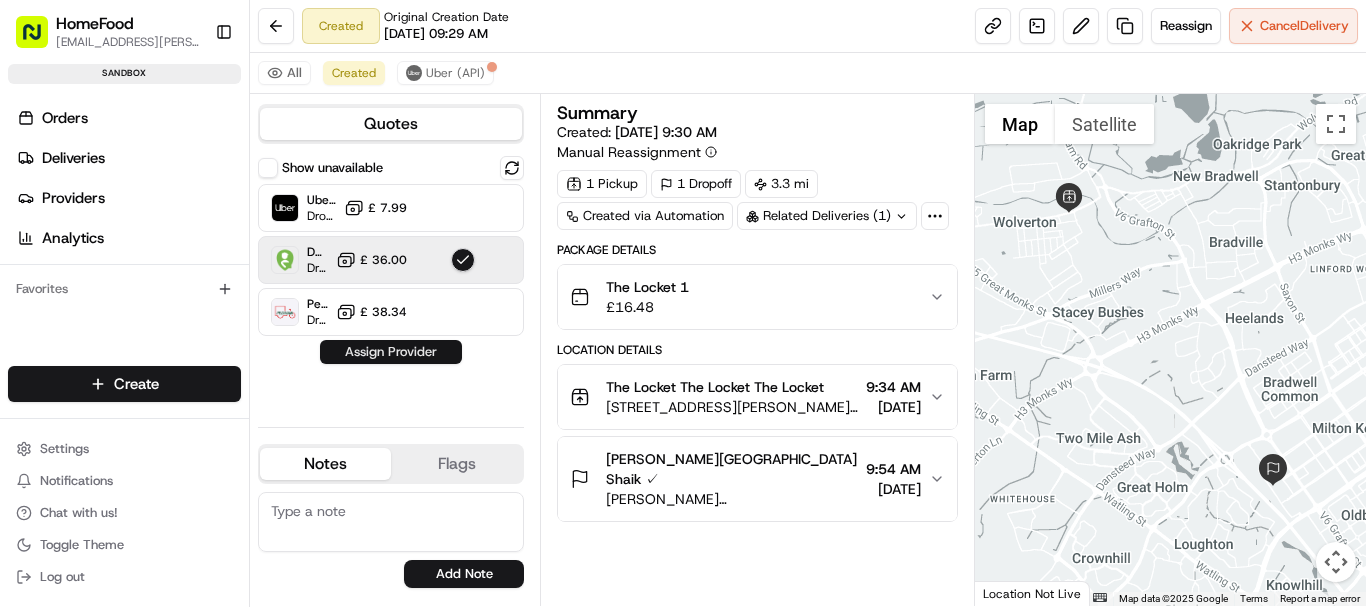 click on "Assign Provider" at bounding box center (391, 352) 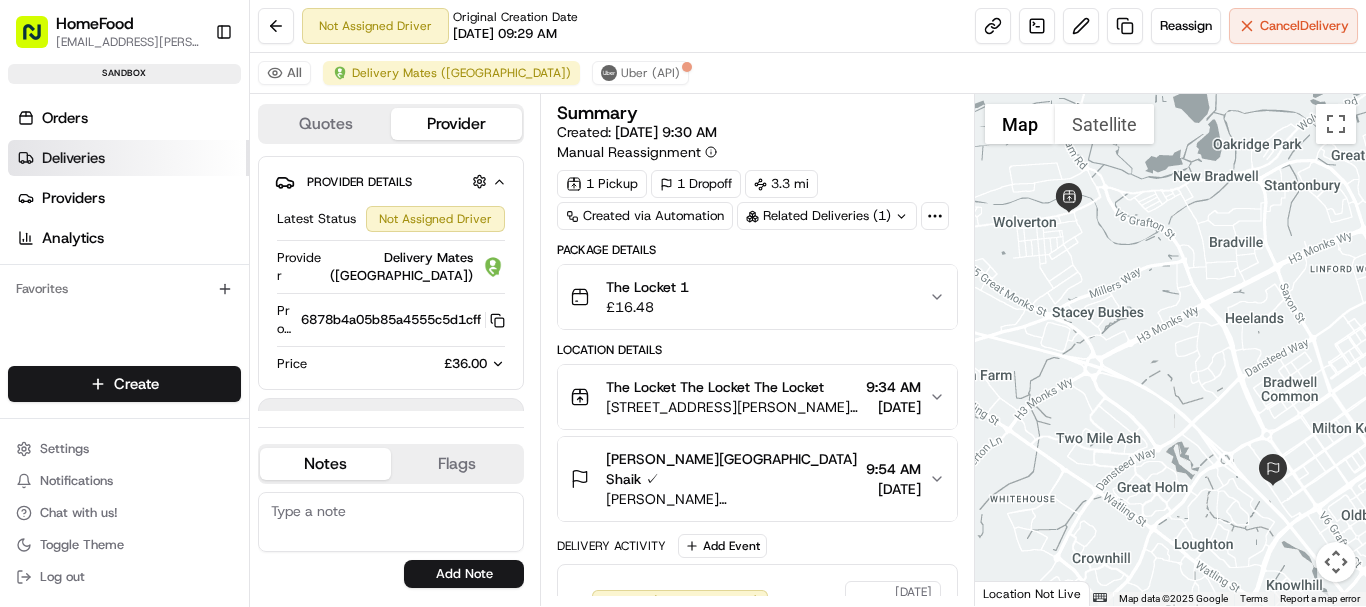 click on "Deliveries" at bounding box center [73, 158] 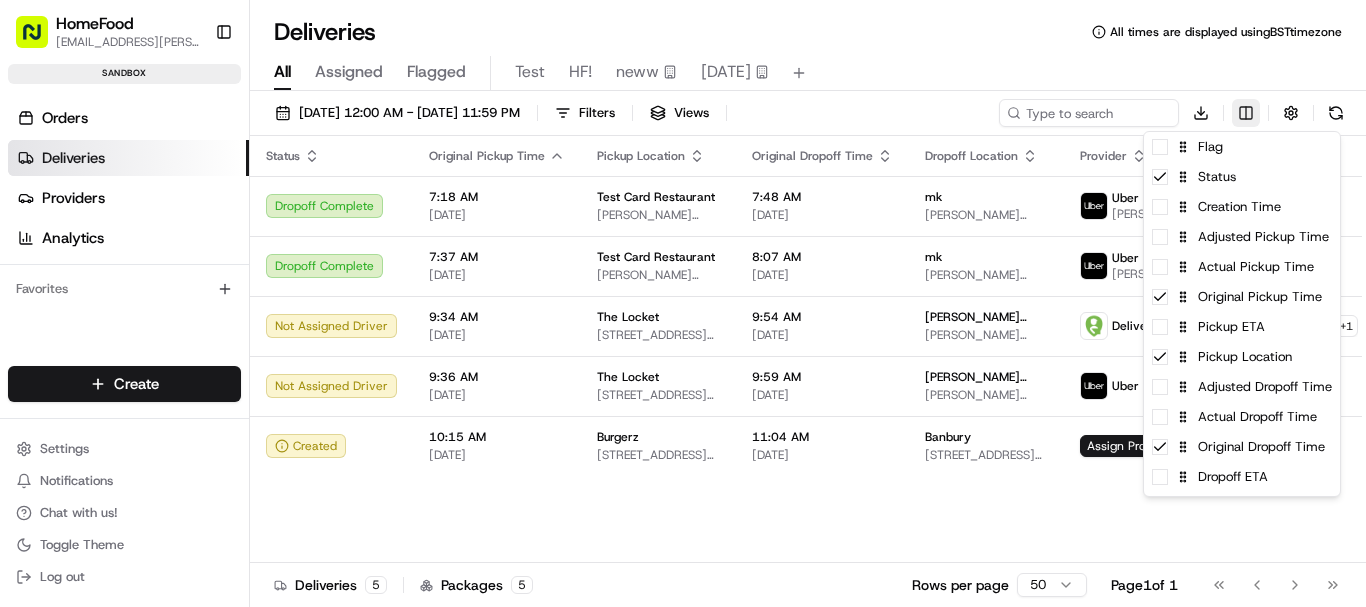 click on "HomeFood shaik.habibulla@five9s-solutions.co.uk Toggle Sidebar sandbox Orders Deliveries Providers Analytics Favorites Main Menu Members & Organization Organization Users Roles Preferences Customization Tracking Orchestration Automations Dispatch Strategy Locations Pickup Locations Dropoff Locations Billing Billing Refund Requests Integrations Notification Triggers Webhooks API Keys Request Logs Create Settings Notifications Chat with us! Toggle Theme Log out Deliveries All times are displayed using  BST  timezone All Assigned Flagged Test HF! neww today 07/17/2025 12:00 AM - 07/17/2025 11:59 PM Filters Views Download Status Original Pickup Time Pickup Location Original Dropoff Time Dropoff Location Provider Action Dropoff Complete 7:18 AM 07/17/2025 Test Card Restaurant Milton Keynes, london, 606809, GB 7:48 AM 07/17/2025 mk MILTON KEYNES CENTRAL, Milton Keynes, UK, mk, mk76890, GB Uber (API) Alex H. Dropoff Complete 7:37 AM 07/17/2025 Test Card Restaurant Milton Keynes, london, 606809, GB mk" at bounding box center [683, 303] 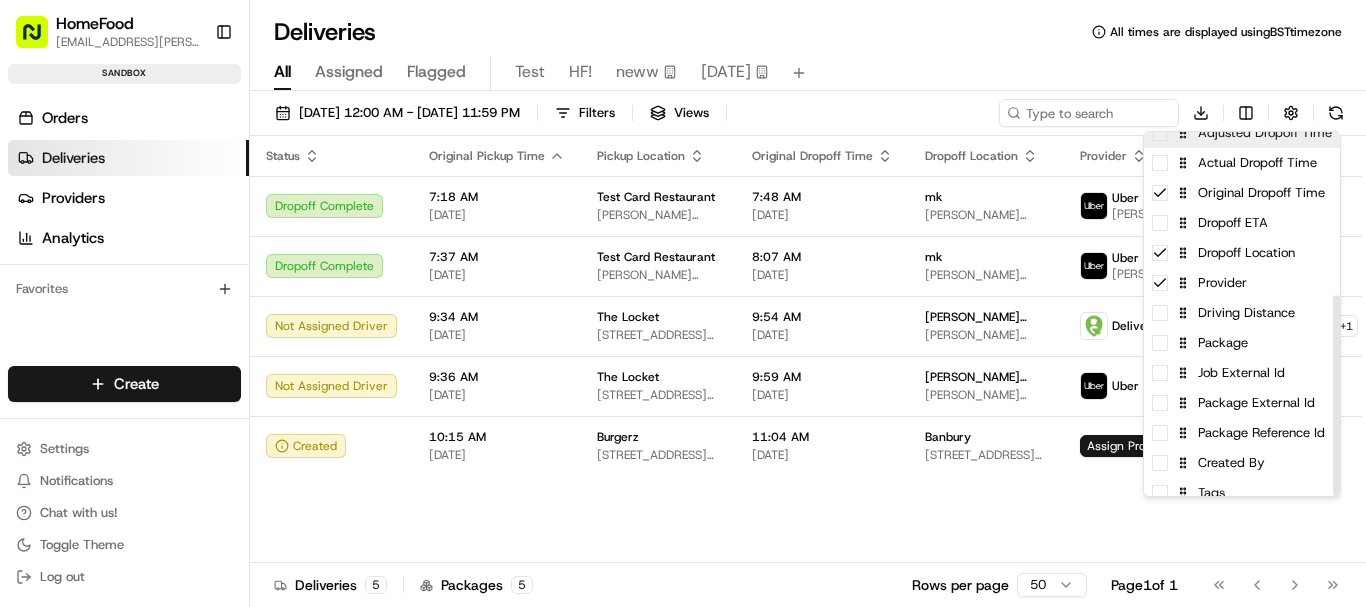 scroll, scrollTop: 296, scrollLeft: 0, axis: vertical 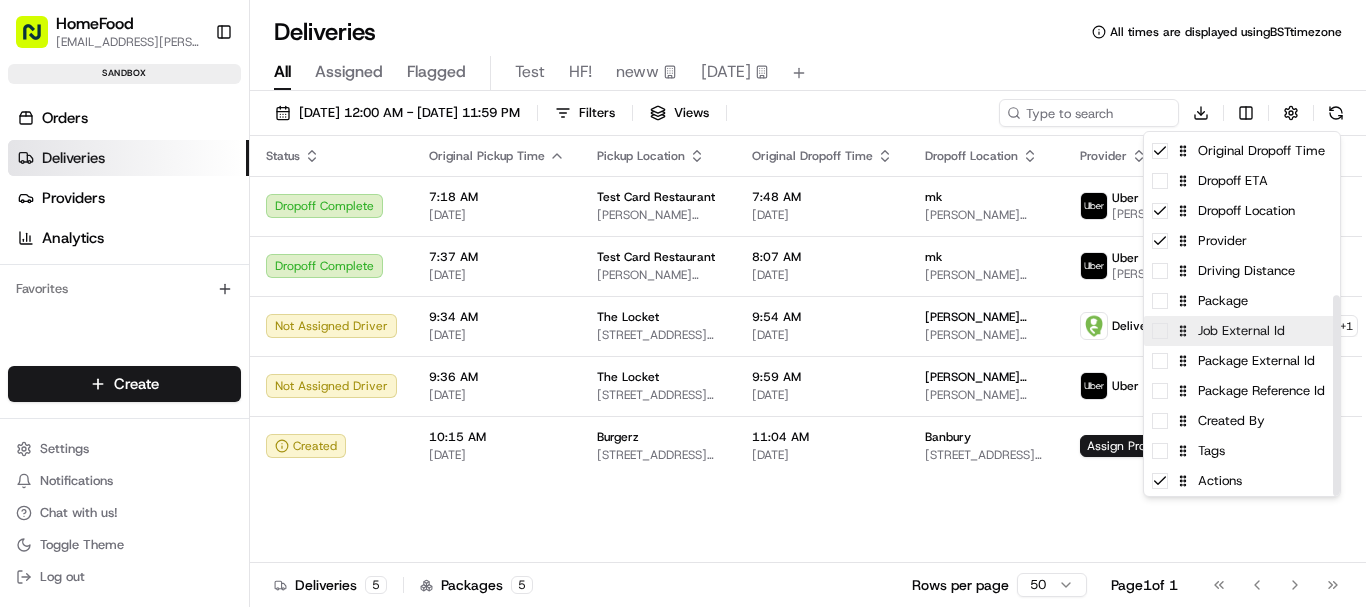 click on "Job External Id" at bounding box center (1242, 331) 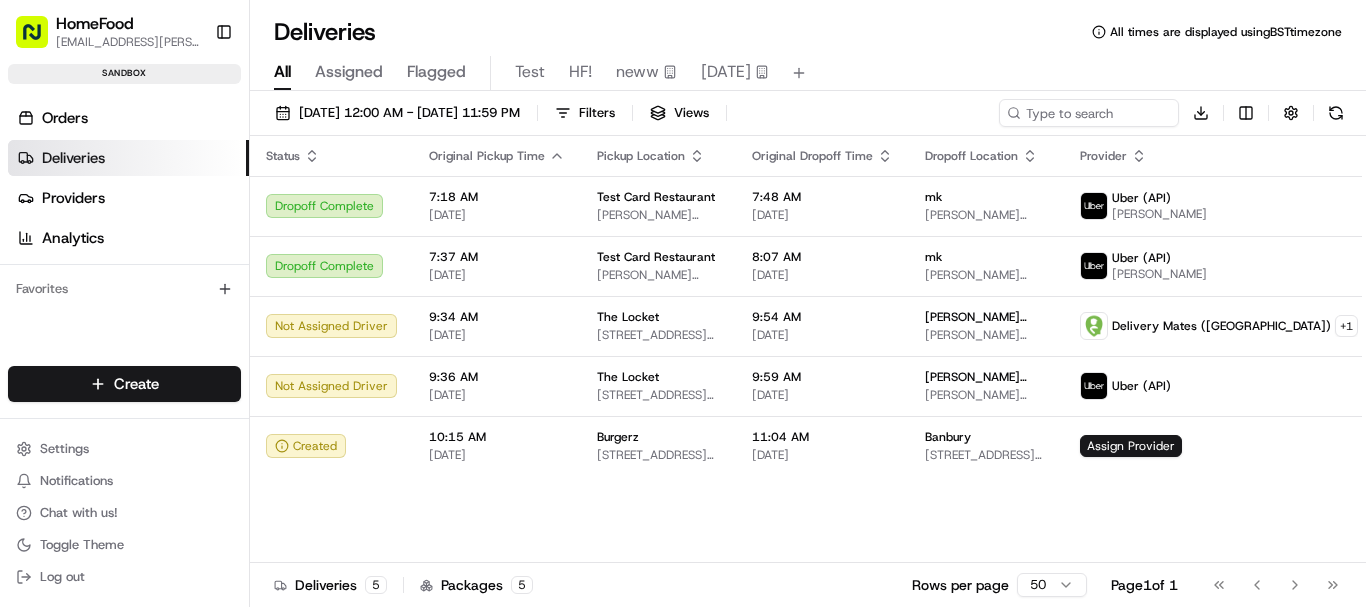 click on "HomeFood shaik.habibulla@five9s-solutions.co.uk Toggle Sidebar sandbox Orders Deliveries Providers Analytics Favorites Main Menu Members & Organization Organization Users Roles Preferences Customization Tracking Orchestration Automations Dispatch Strategy Locations Pickup Locations Dropoff Locations Billing Billing Refund Requests Integrations Notification Triggers Webhooks API Keys Request Logs Create Settings Notifications Chat with us! Toggle Theme Log out Deliveries All times are displayed using  BST  timezone All Assigned Flagged Test HF! neww today 07/17/2025 12:00 AM - 07/17/2025 11:59 PM Filters Views Download Status Original Pickup Time Pickup Location Original Dropoff Time Dropoff Location Provider Job External Id Action Dropoff Complete 7:18 AM 07/17/2025 Test Card Restaurant Milton Keynes, london, 606809, GB 7:48 AM 07/17/2025 mk MILTON KEYNES CENTRAL, Milton Keynes, UK, mk, mk76890, GB Uber (API) Alex H. 108253 Dropoff Complete 7:37 AM 07/17/2025 Test Card Restaurant 8:07 AM mk +" at bounding box center [683, 303] 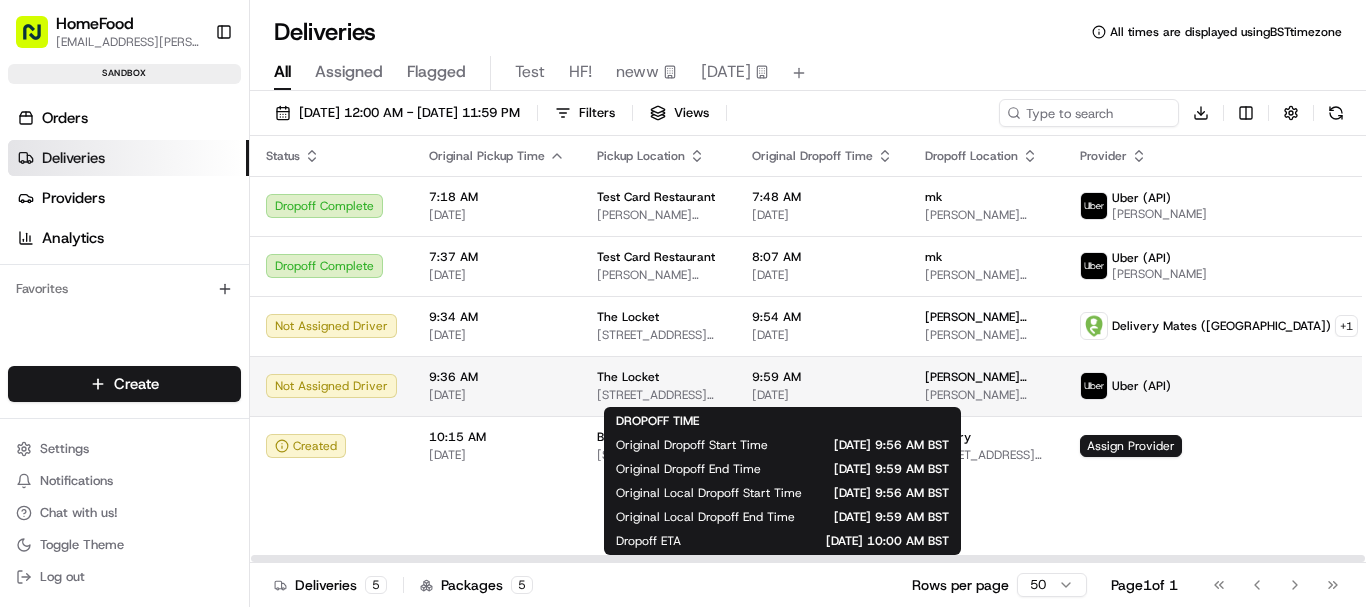 click on "9:59 AM" at bounding box center (822, 377) 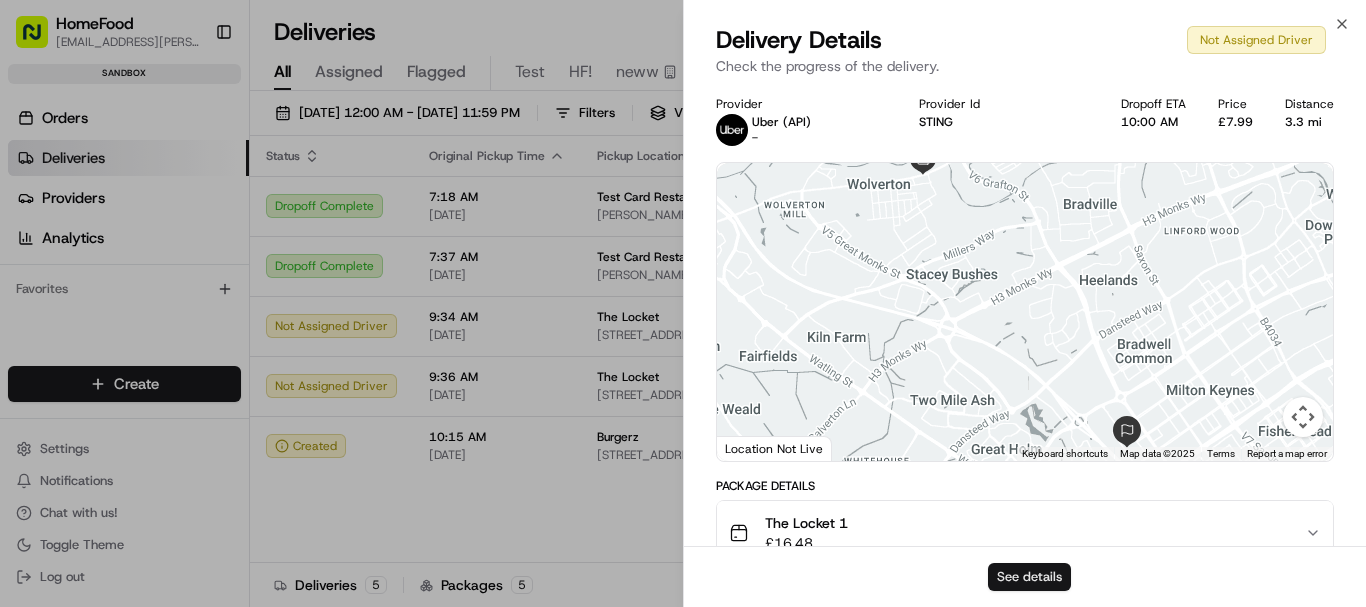 click on "See details" at bounding box center [1029, 577] 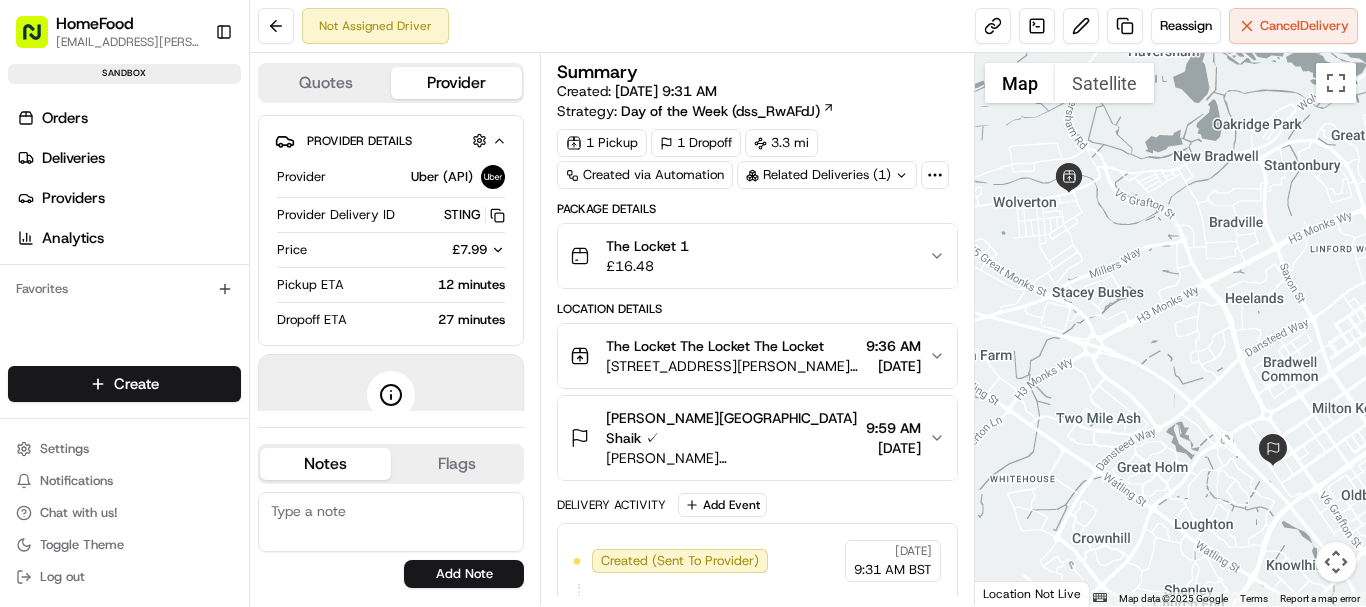 scroll, scrollTop: 0, scrollLeft: 0, axis: both 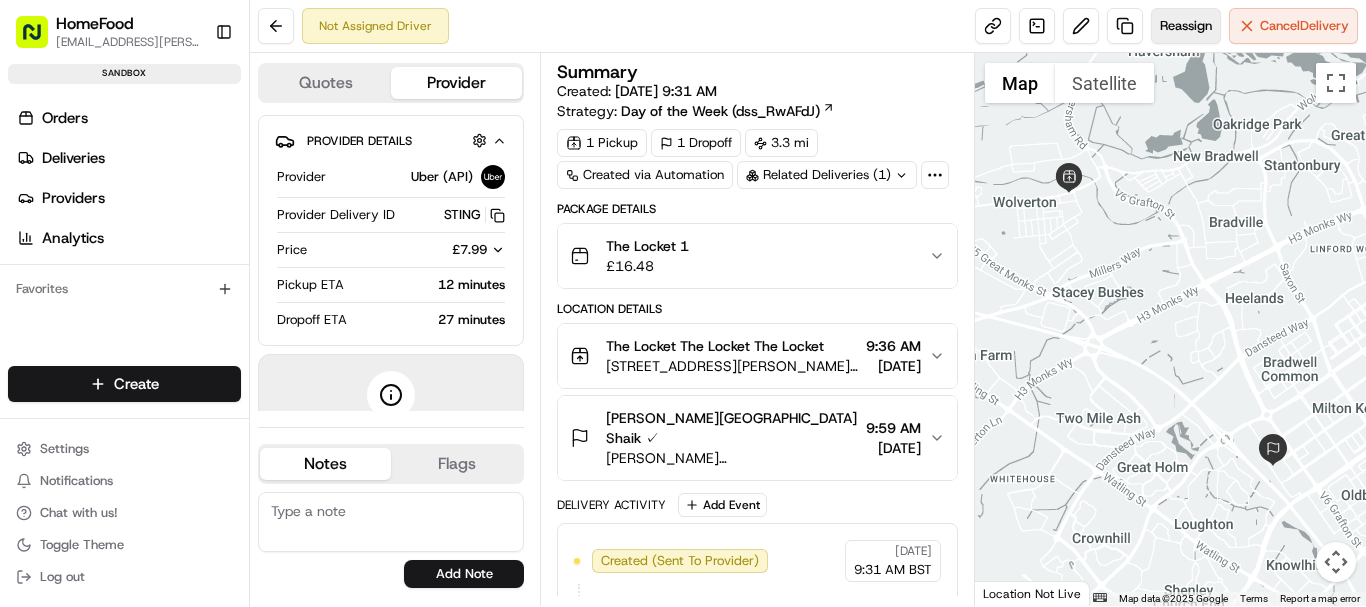 click on "Reassign" at bounding box center (1186, 26) 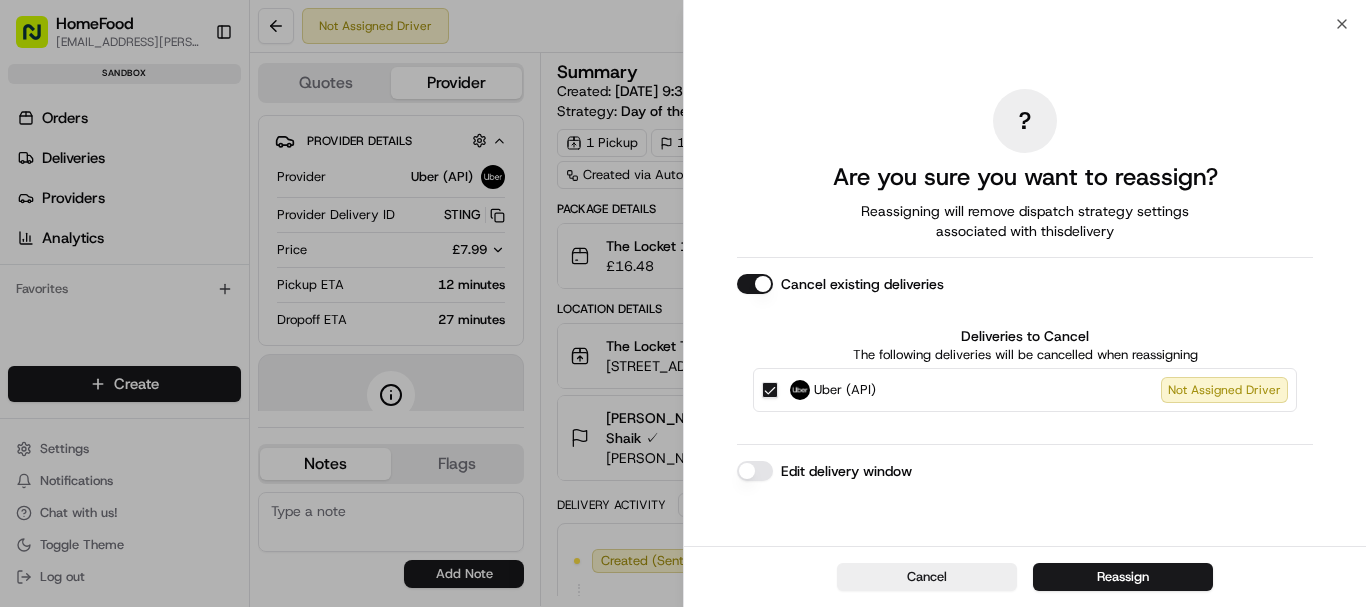 click on "Cancel existing deliveries" at bounding box center [755, 284] 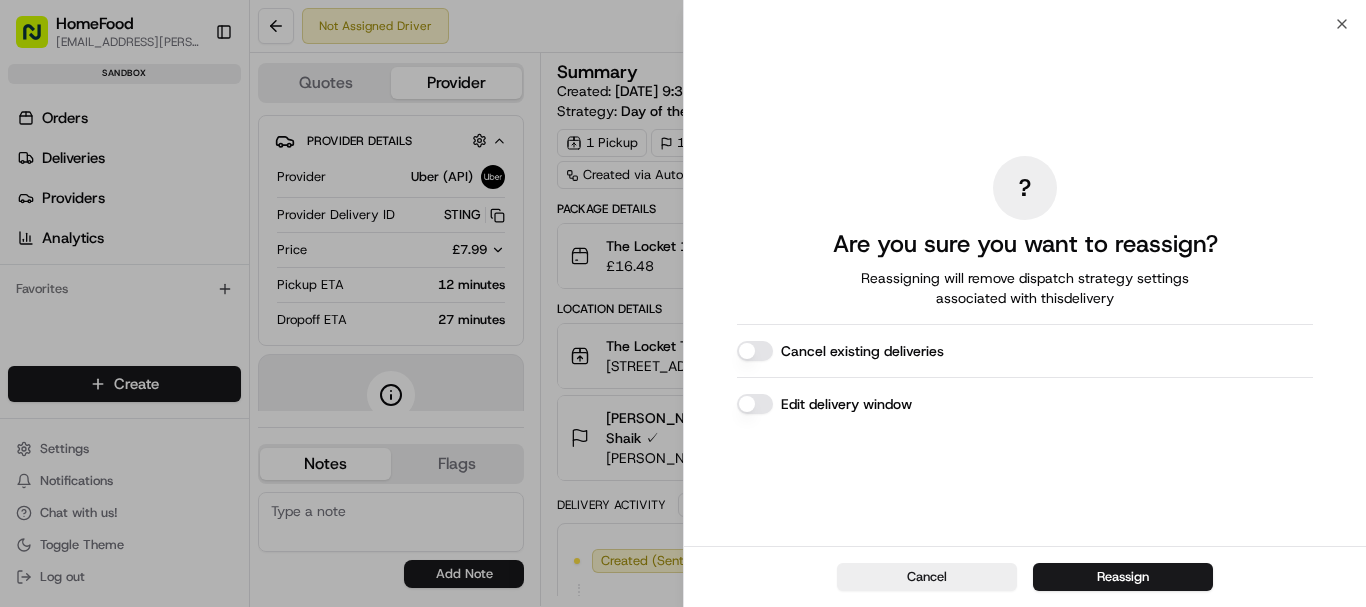 click on "Edit delivery window" at bounding box center [755, 404] 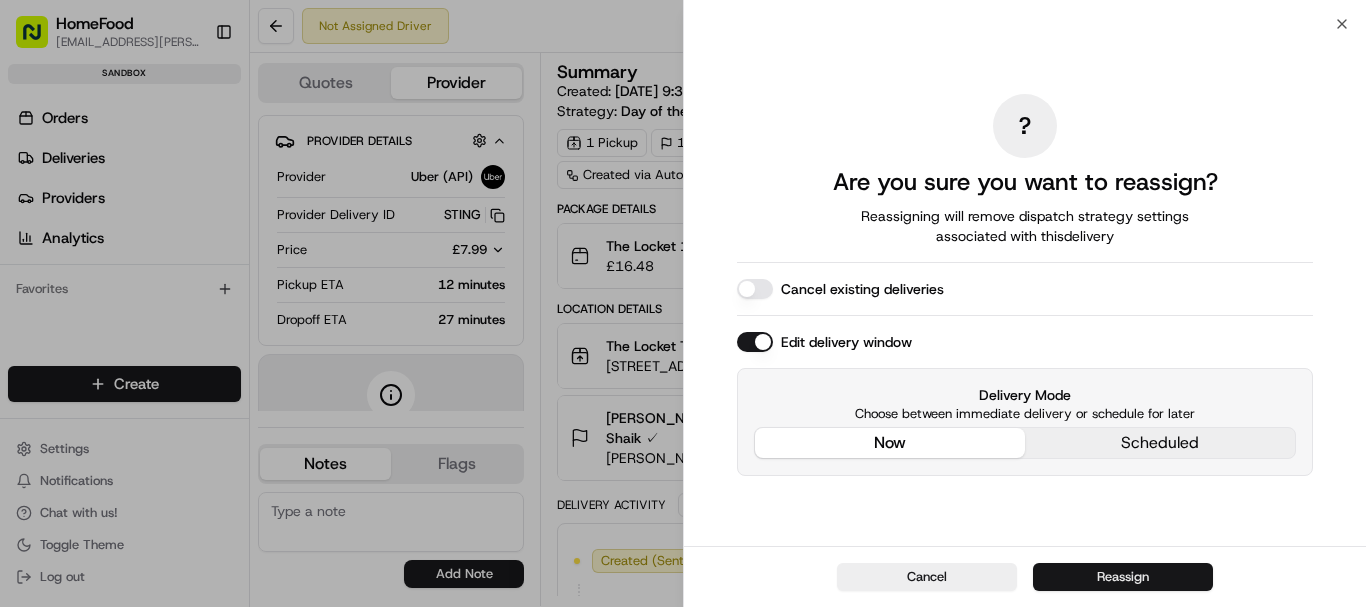 click on "Reassign" at bounding box center (1123, 577) 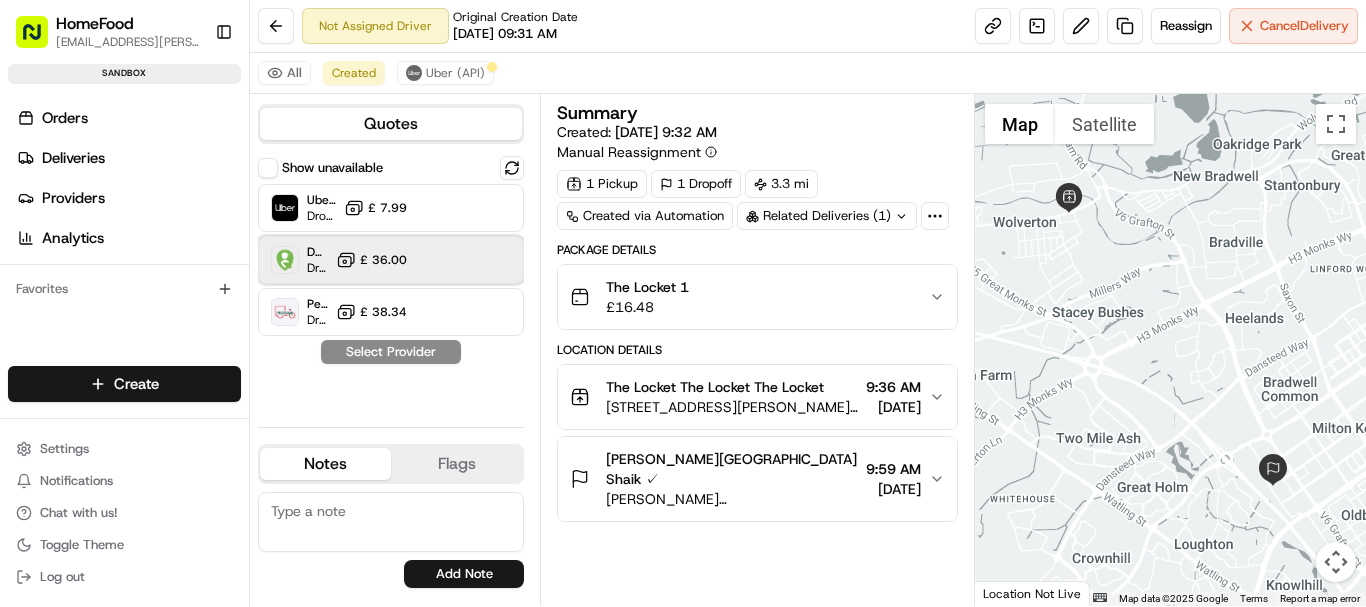 click on "Delivery Mates (UK) Dropoff ETA   - £   36.00" at bounding box center (391, 260) 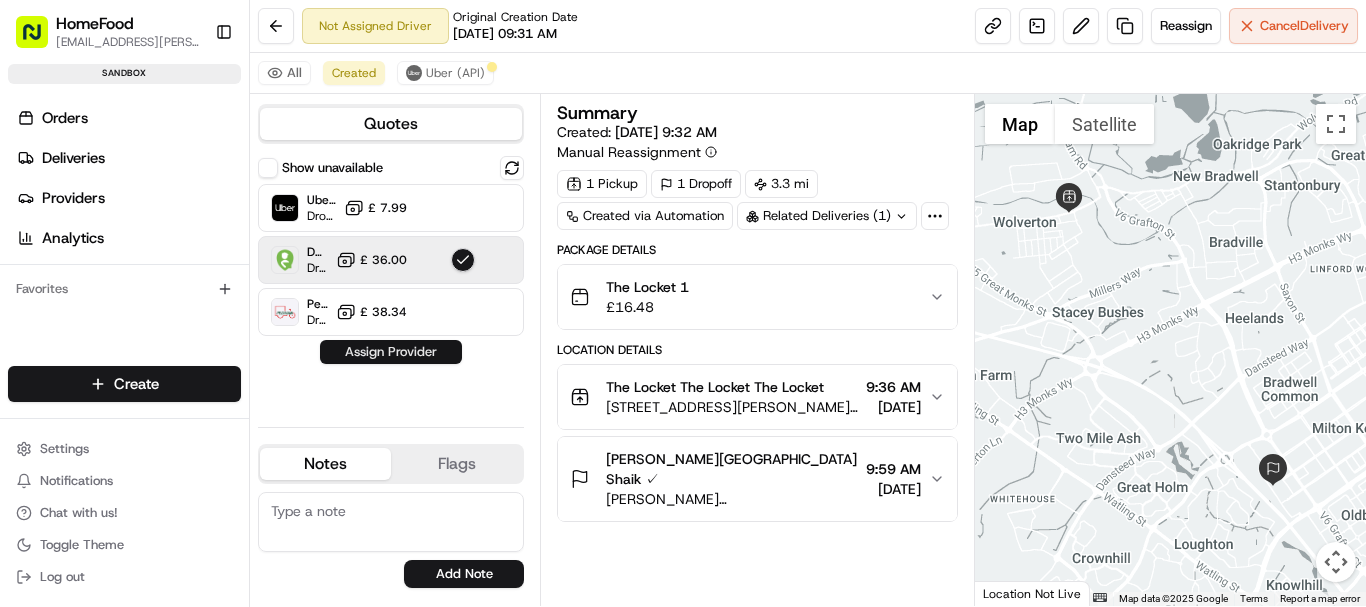 click on "Assign Provider" at bounding box center (391, 352) 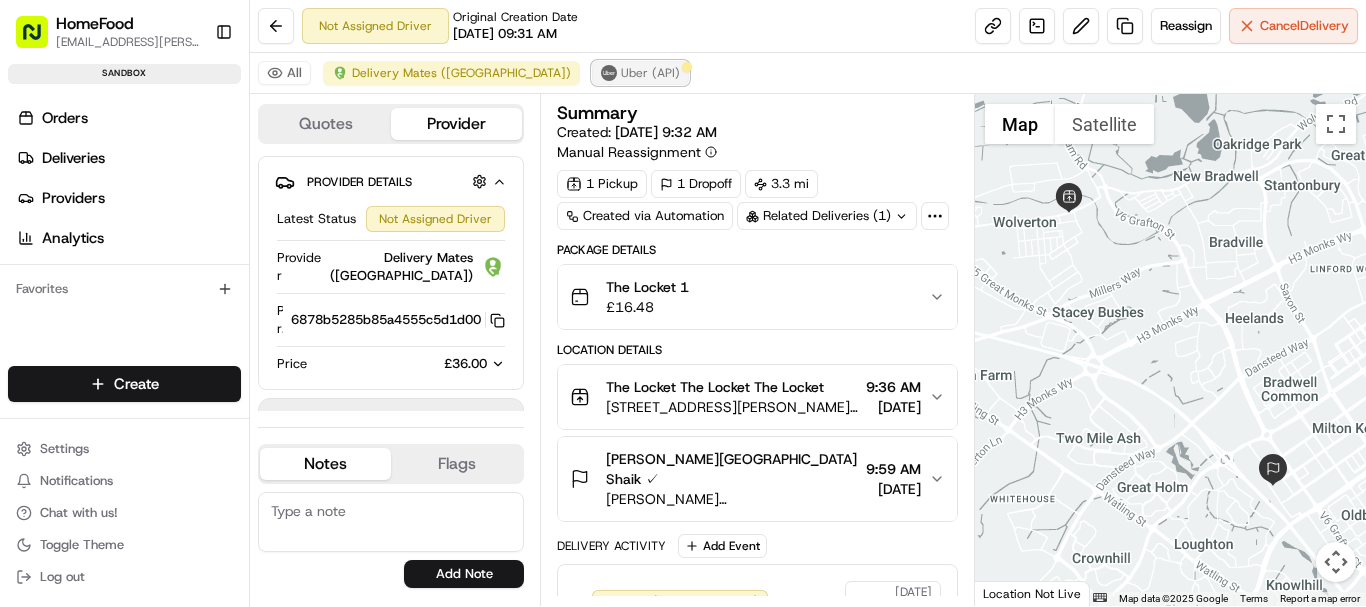 click on "Uber (API)" at bounding box center (650, 73) 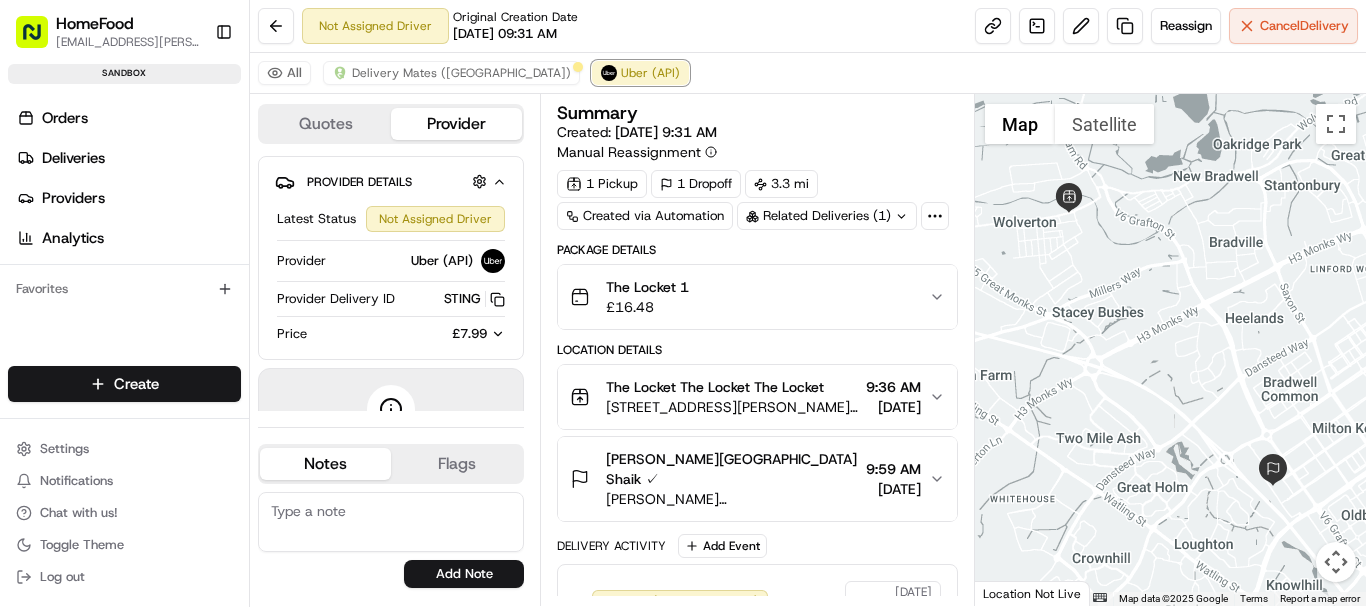 scroll, scrollTop: 110, scrollLeft: 0, axis: vertical 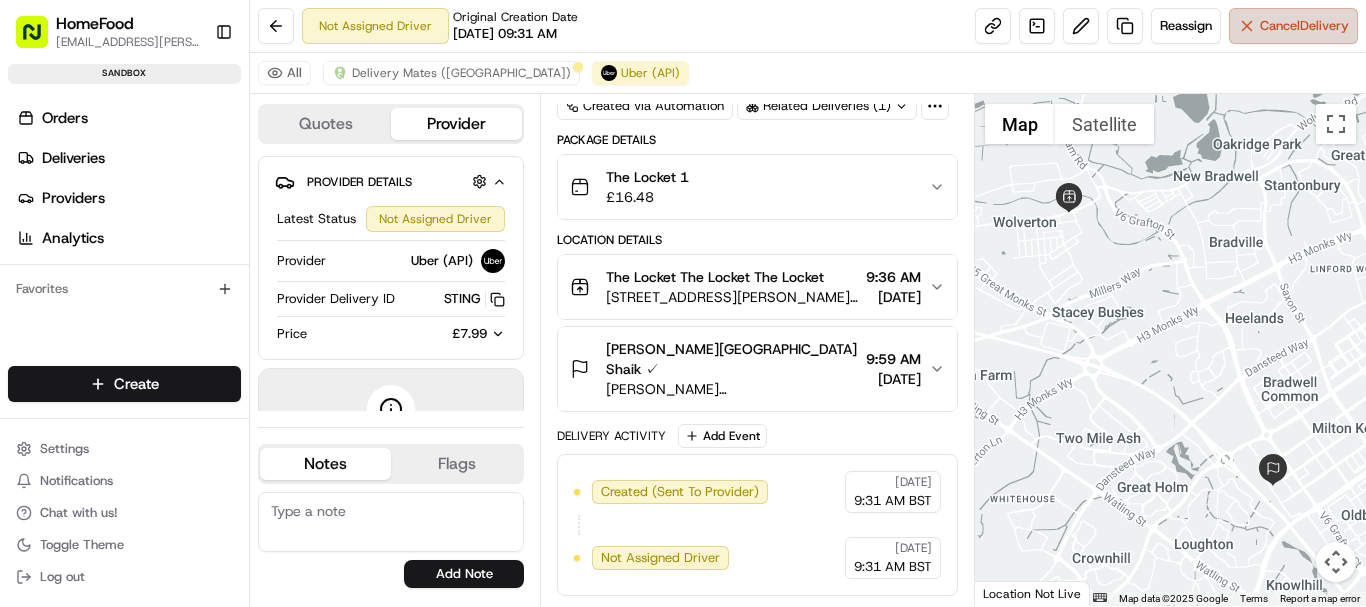 click on "Cancel  Delivery" at bounding box center [1304, 26] 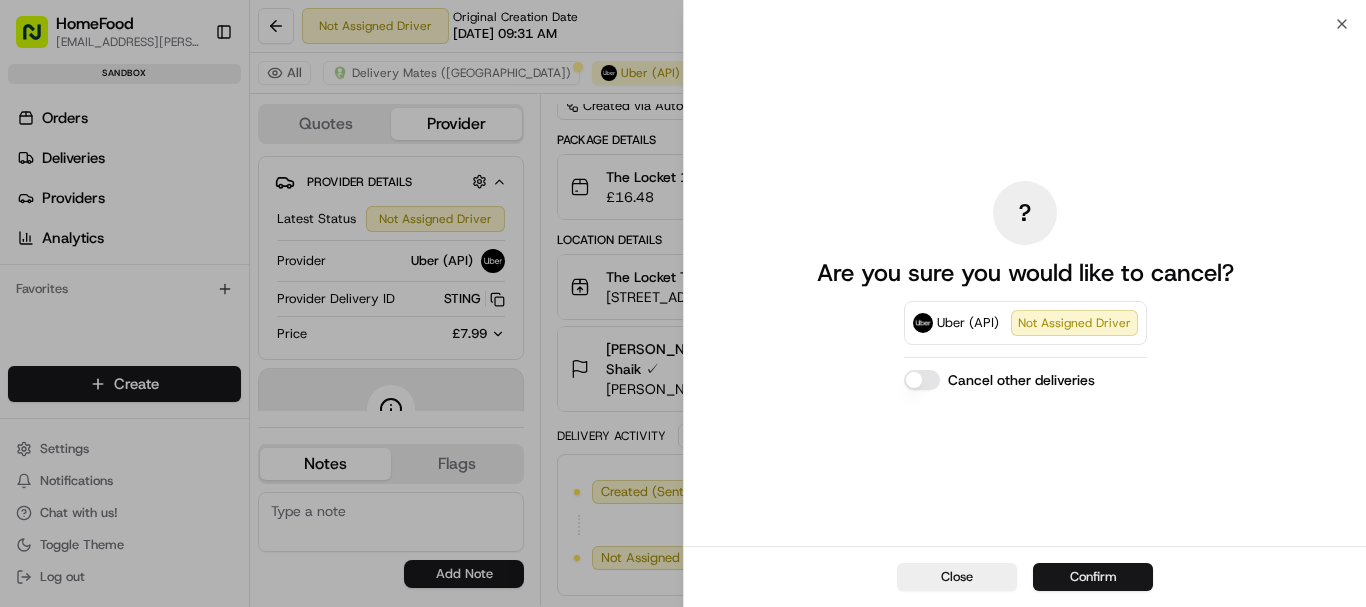 click on "Confirm" at bounding box center (1093, 577) 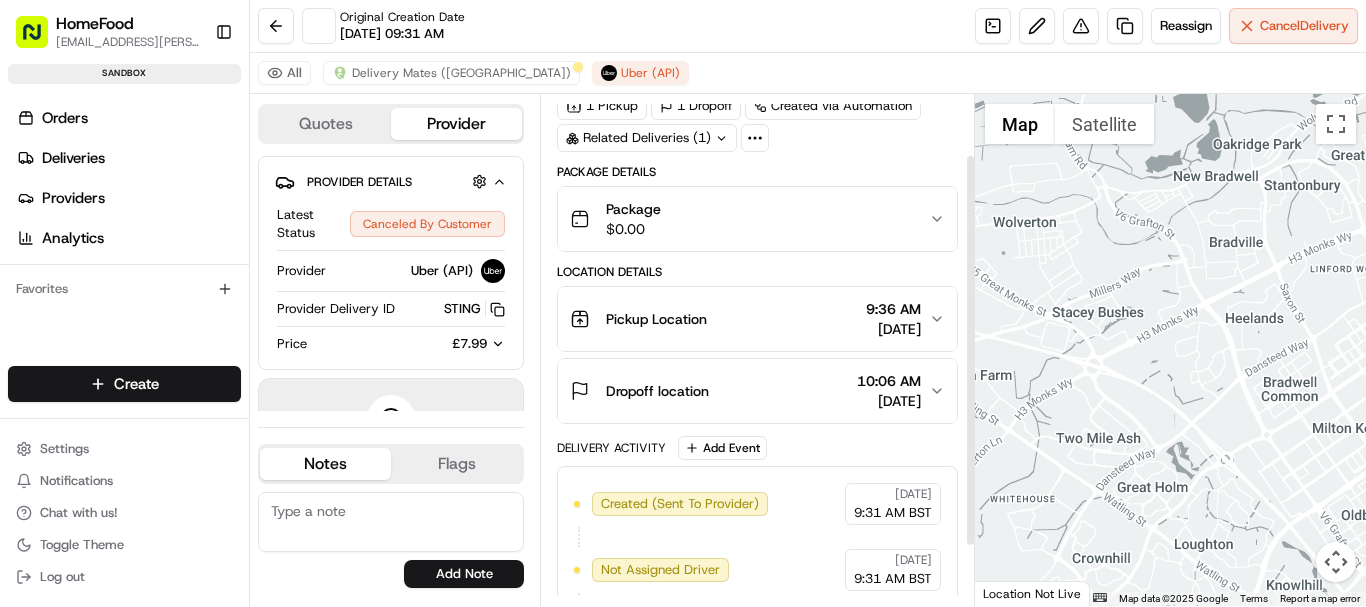 scroll, scrollTop: 110, scrollLeft: 0, axis: vertical 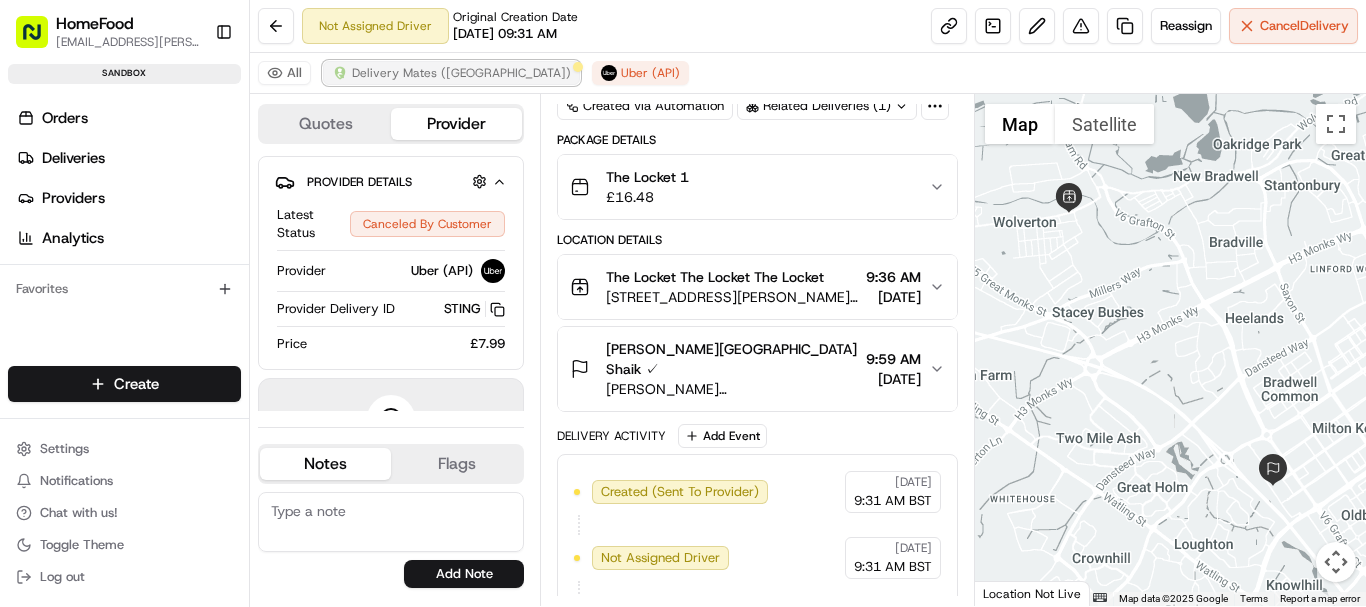 click on "Delivery Mates (UK)" at bounding box center [461, 73] 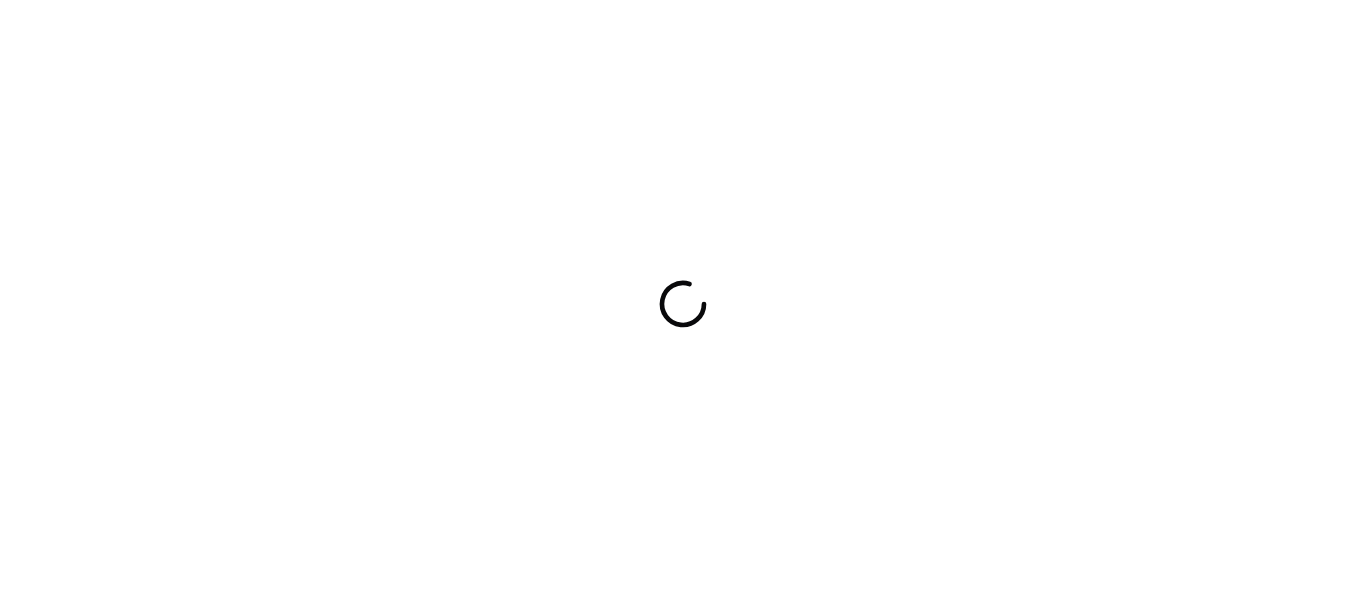scroll, scrollTop: 0, scrollLeft: 0, axis: both 